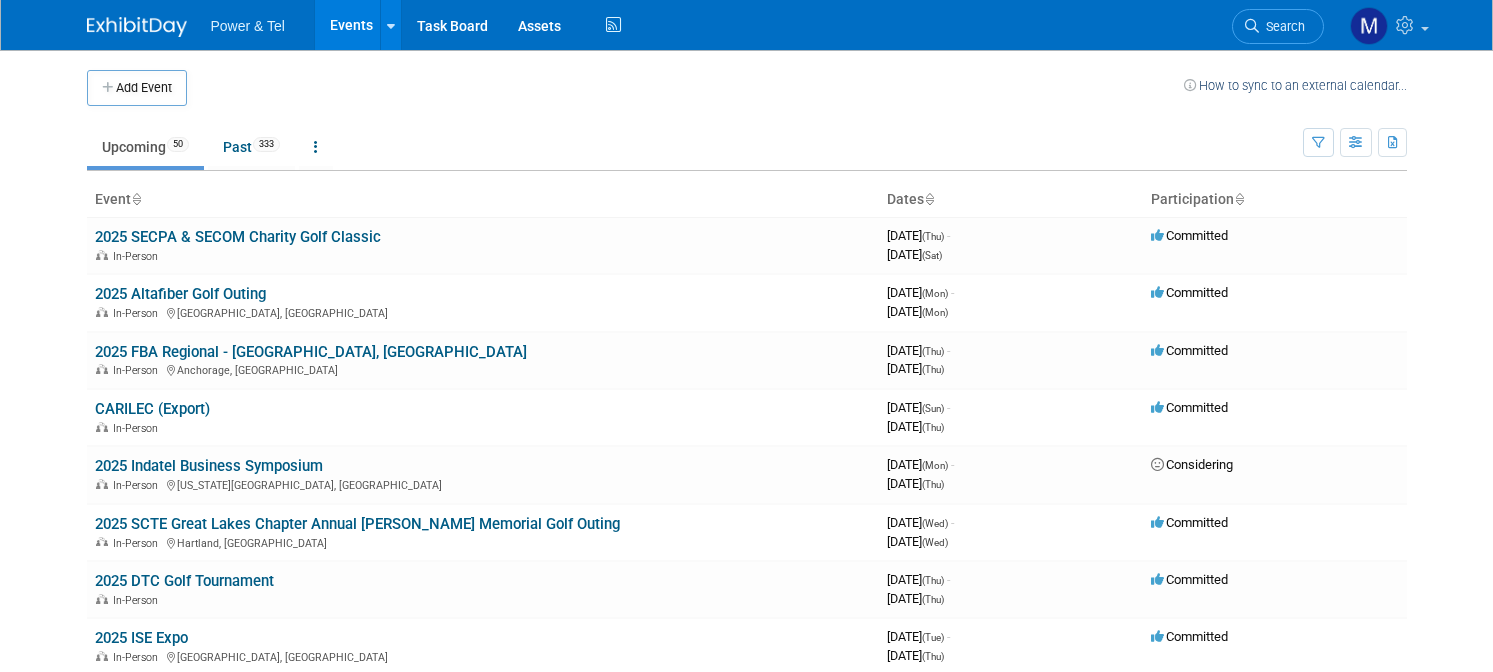 scroll, scrollTop: 0, scrollLeft: 0, axis: both 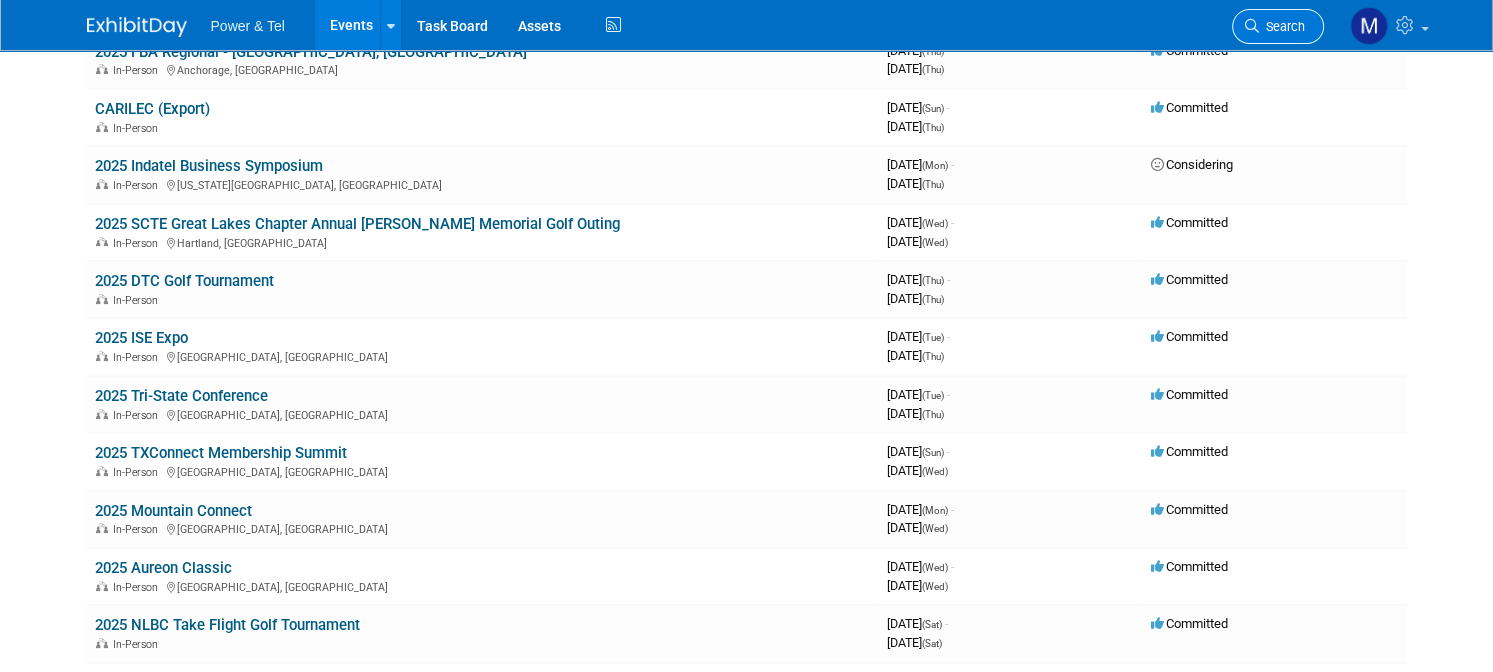 click on "Search" at bounding box center [1282, 26] 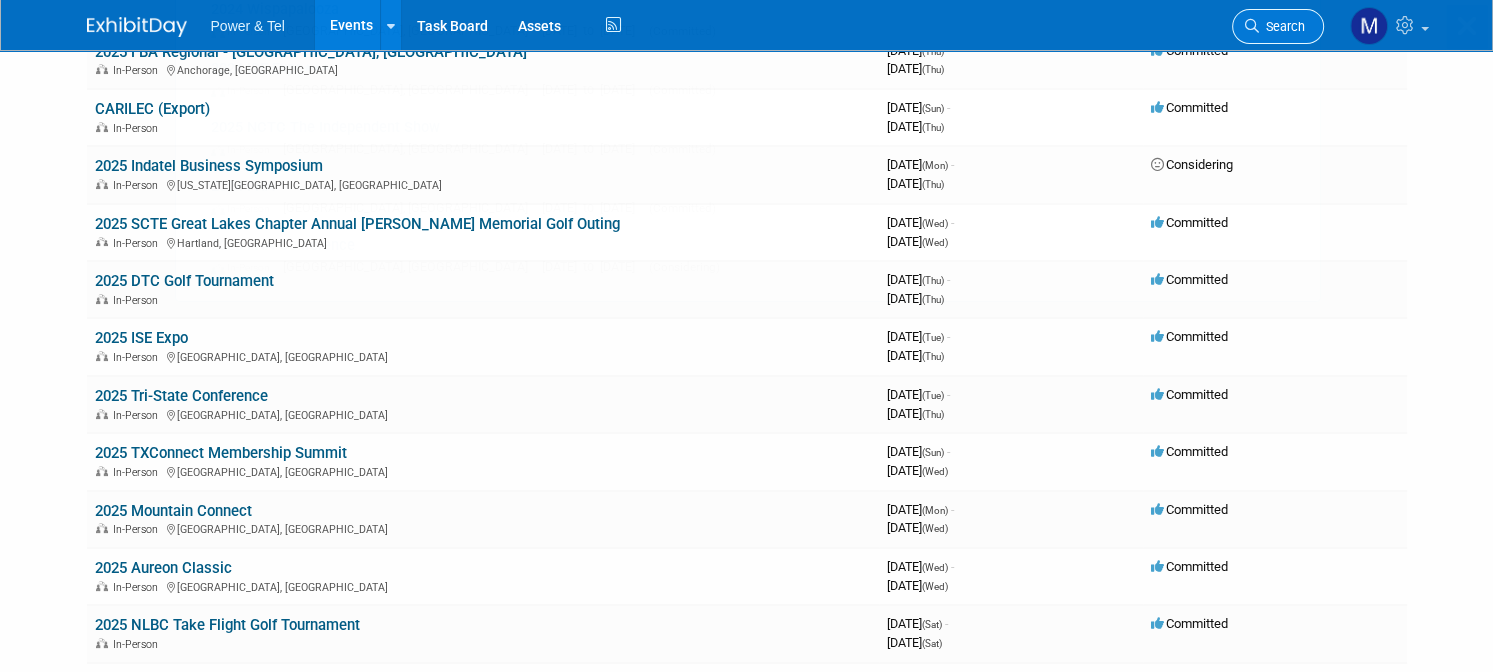 scroll, scrollTop: 0, scrollLeft: 0, axis: both 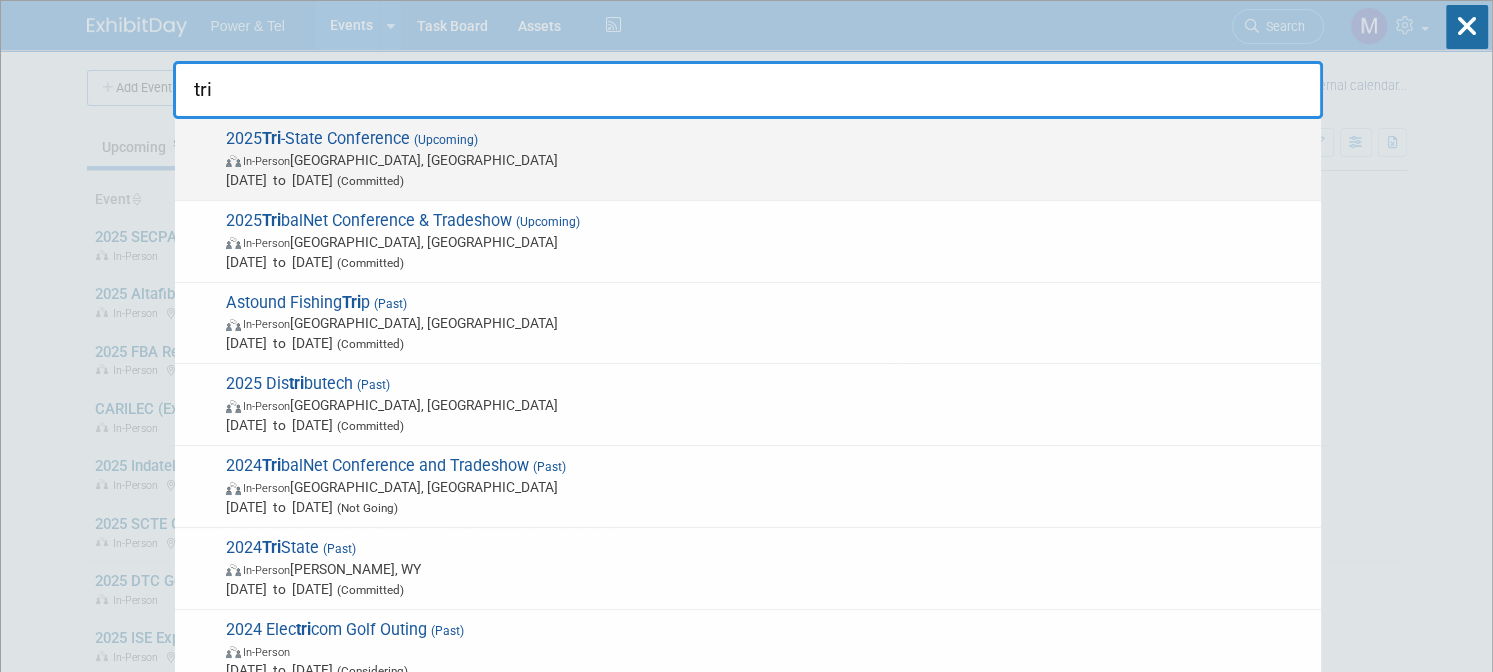 type on "tri" 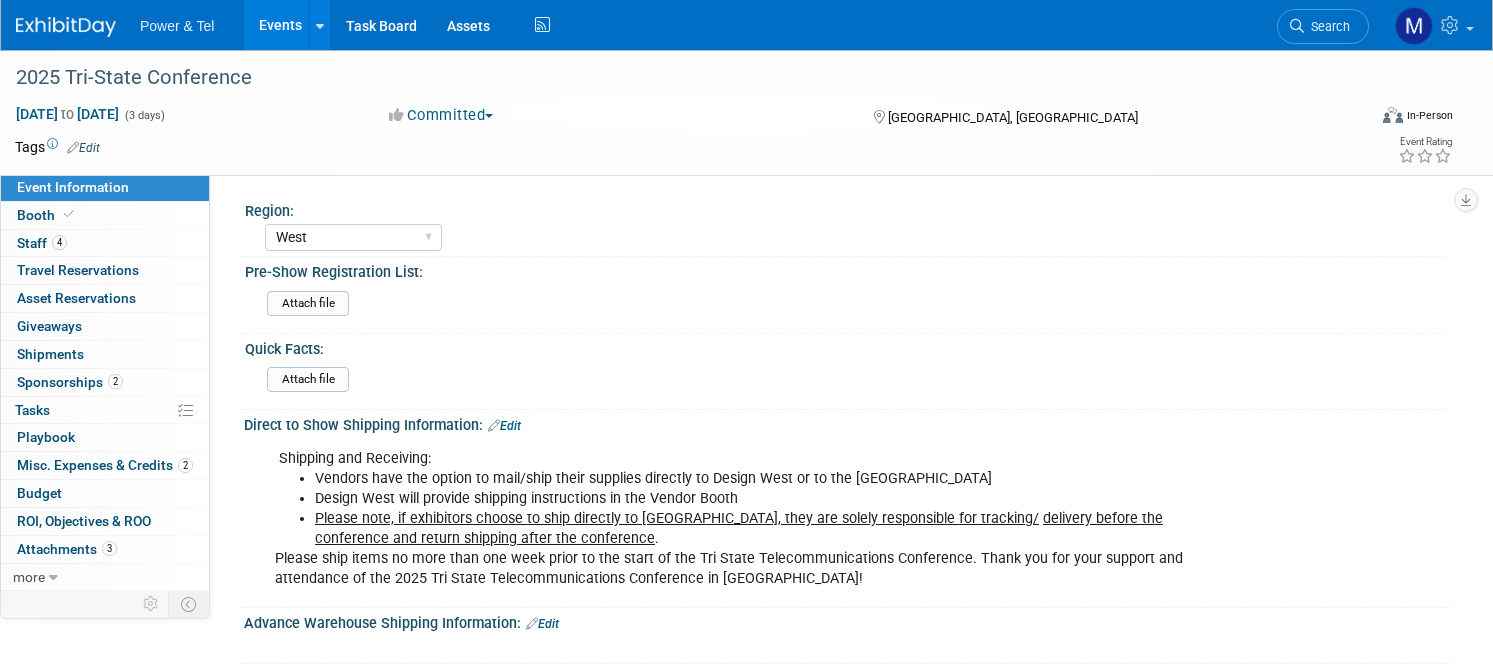 select on "West" 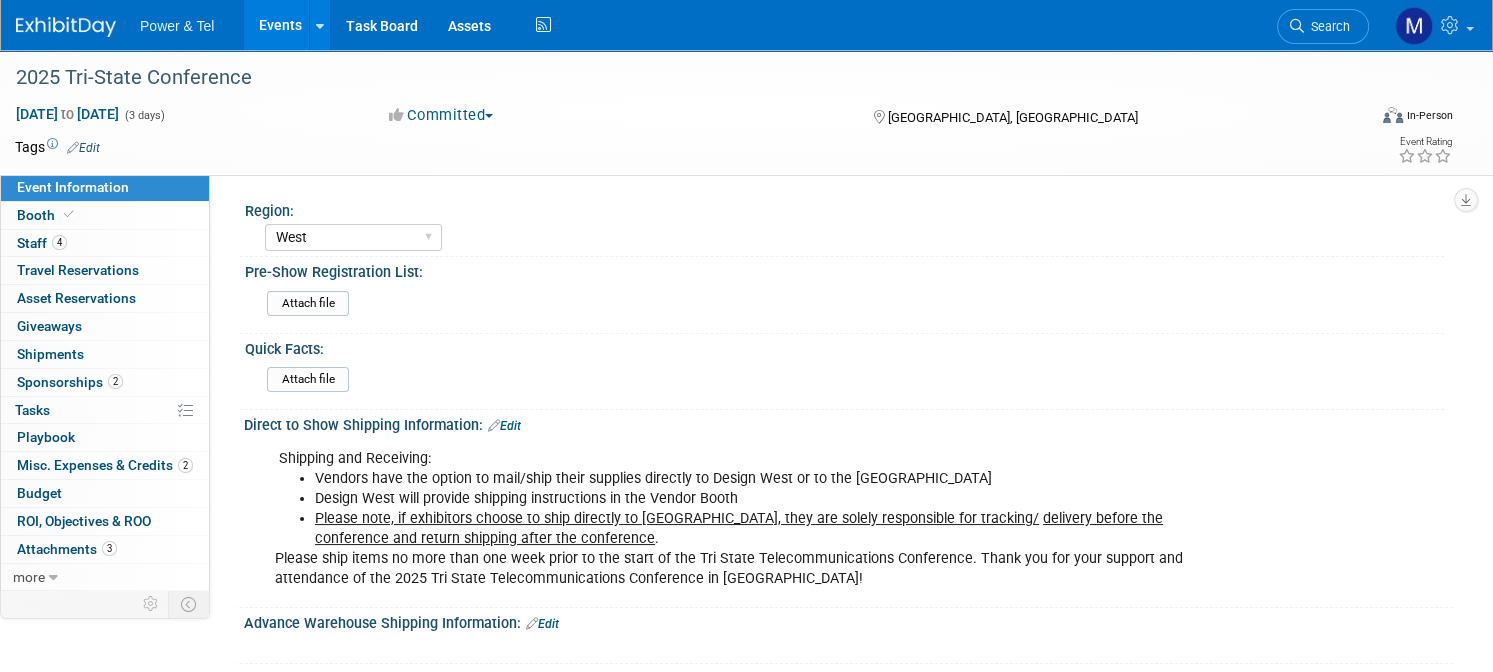 scroll, scrollTop: 0, scrollLeft: 0, axis: both 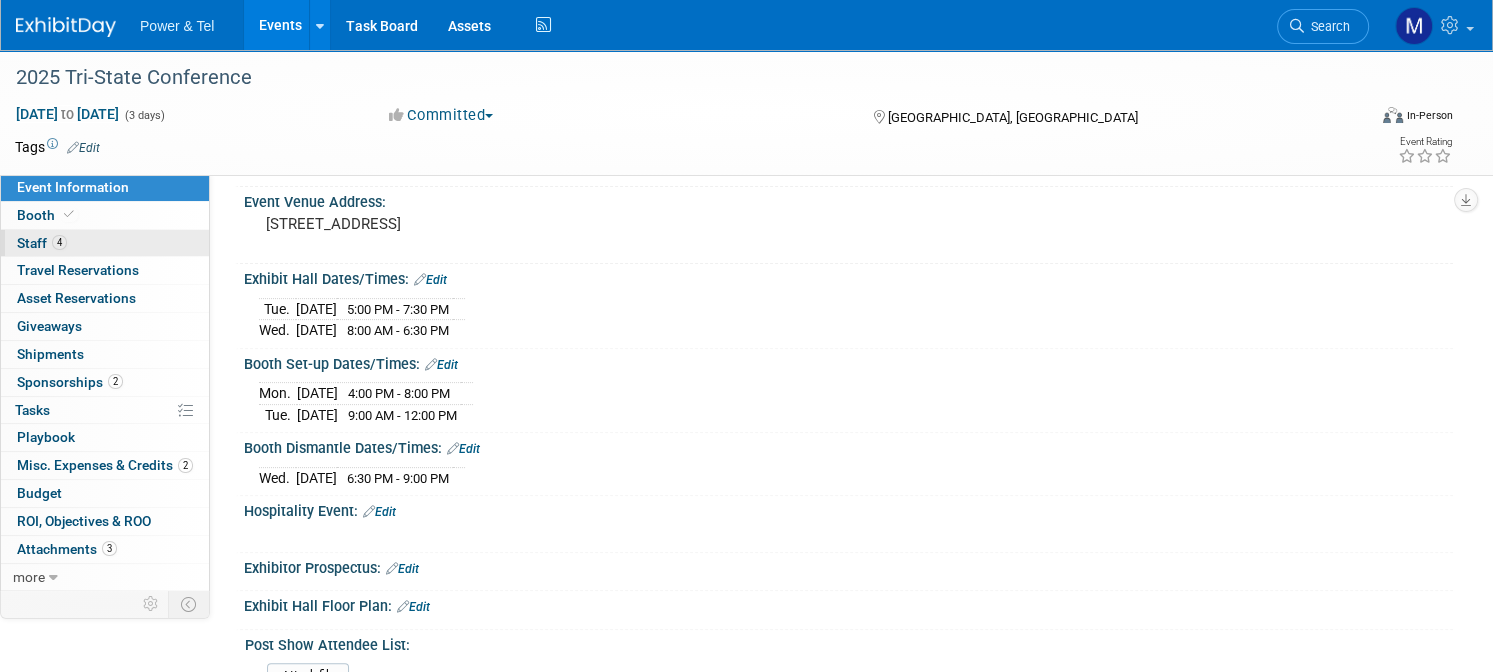 click on "4
Staff 4" at bounding box center (105, 243) 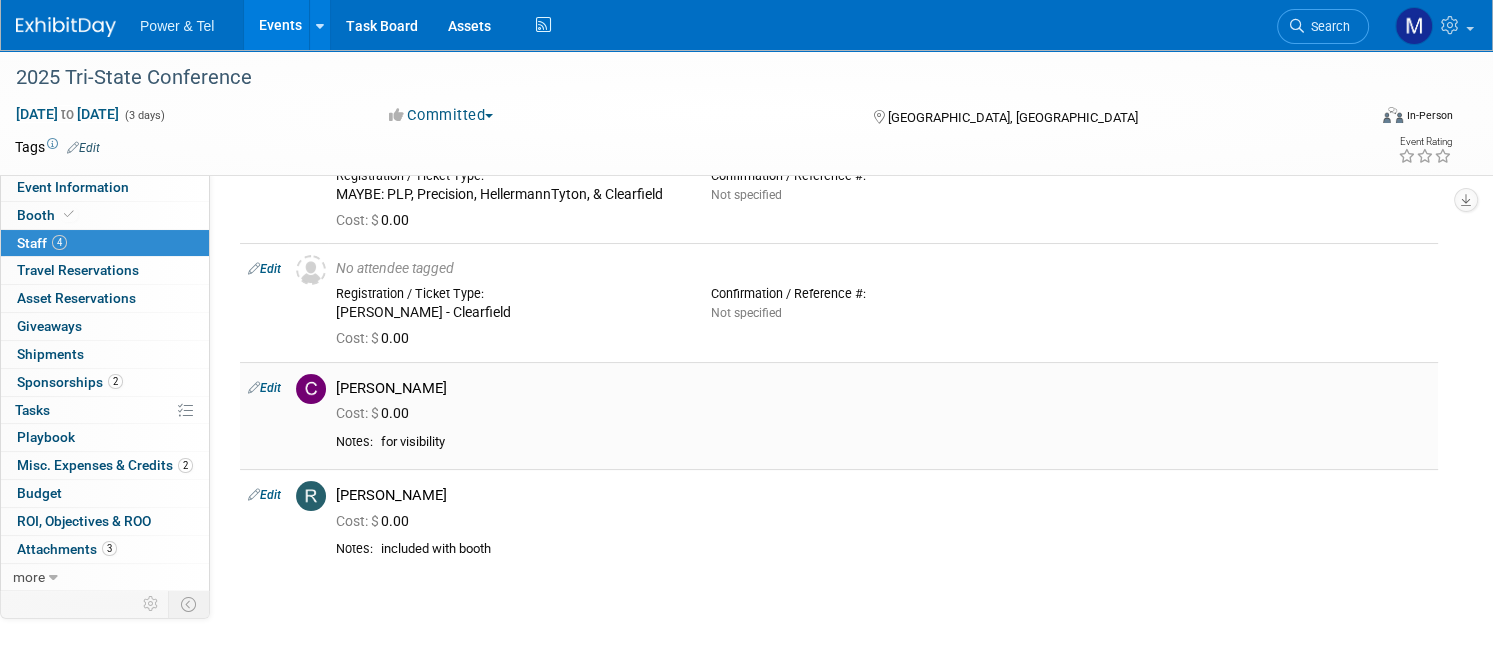 scroll, scrollTop: 86, scrollLeft: 0, axis: vertical 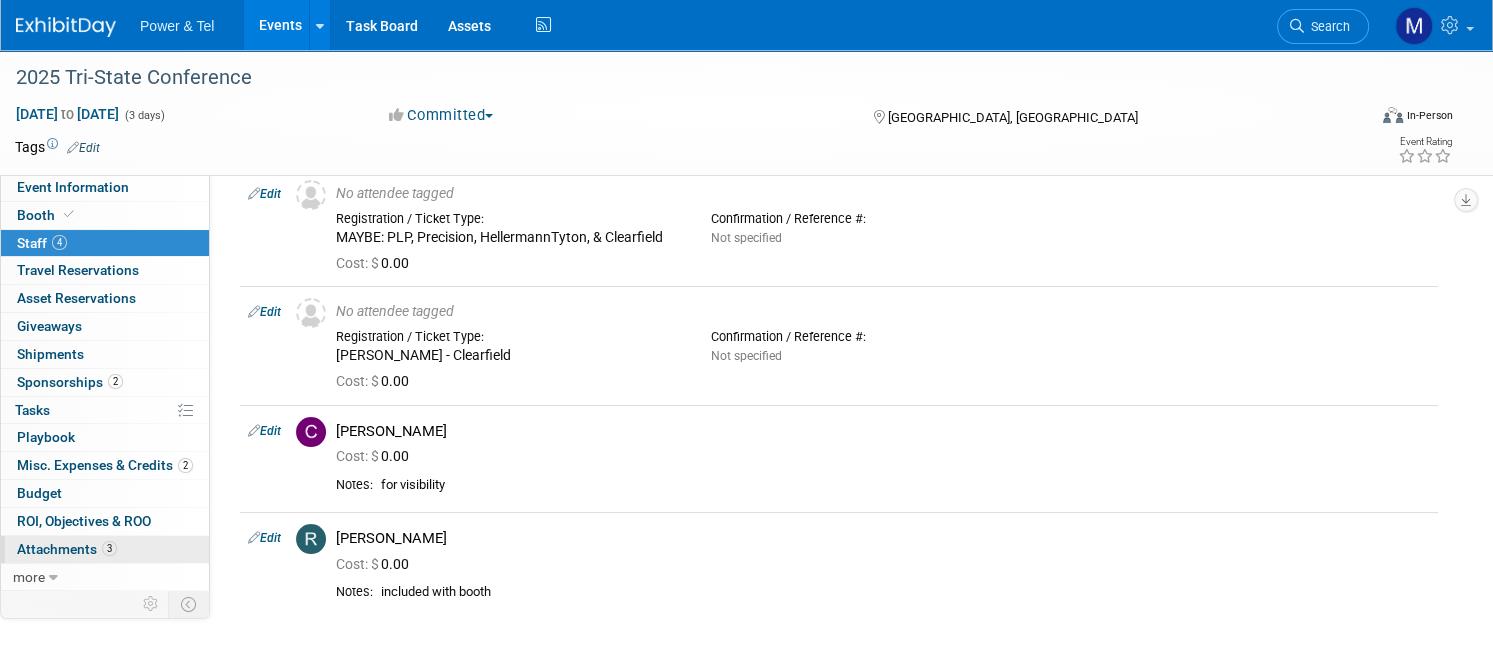 click on "3
Attachments 3" at bounding box center (105, 549) 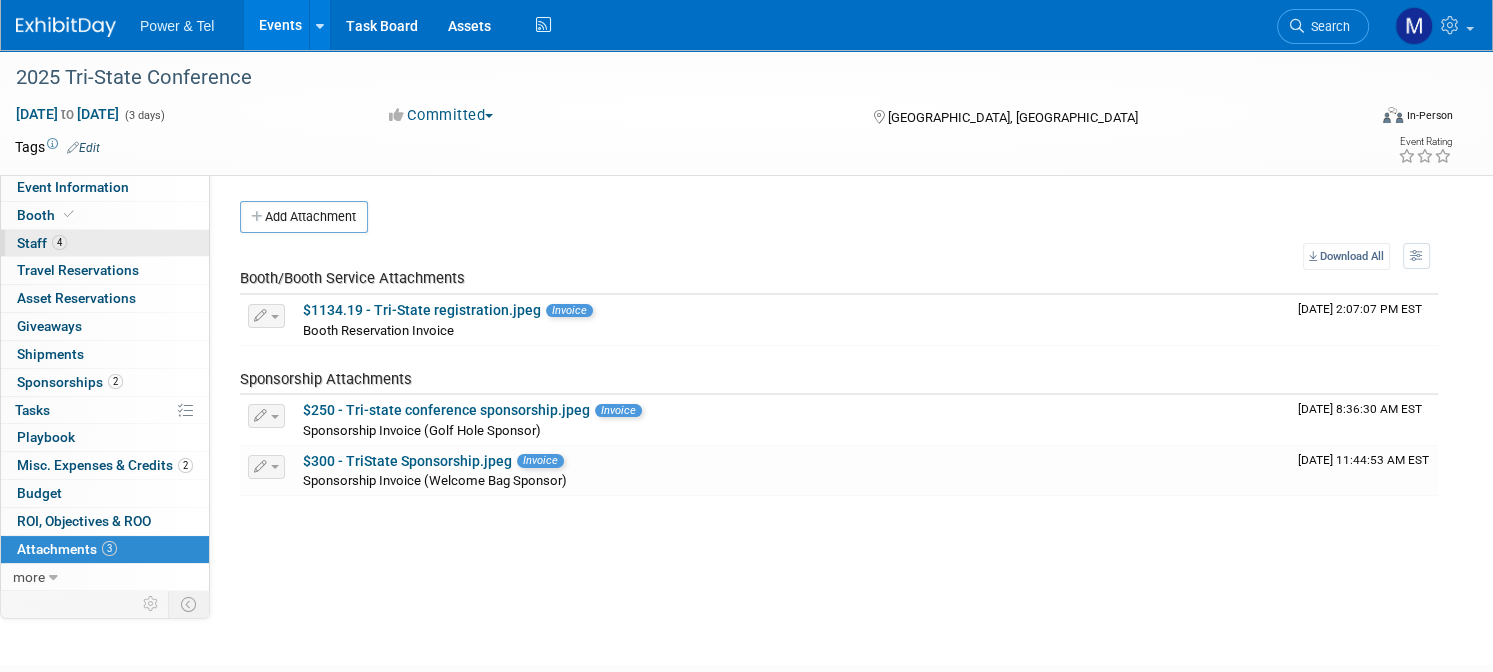 click on "4
Staff 4" at bounding box center (105, 243) 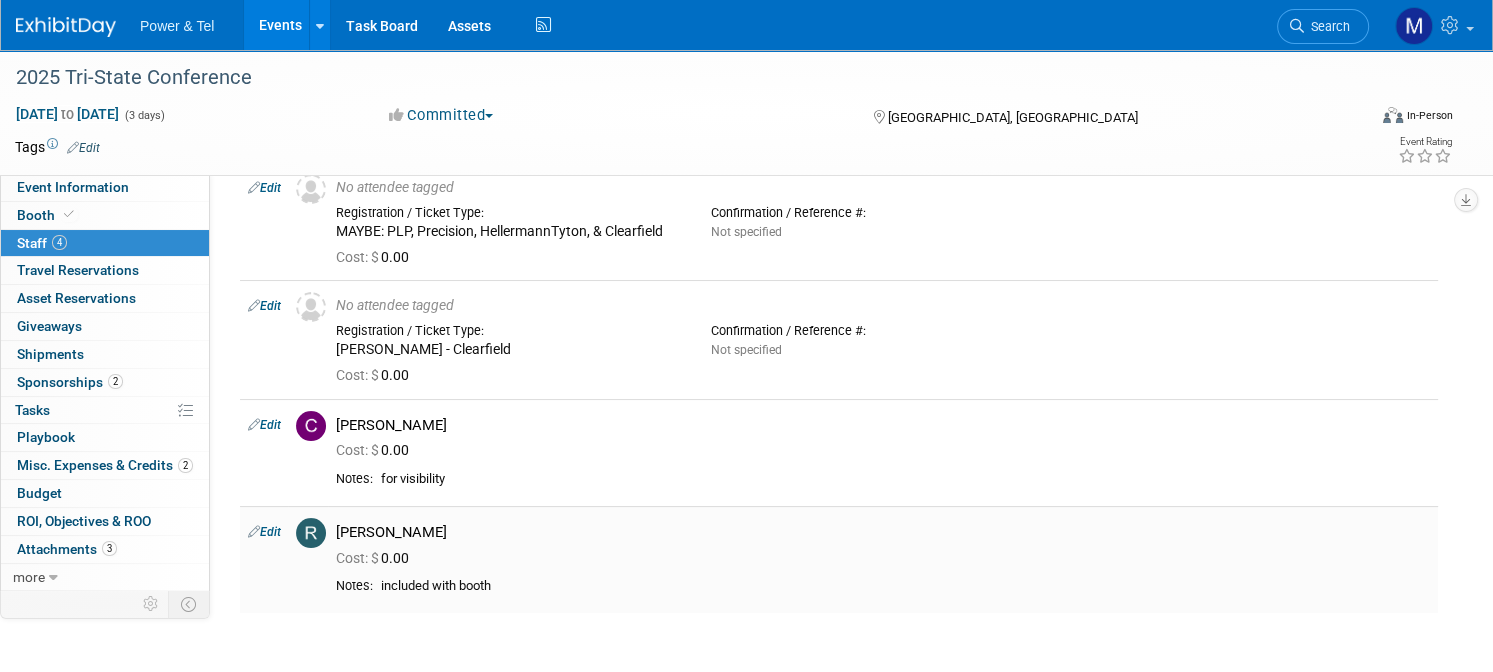 scroll, scrollTop: 286, scrollLeft: 0, axis: vertical 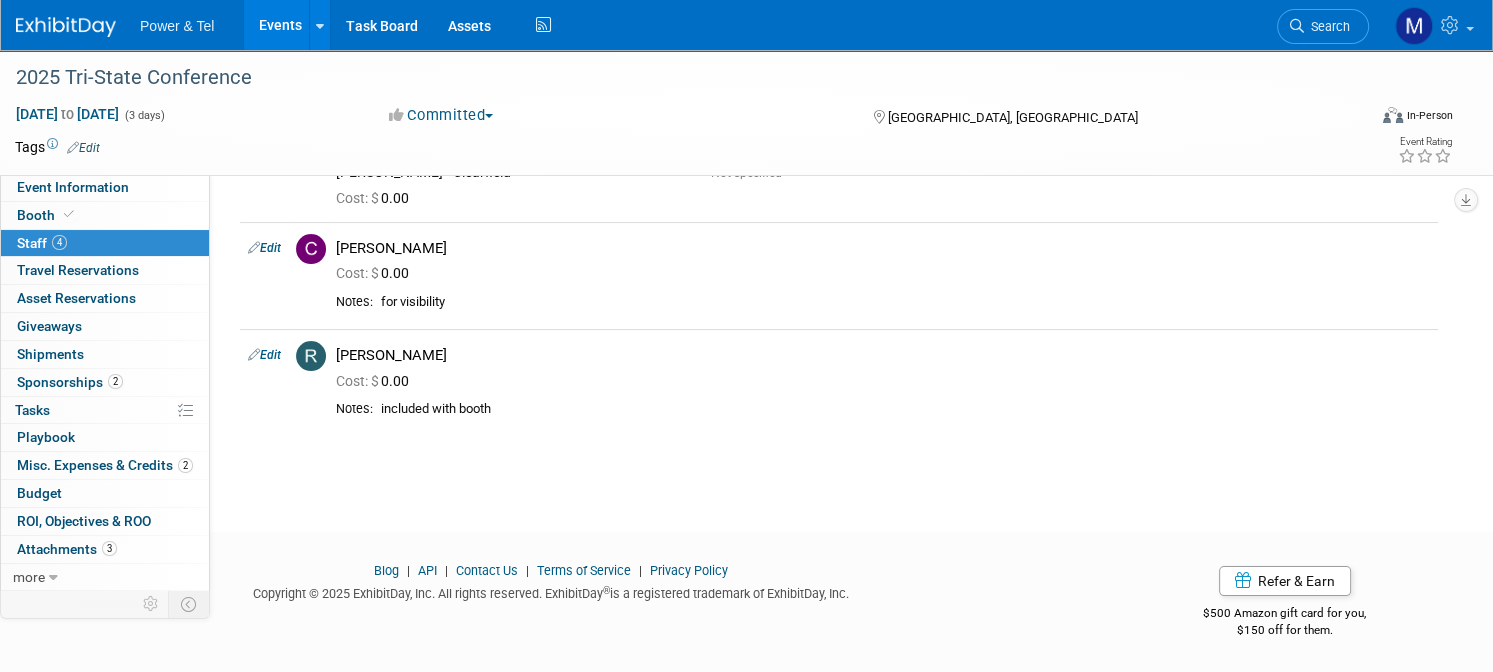 click on "Events" at bounding box center [280, 25] 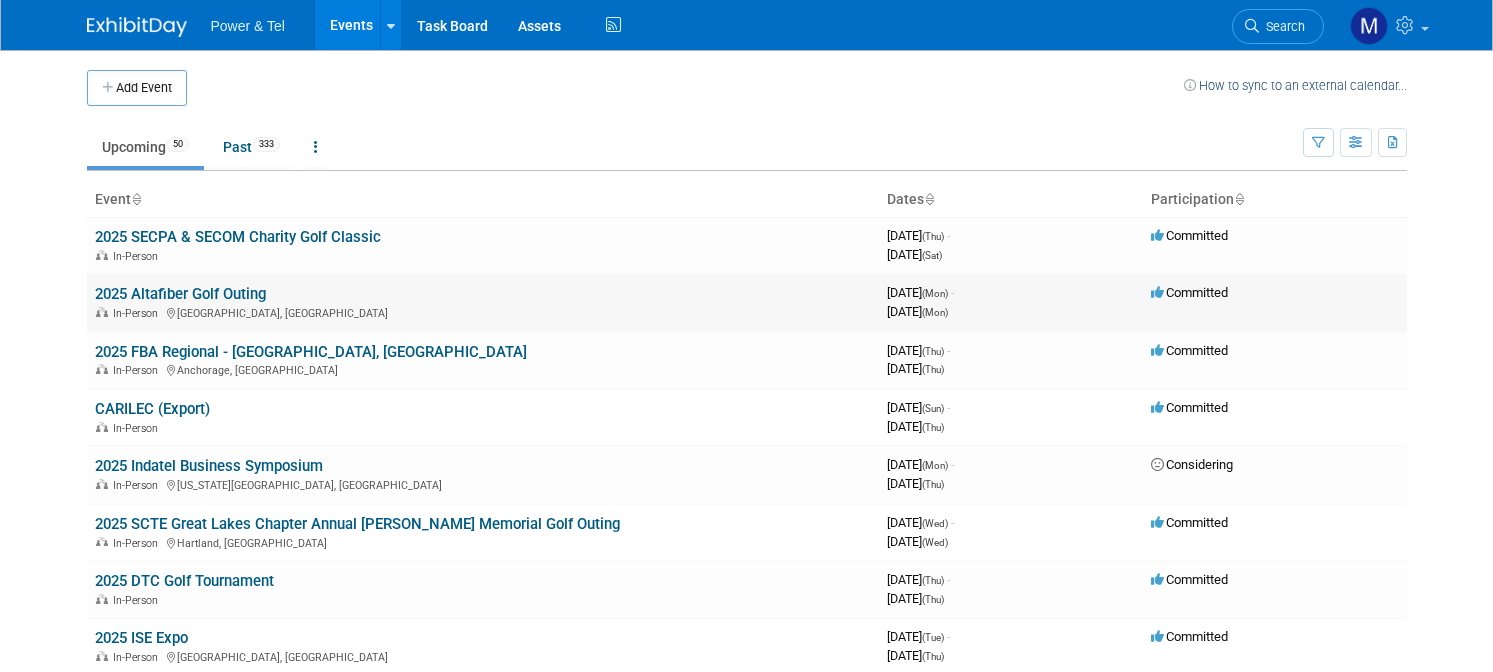 scroll, scrollTop: 0, scrollLeft: 0, axis: both 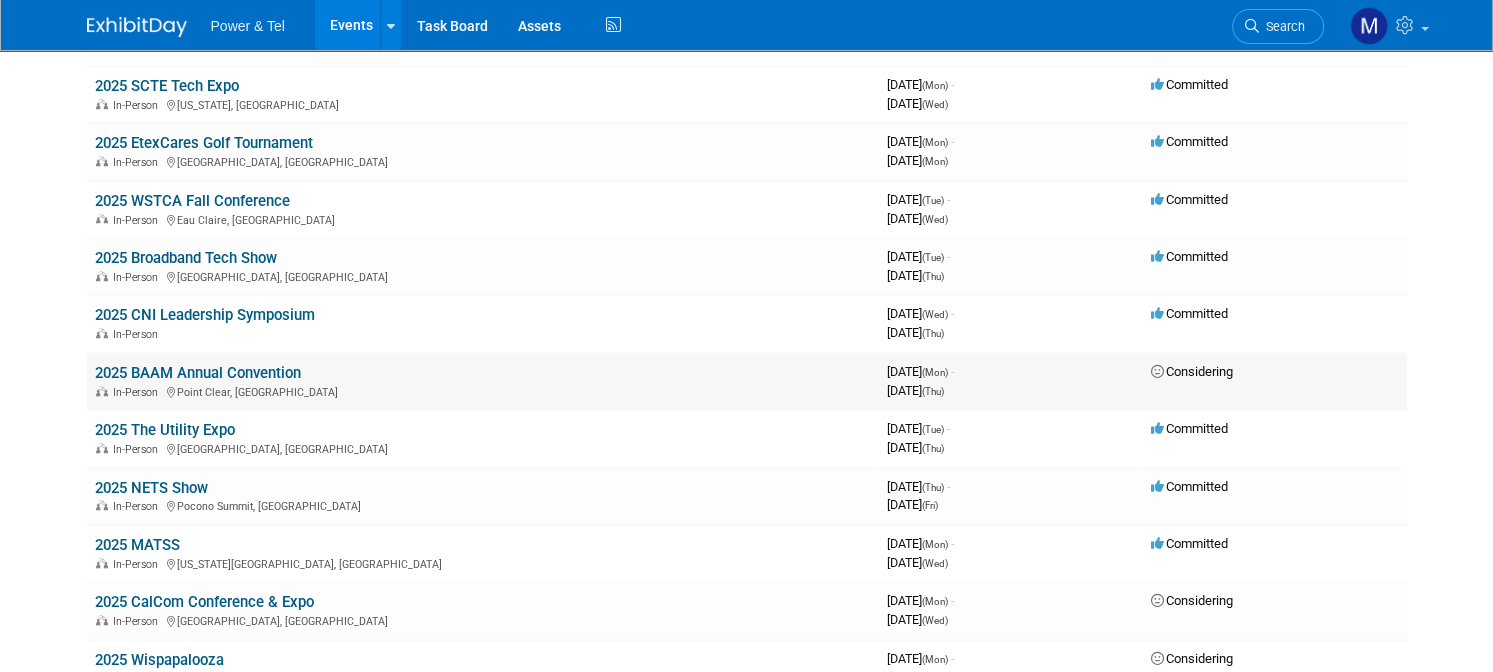 click on "2025 BAAM Annual Convention
In-Person
Point Clear, AL" at bounding box center [483, 381] 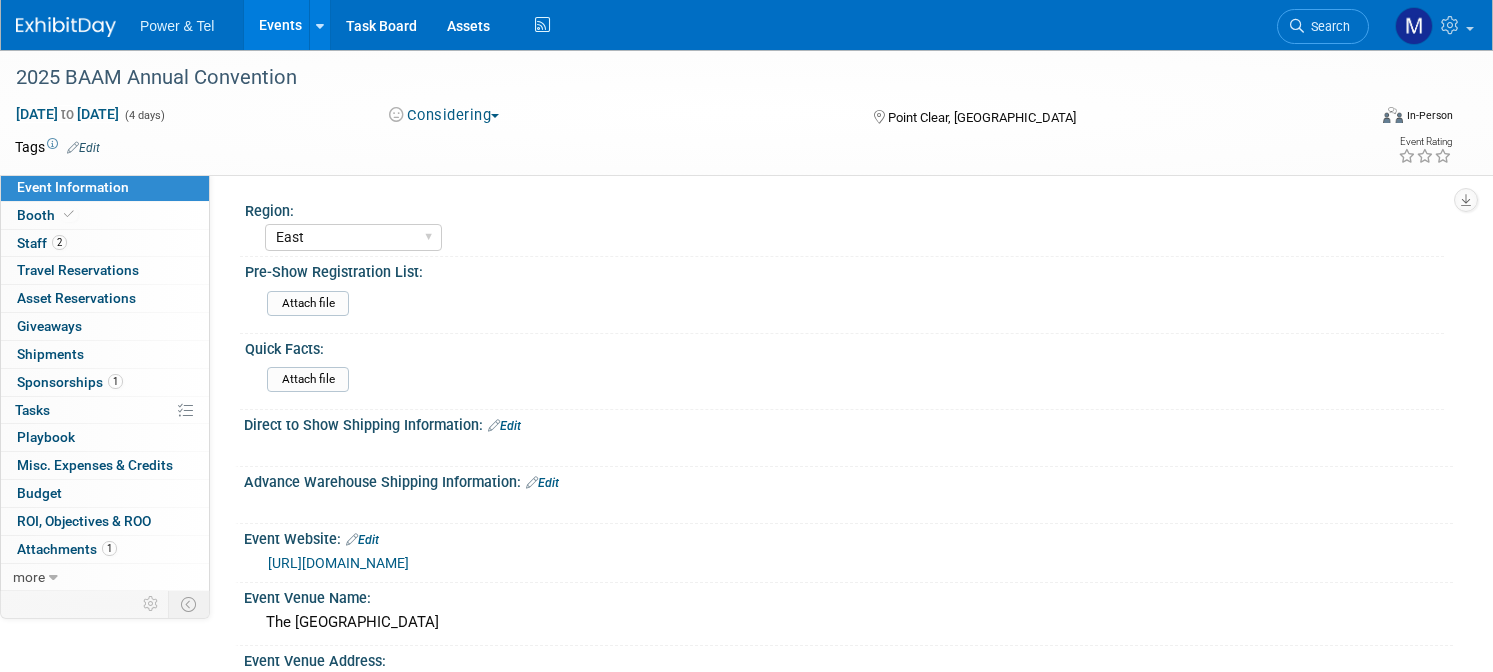 select on "East" 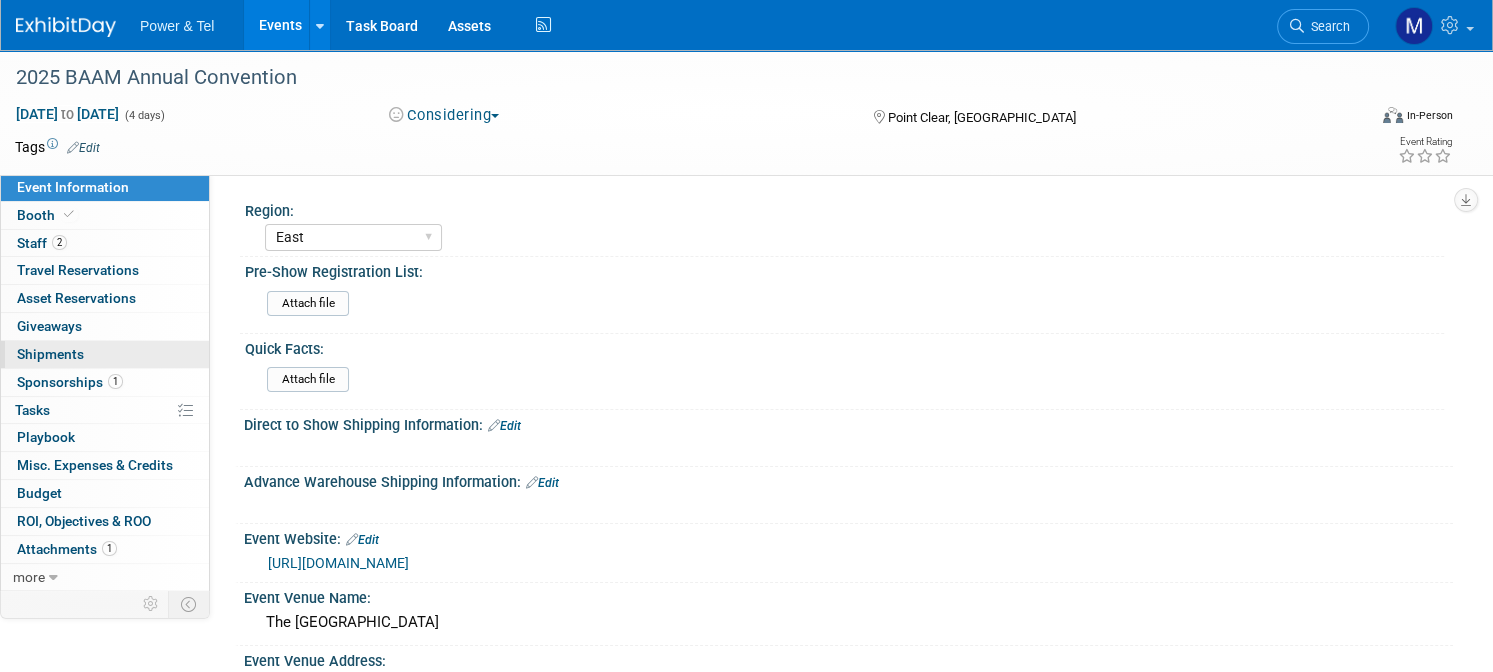 scroll, scrollTop: 0, scrollLeft: 0, axis: both 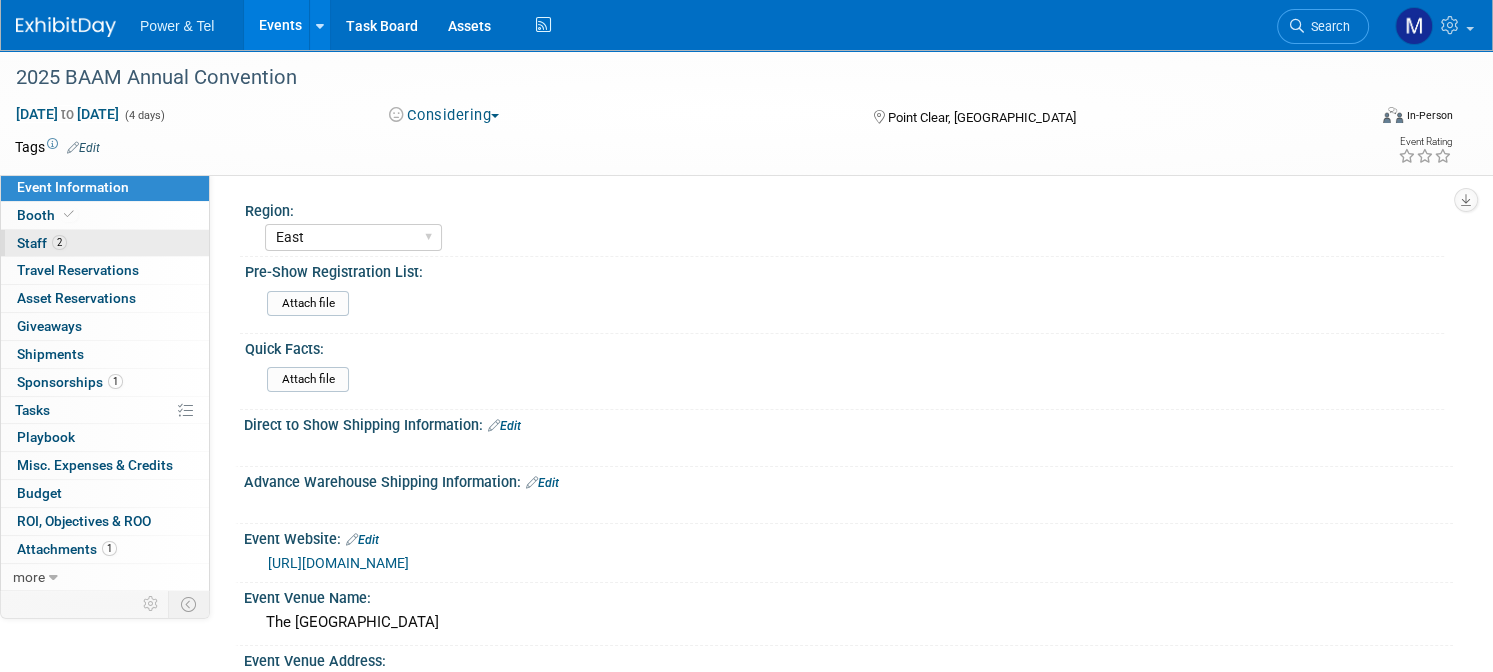 click on "2
Staff 2" at bounding box center [105, 243] 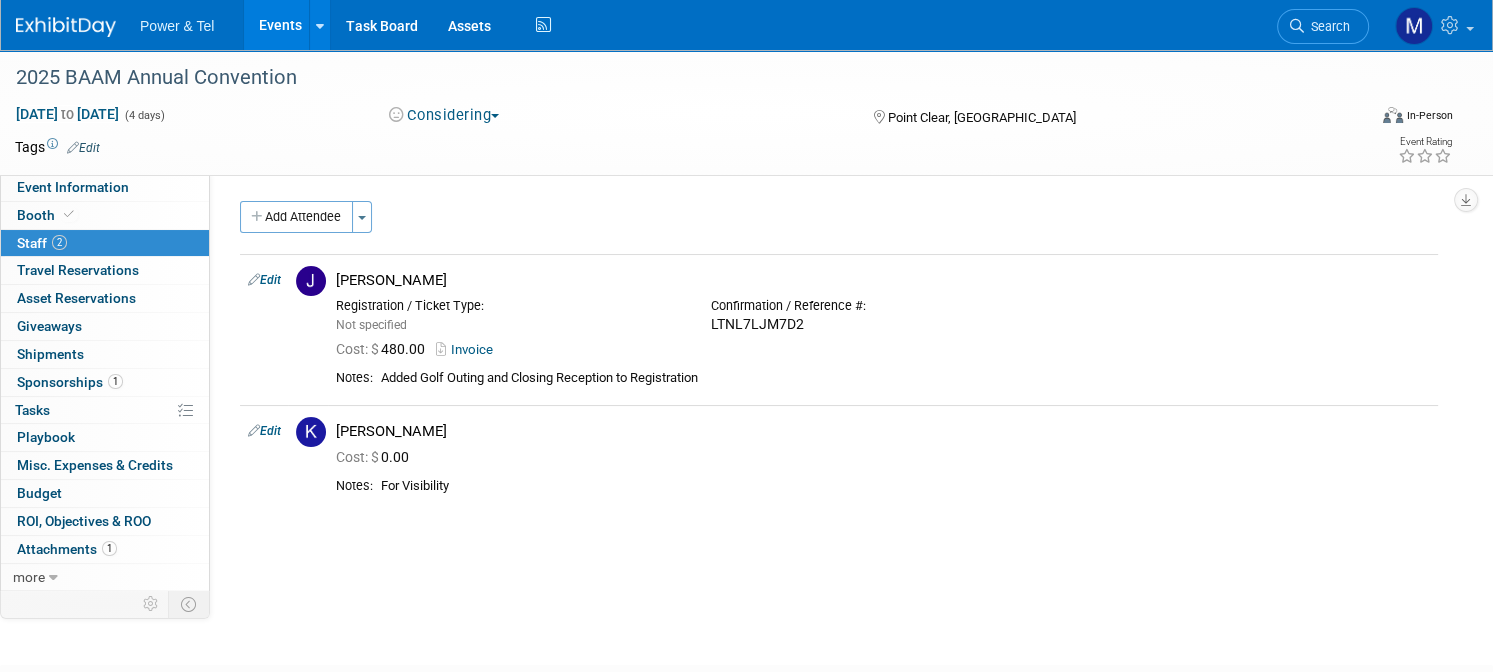click on "Considering" at bounding box center [444, 115] 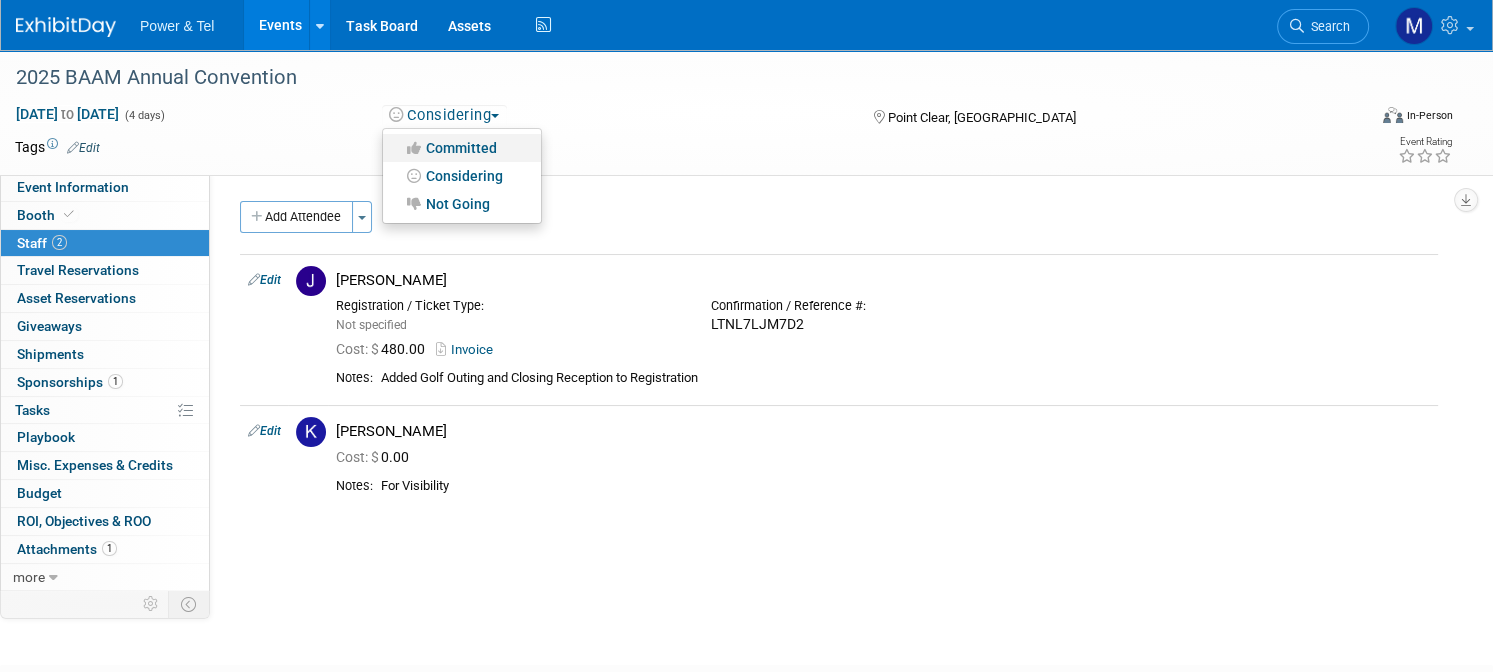 click on "Committed" at bounding box center [462, 148] 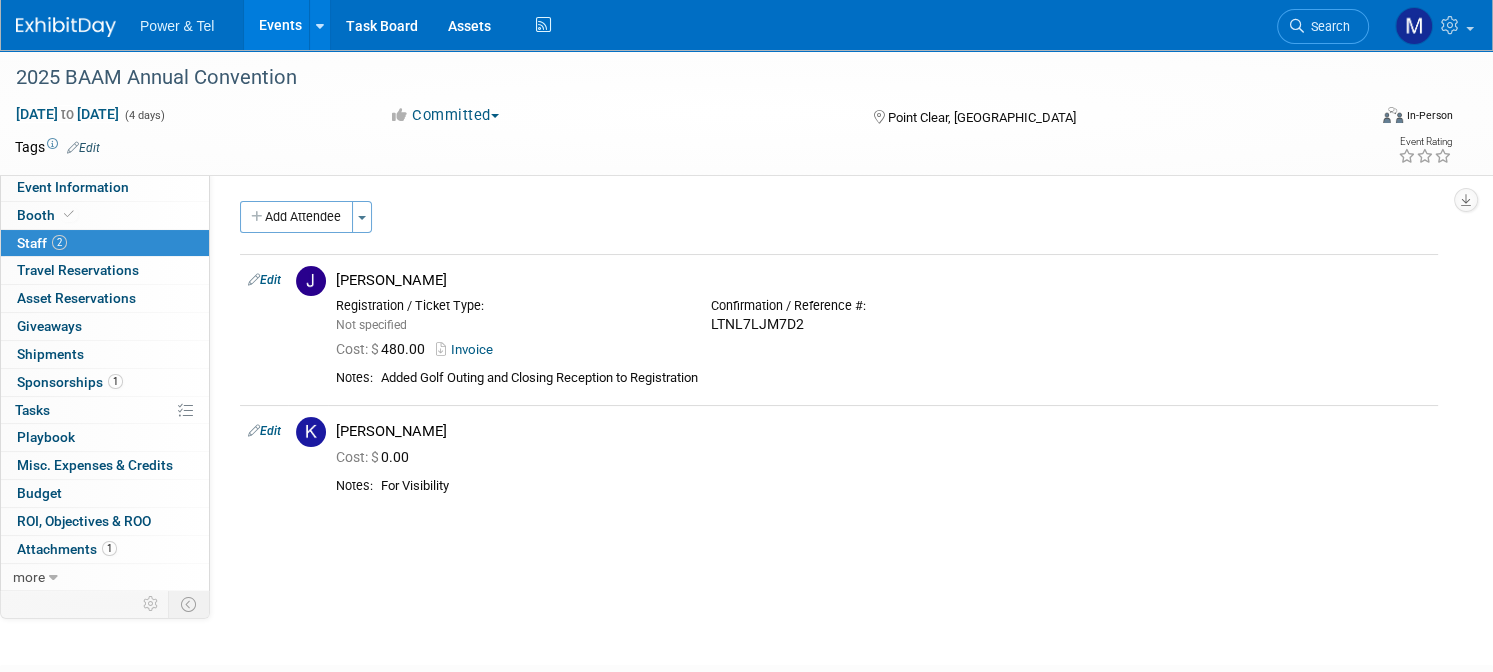 click on "Region:
Central
East
Midwest
West
National
MSO
Canada
Export/CALA
Pre-Show Registration List:
Attach file
Quick Facts:
Attach file
Direct to Show Shipping Information:
Edit
X
Advance Warehouse Shipping Information:
Edit
X
Event Website:
Edit
https://www.almsbroadband.org/annual-meeting
Event Venue Name:
The Grand Hotel Golf Resort & Spa
Event Venue Address:
One Grand Blvd
Point Clear, AL 36564
Exhibit Hall Dates/Times:
Edit
Save Changes
Cancel
Booth Set-up Dates/Times:
Edit
Save Changes
Cancel
Booth Dismantle Dates/Times:
Edit
Save Changes
Cancel
Hospitality Event:
Edit" at bounding box center [831, 381] 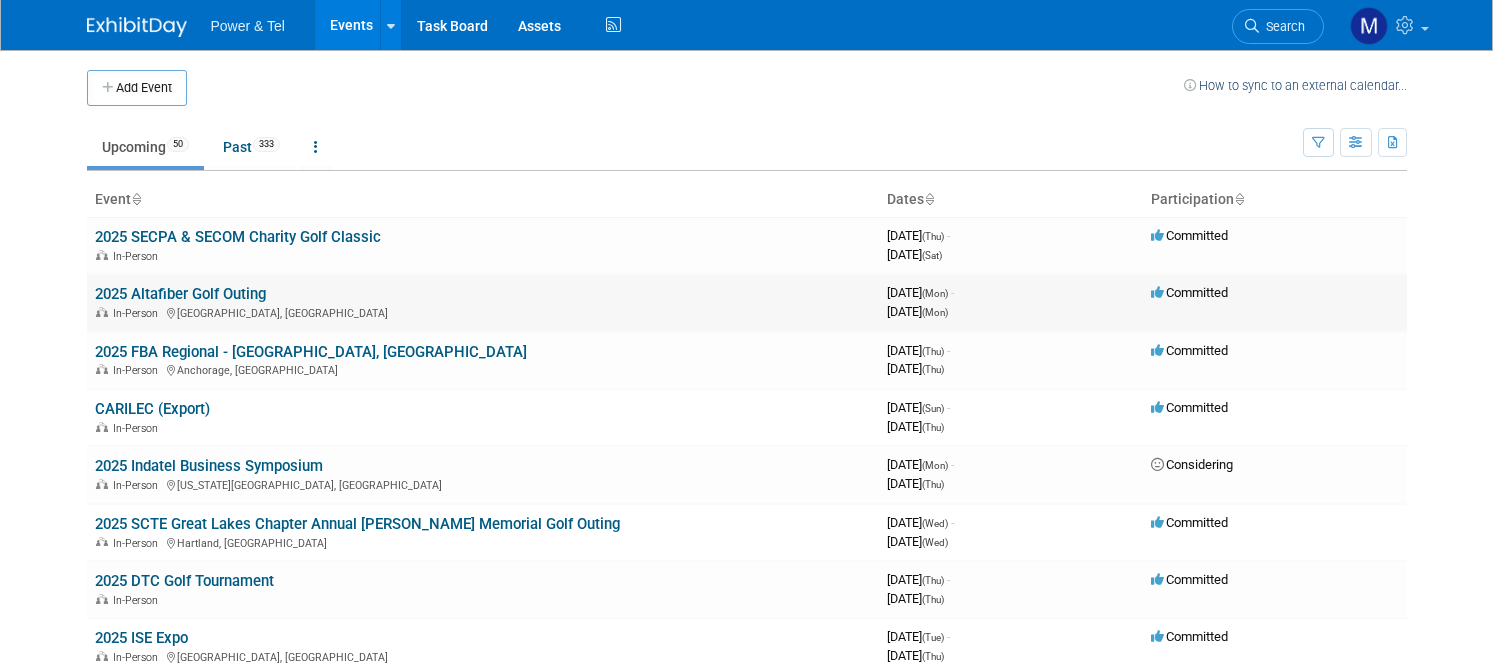 scroll, scrollTop: 0, scrollLeft: 0, axis: both 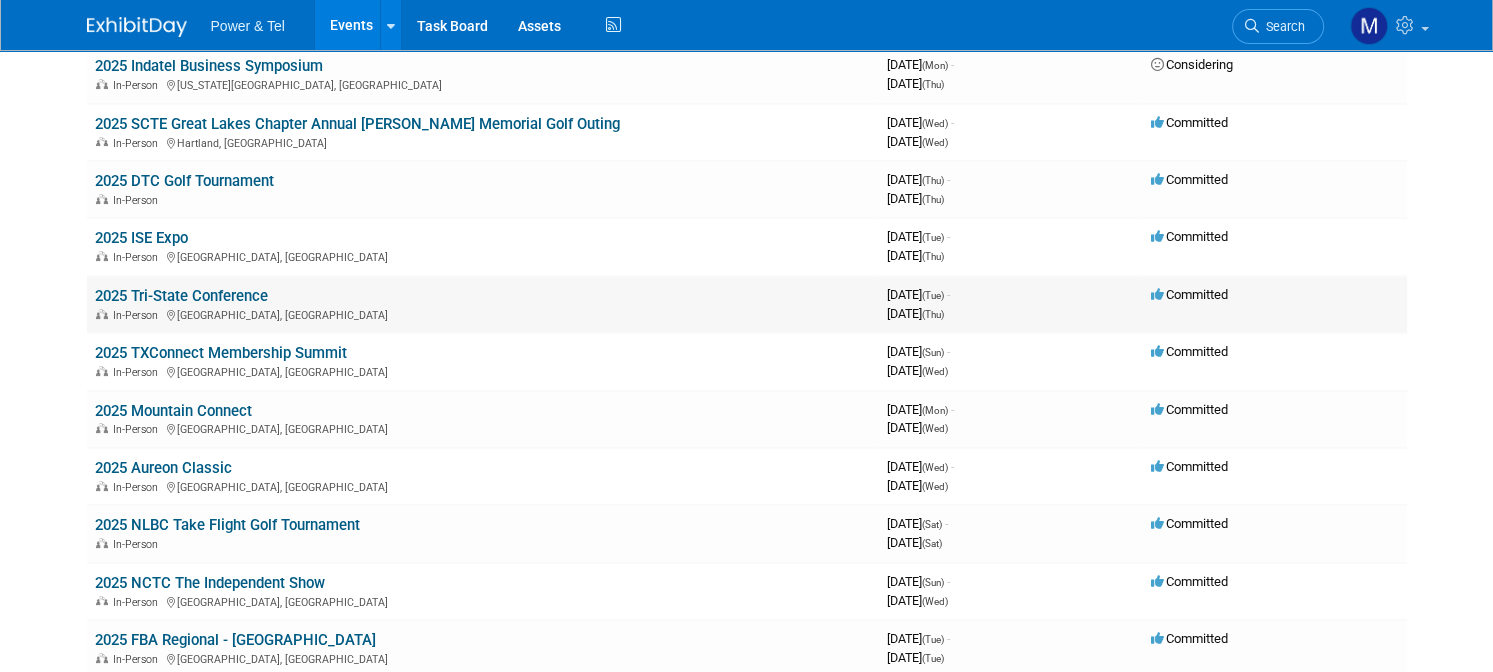 click on "2025 Tri-State Conference" at bounding box center (181, 296) 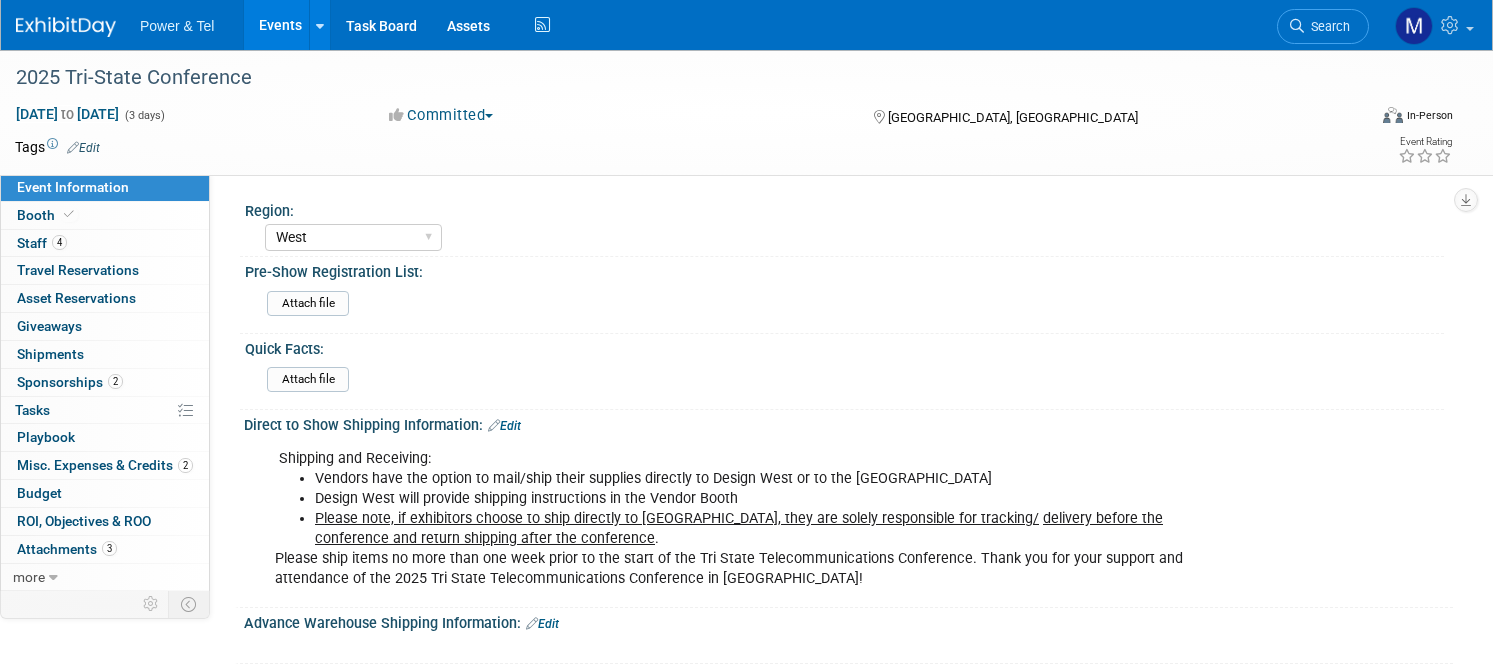 select on "West" 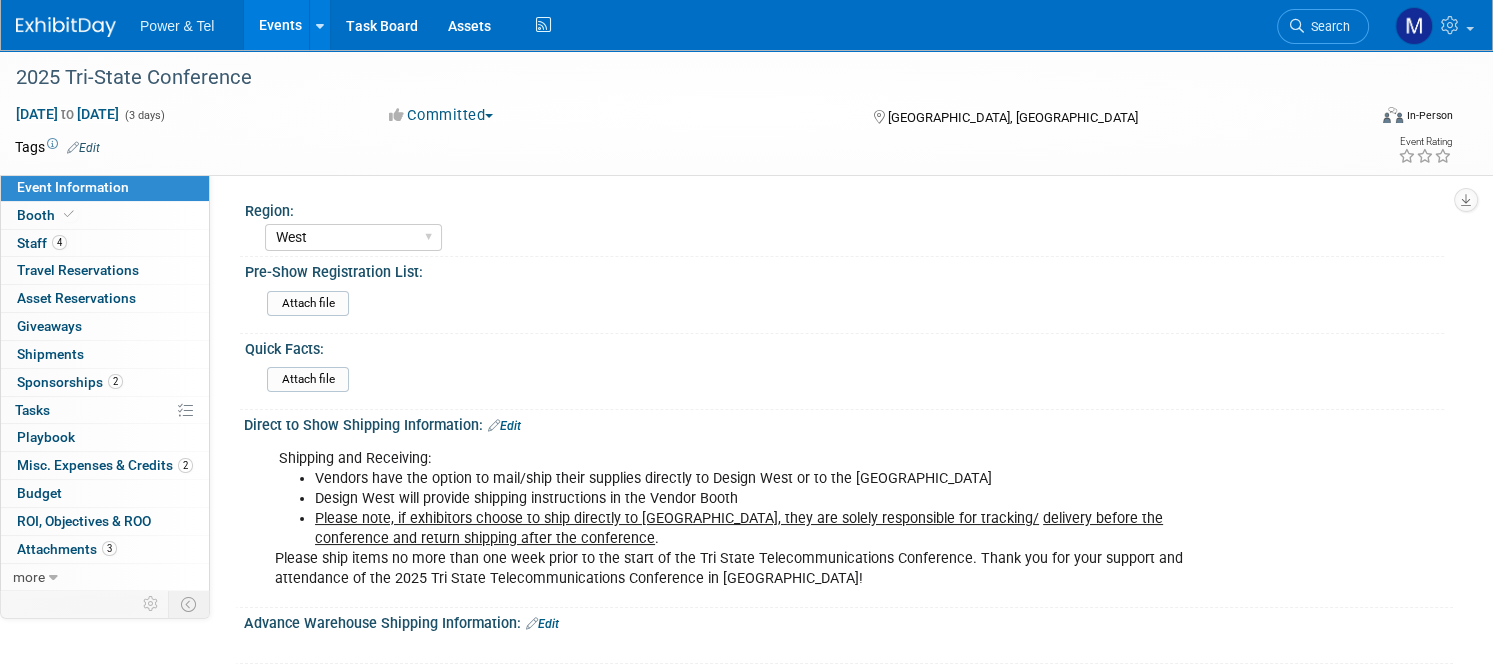 scroll, scrollTop: 0, scrollLeft: 0, axis: both 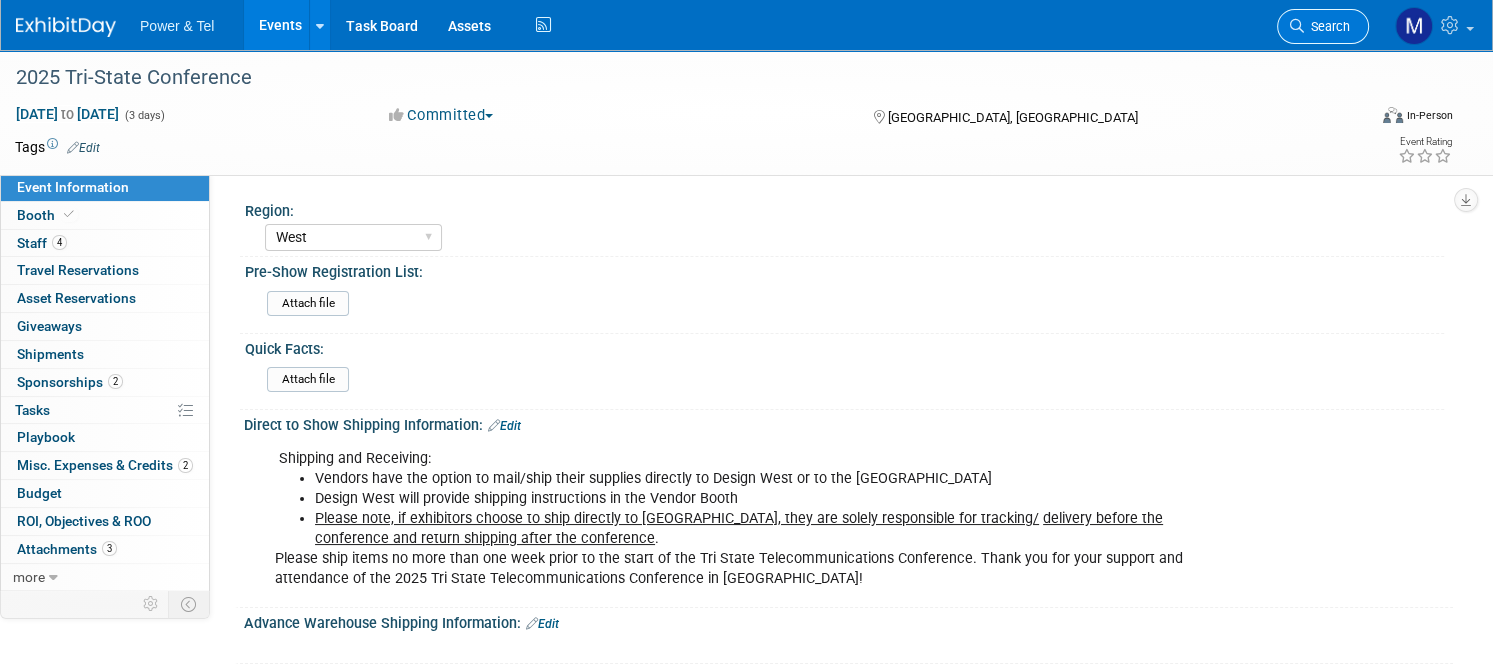click on "Search" at bounding box center (1327, 26) 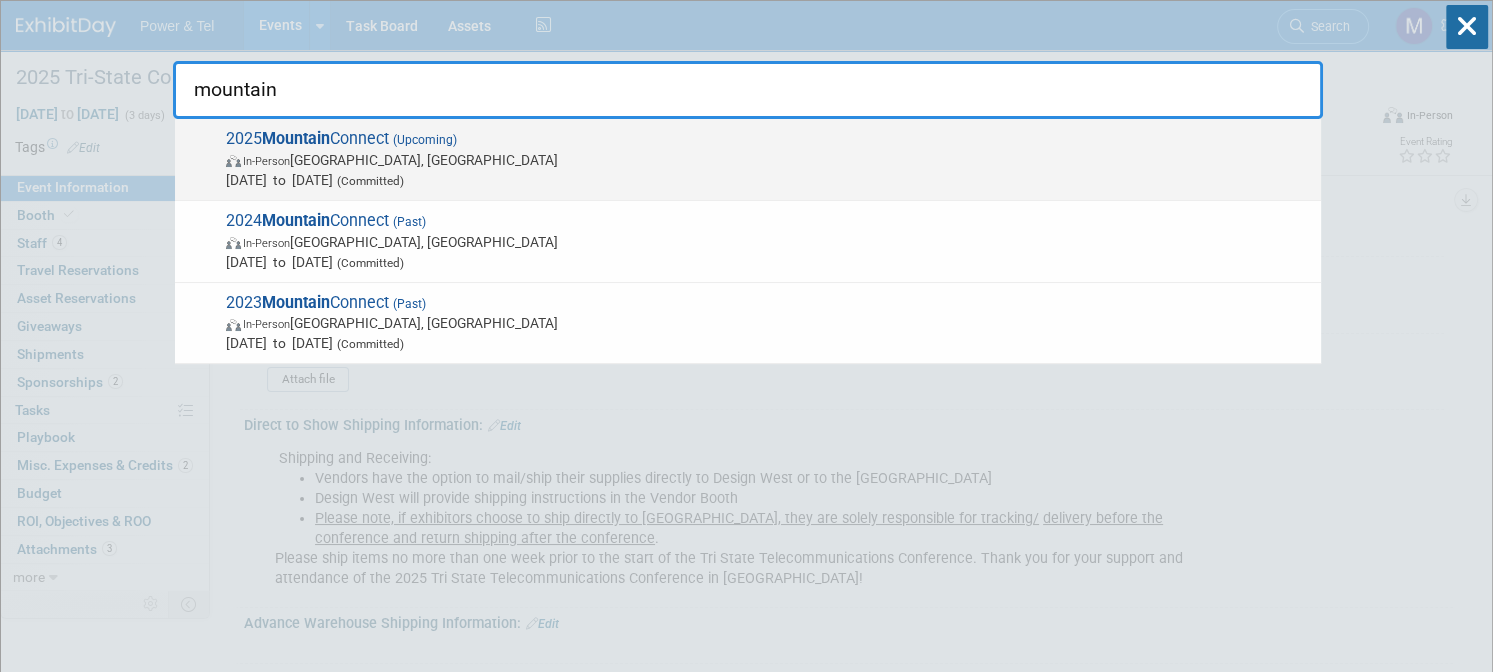 type on "mountain" 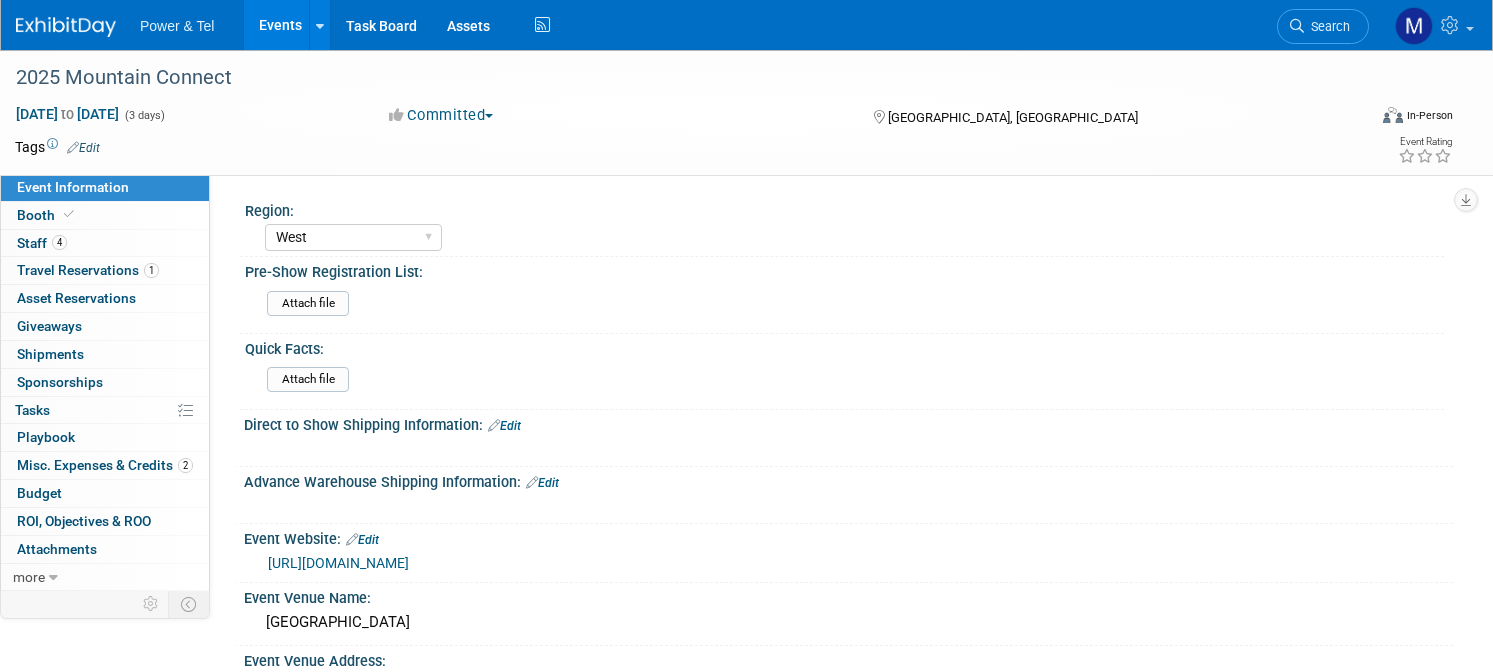 select on "West" 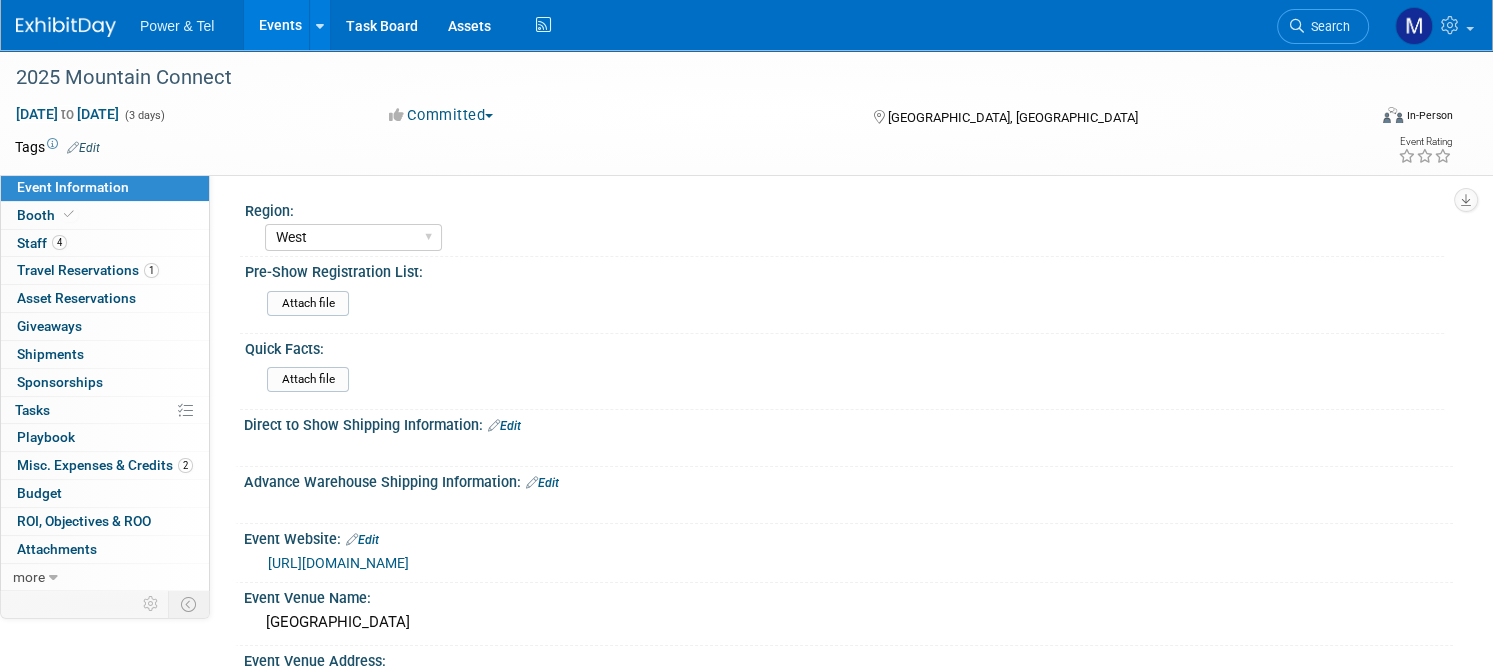scroll, scrollTop: 0, scrollLeft: 0, axis: both 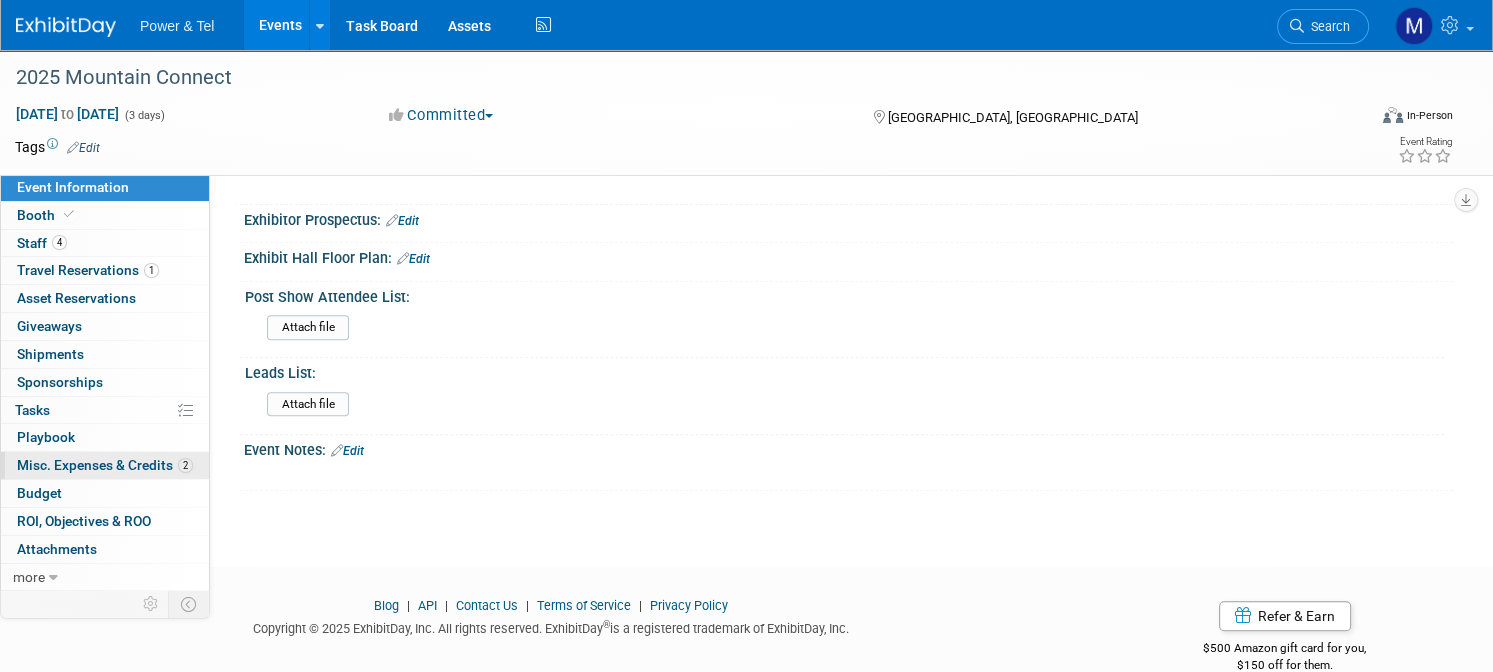 click on "Misc. Expenses & Credits 2" at bounding box center (105, 465) 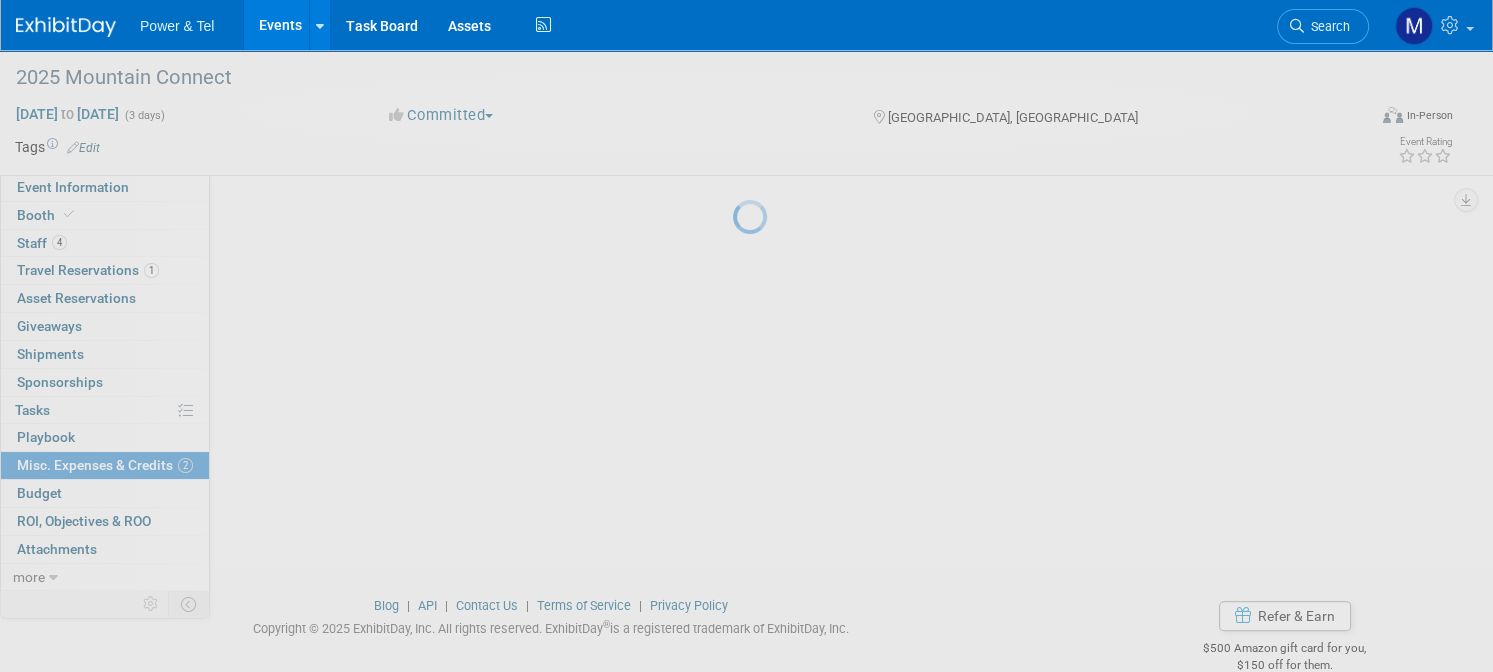 scroll, scrollTop: 0, scrollLeft: 0, axis: both 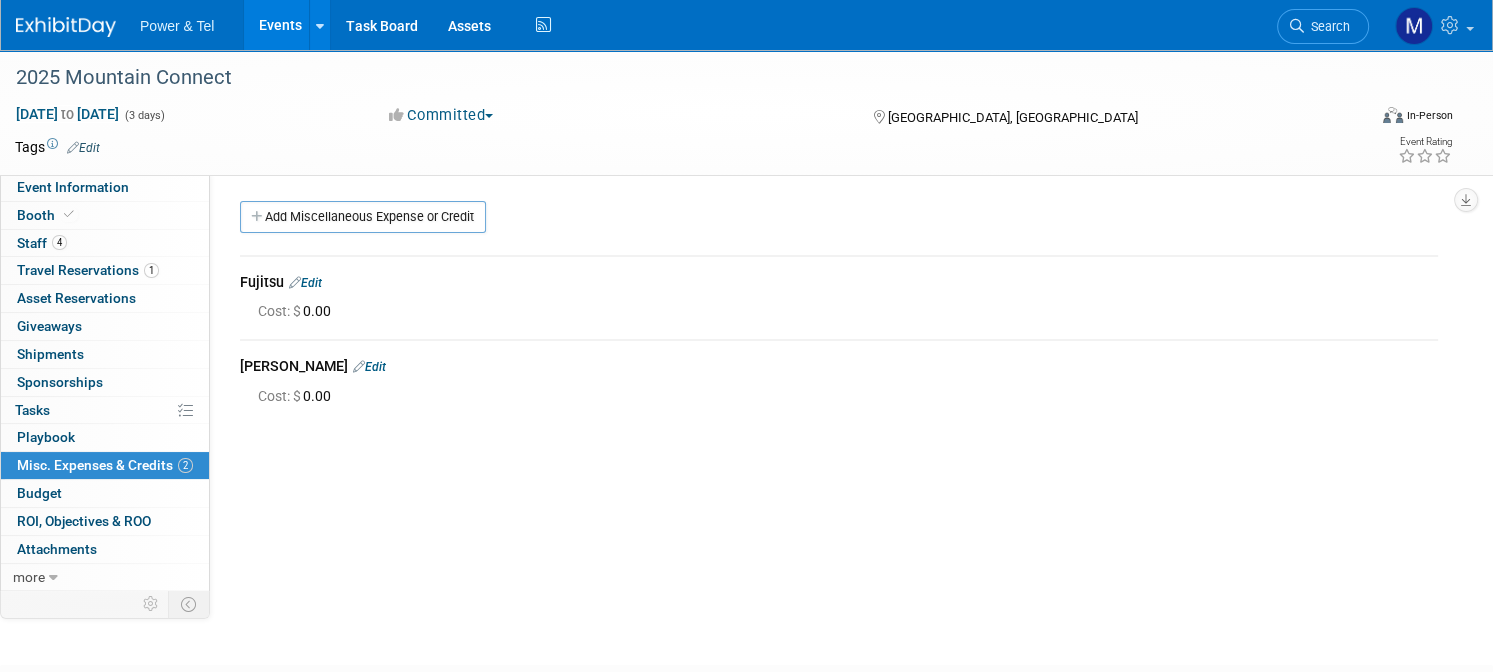 click on "Edit" at bounding box center [305, 283] 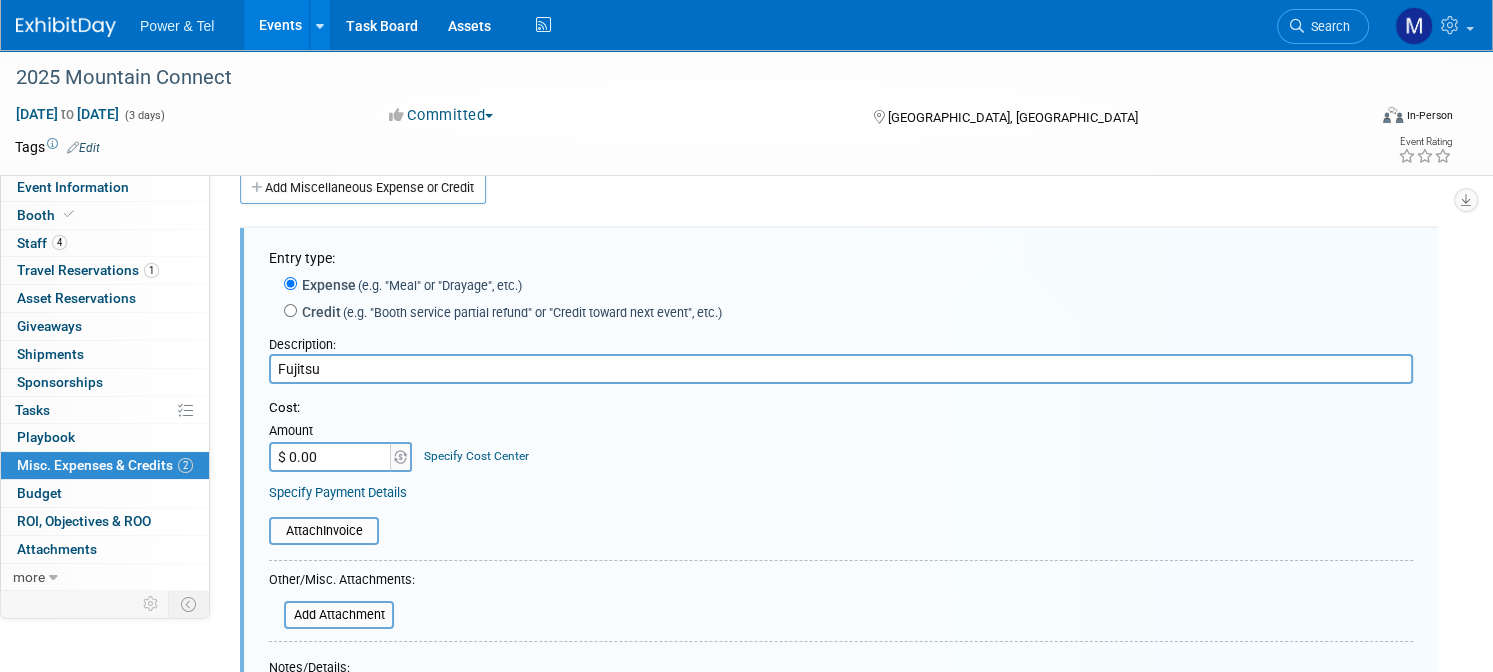 scroll, scrollTop: 0, scrollLeft: 0, axis: both 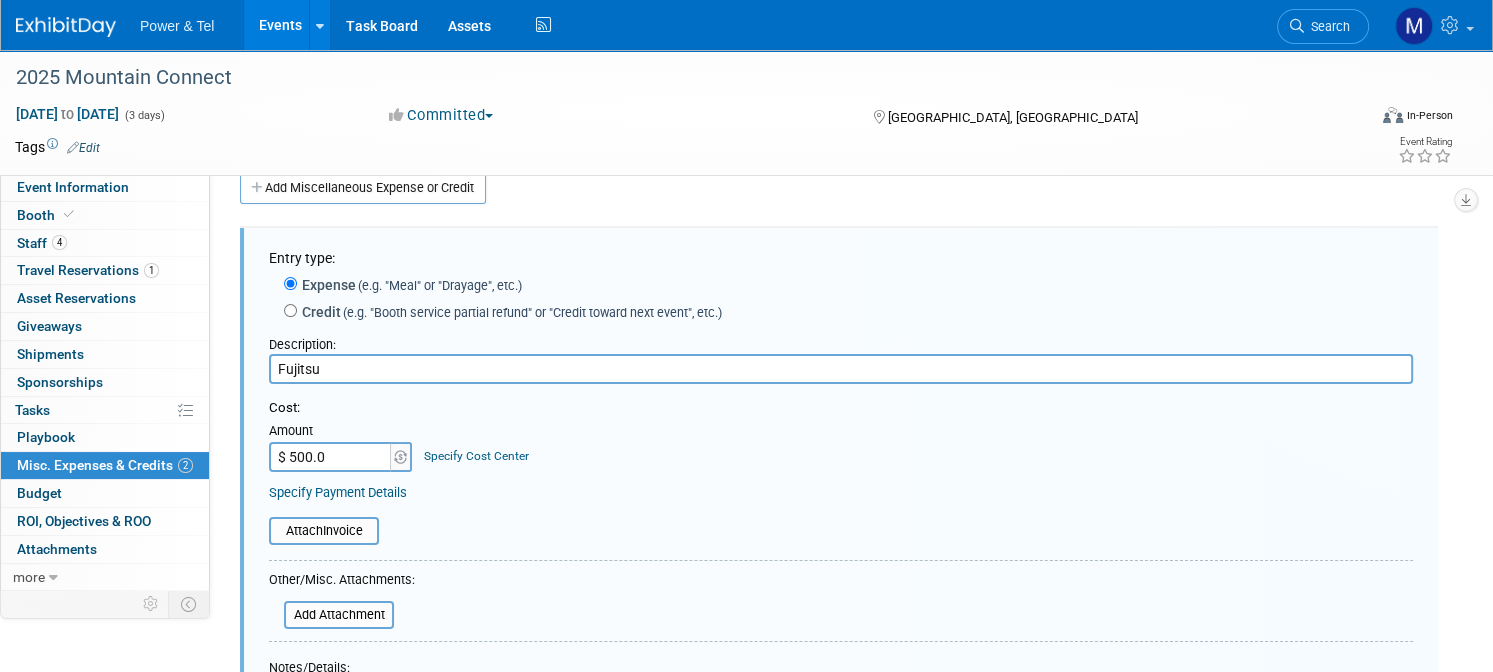 type on "$ 500.00" 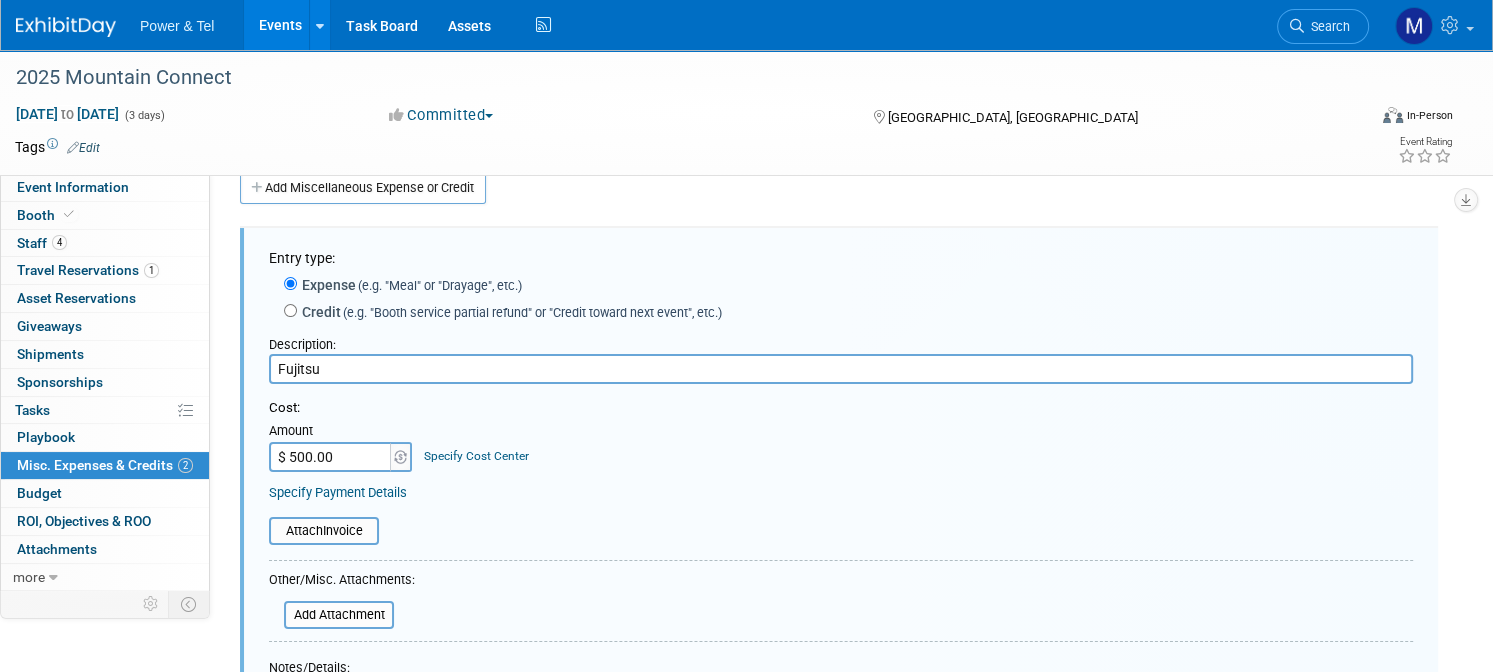 click on "Entry type:
Expense  (e.g. "Meal" or "Drayage", etc.)
Credit  (e.g. "Booth service partial refund" or "Credit toward next event", etc.)
Description:
Fujitsu
Cost:" at bounding box center [841, 543] 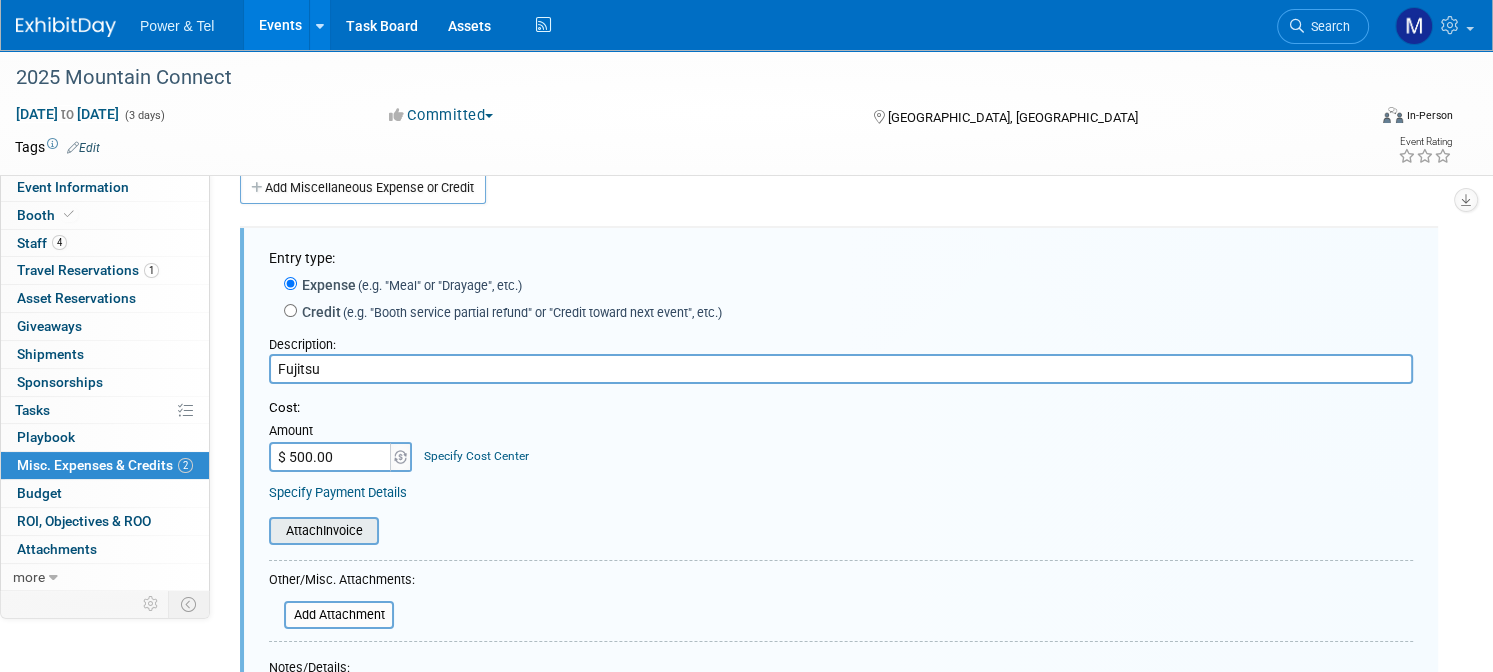 click at bounding box center [258, 531] 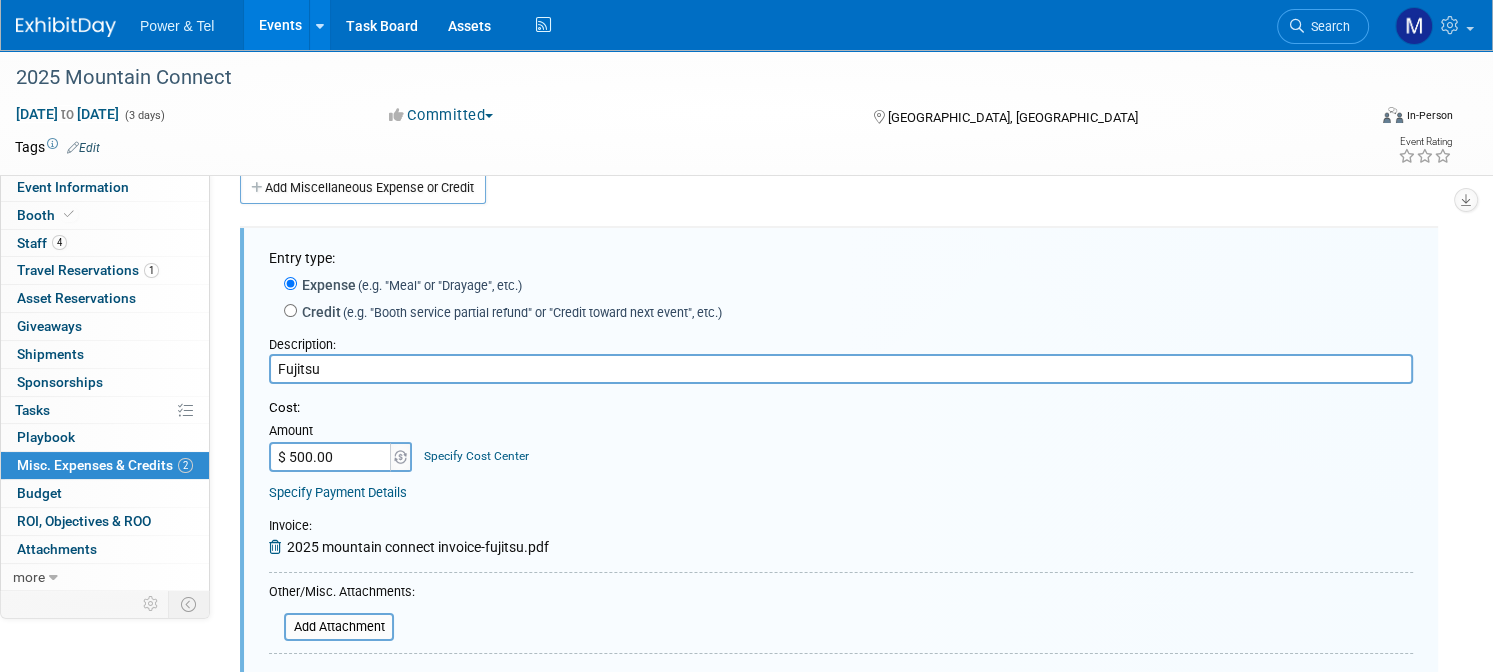scroll, scrollTop: 329, scrollLeft: 0, axis: vertical 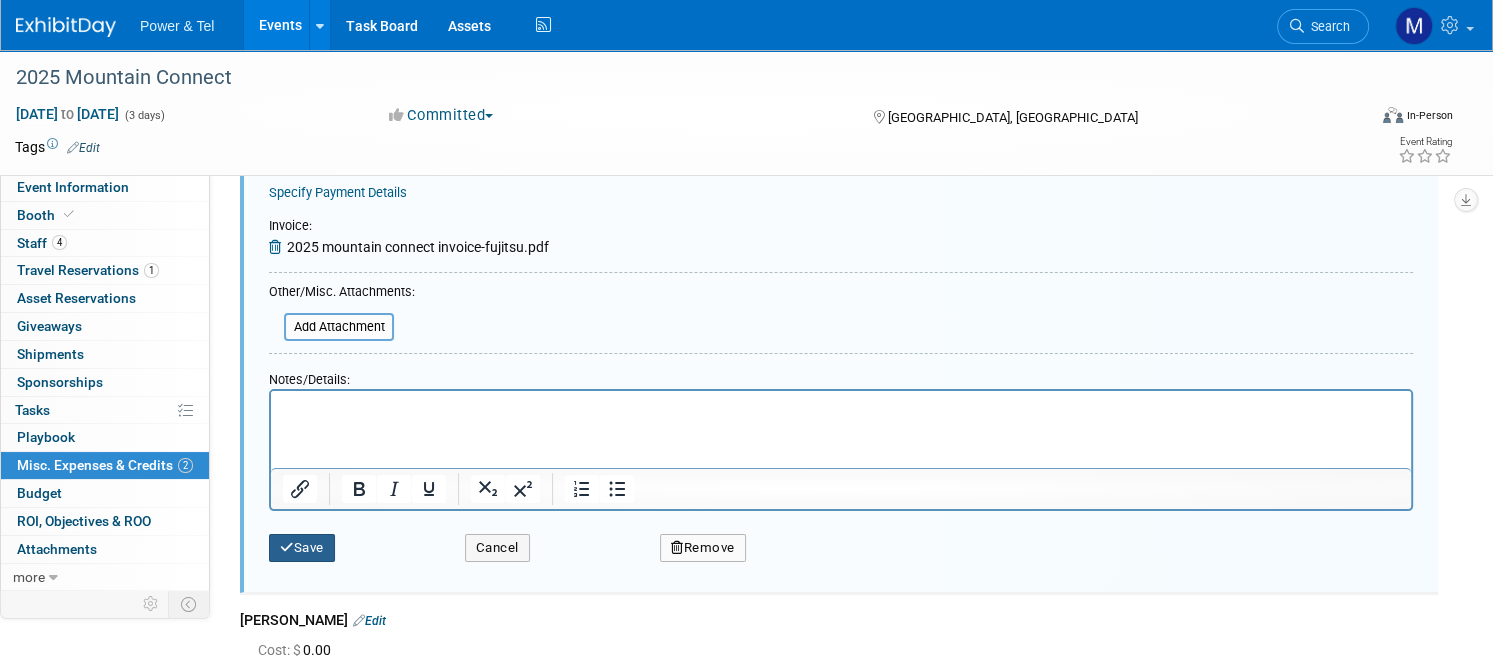 click on "Save" at bounding box center (302, 548) 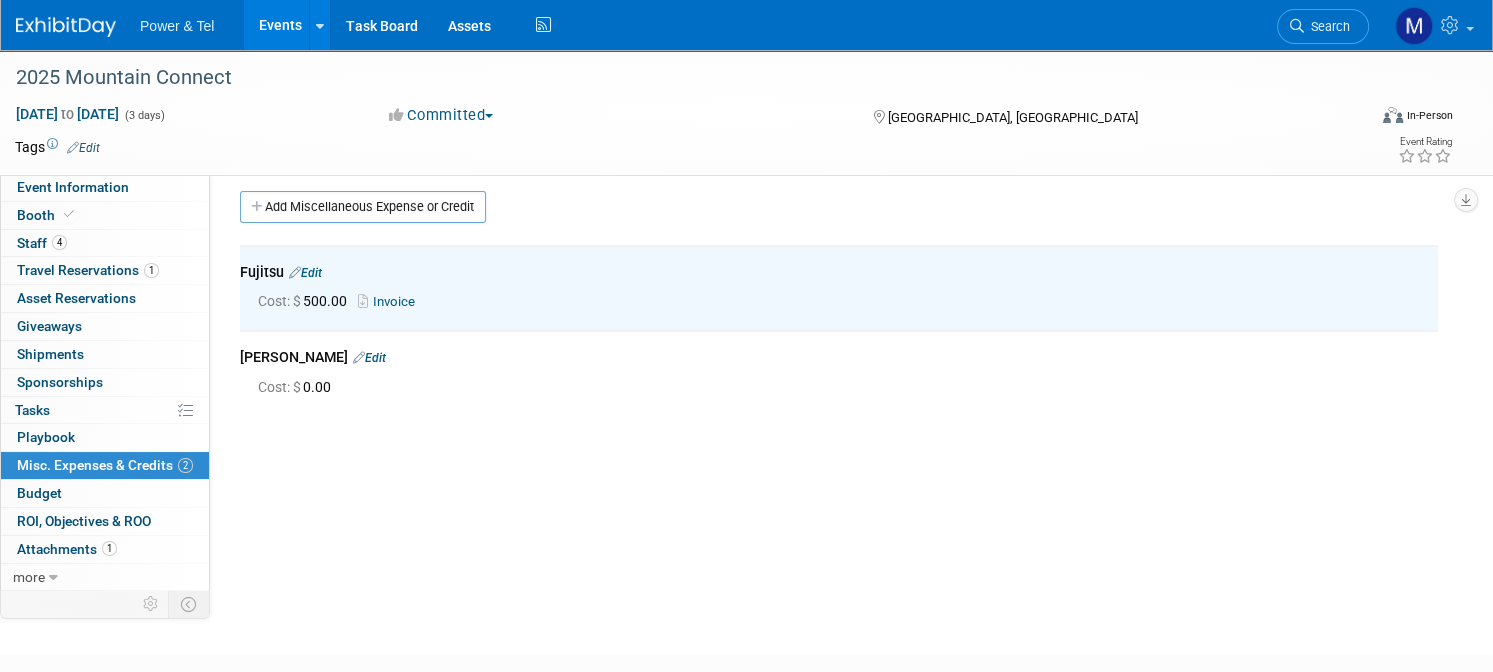 scroll, scrollTop: 0, scrollLeft: 0, axis: both 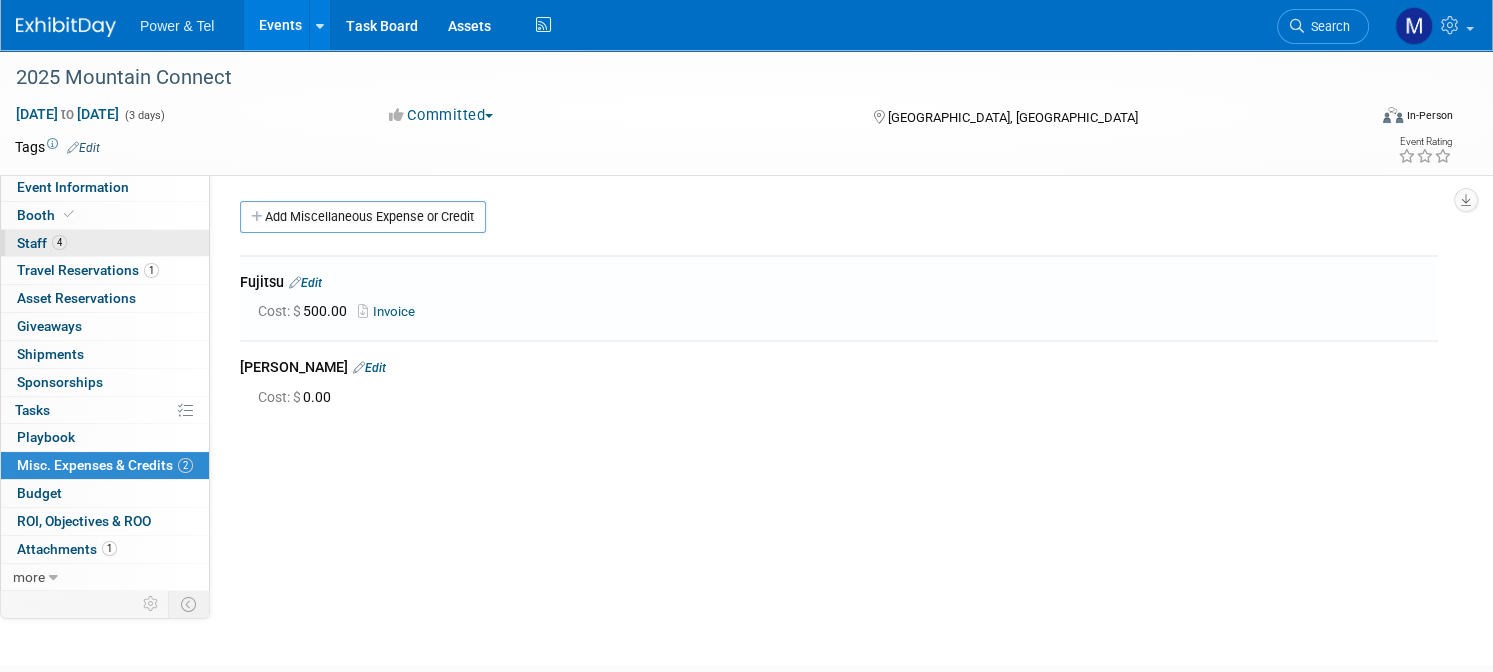 click on "4
Staff 4" at bounding box center [105, 243] 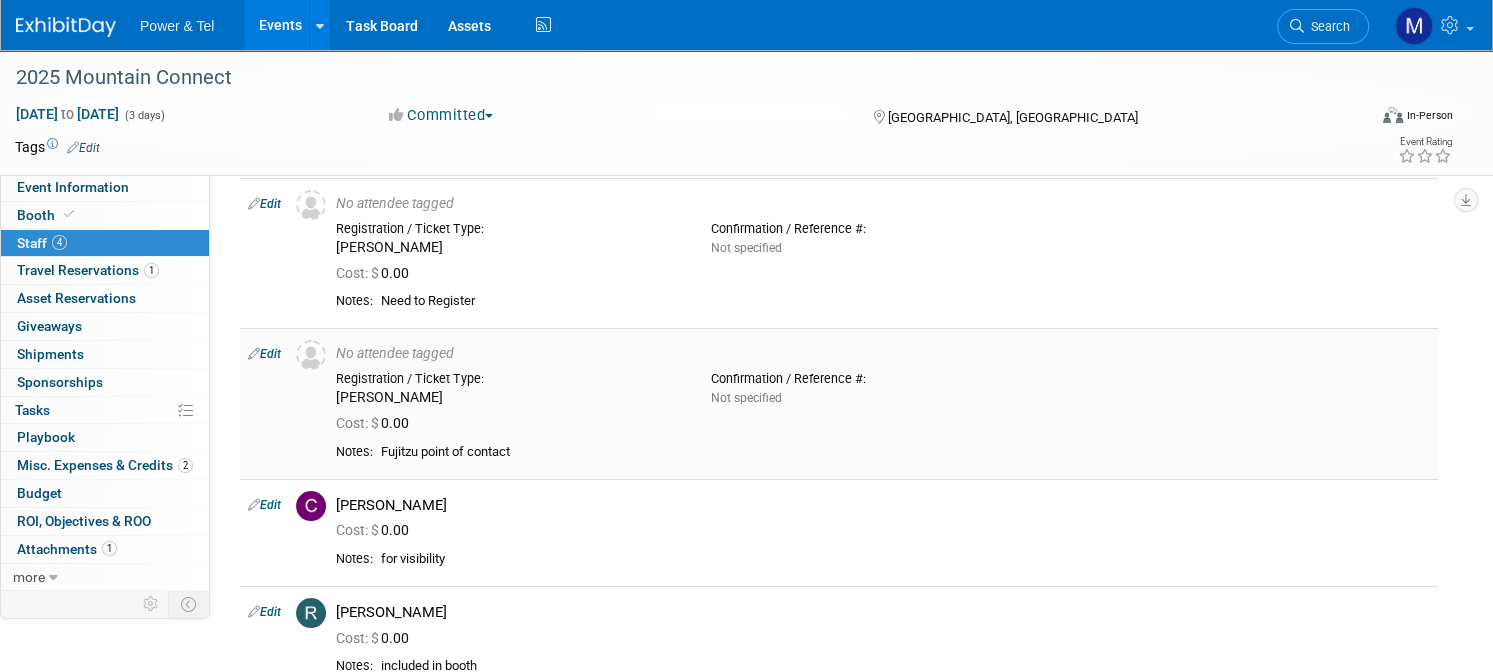 scroll, scrollTop: 0, scrollLeft: 0, axis: both 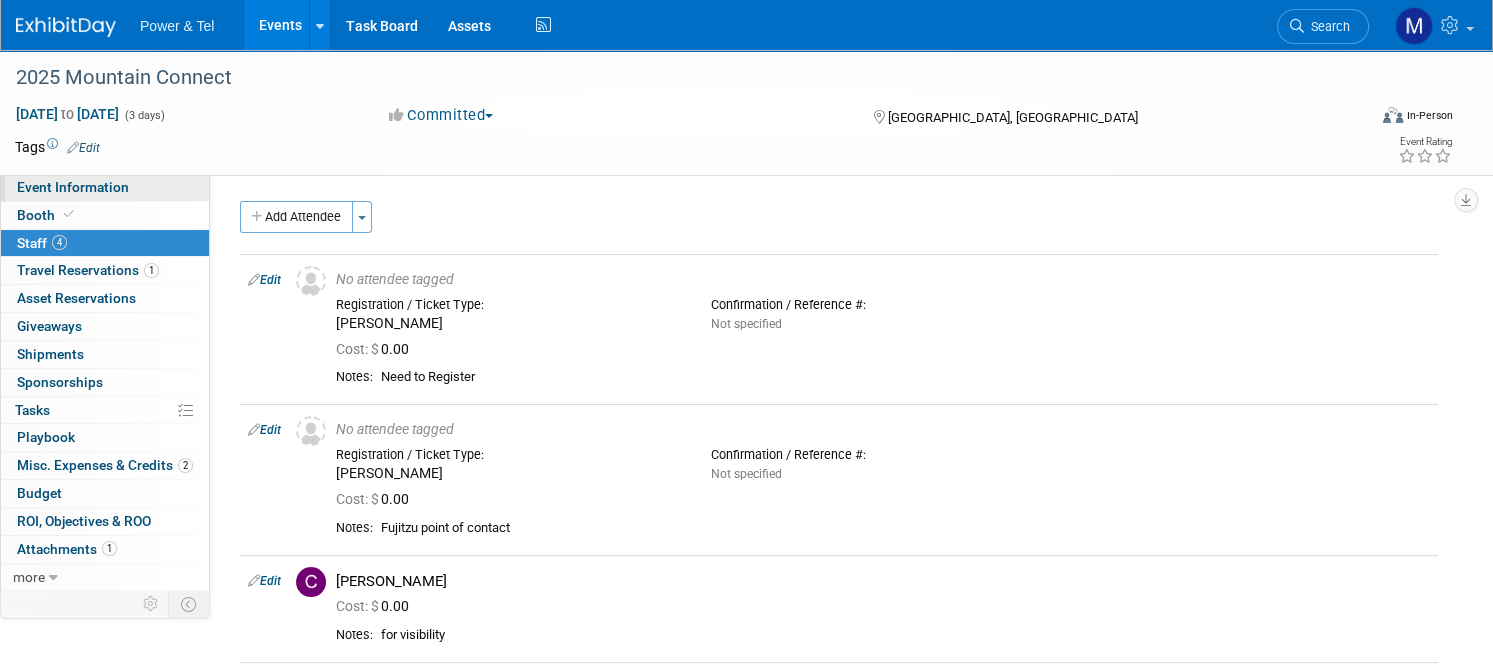 click on "Event Information" at bounding box center [73, 187] 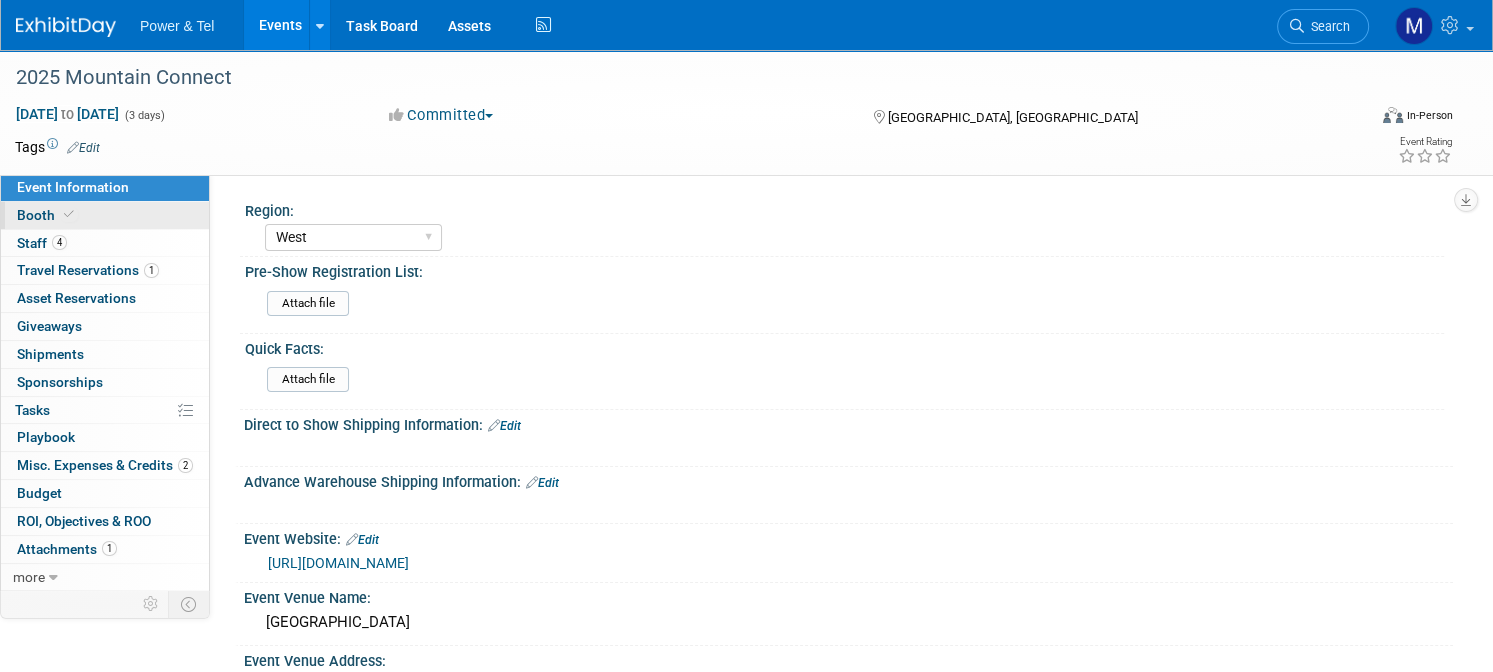 click on "Booth" at bounding box center (105, 215) 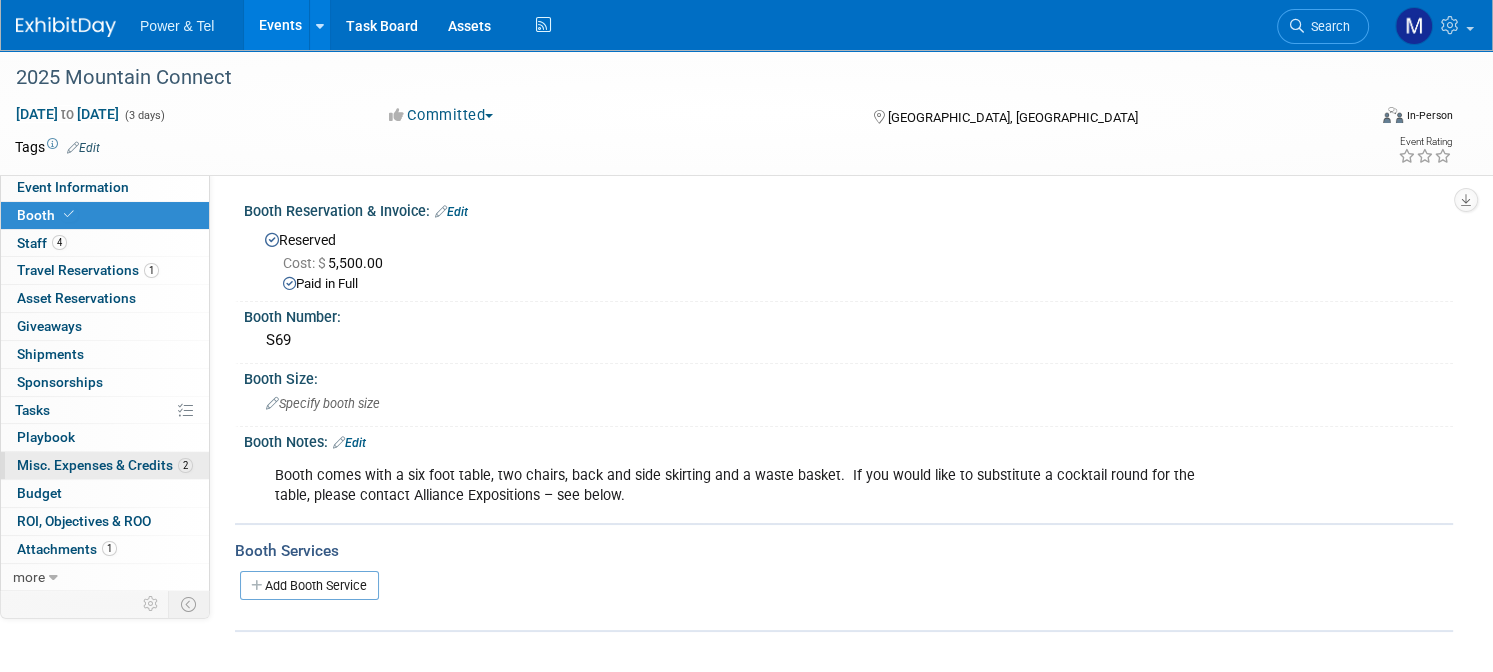 click on "Misc. Expenses & Credits 2" at bounding box center [105, 465] 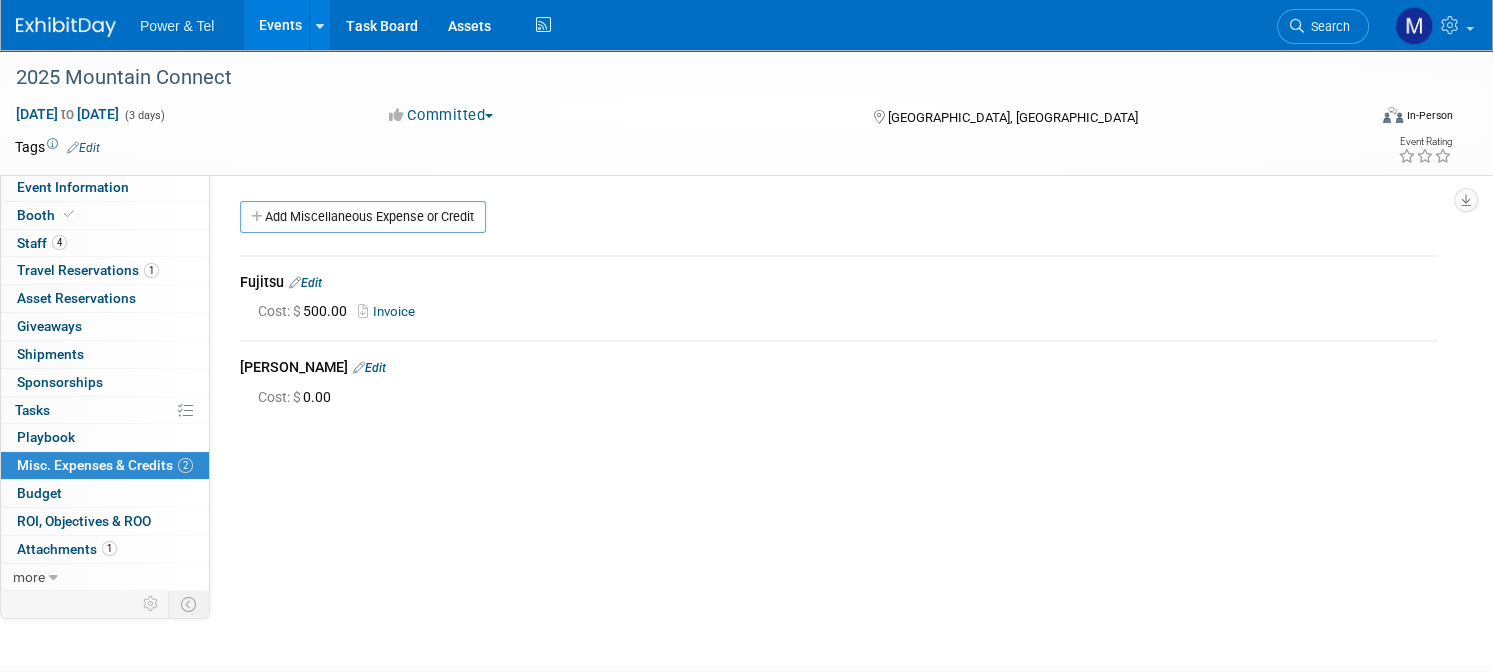 click on "Charles
Edit" at bounding box center (839, 369) 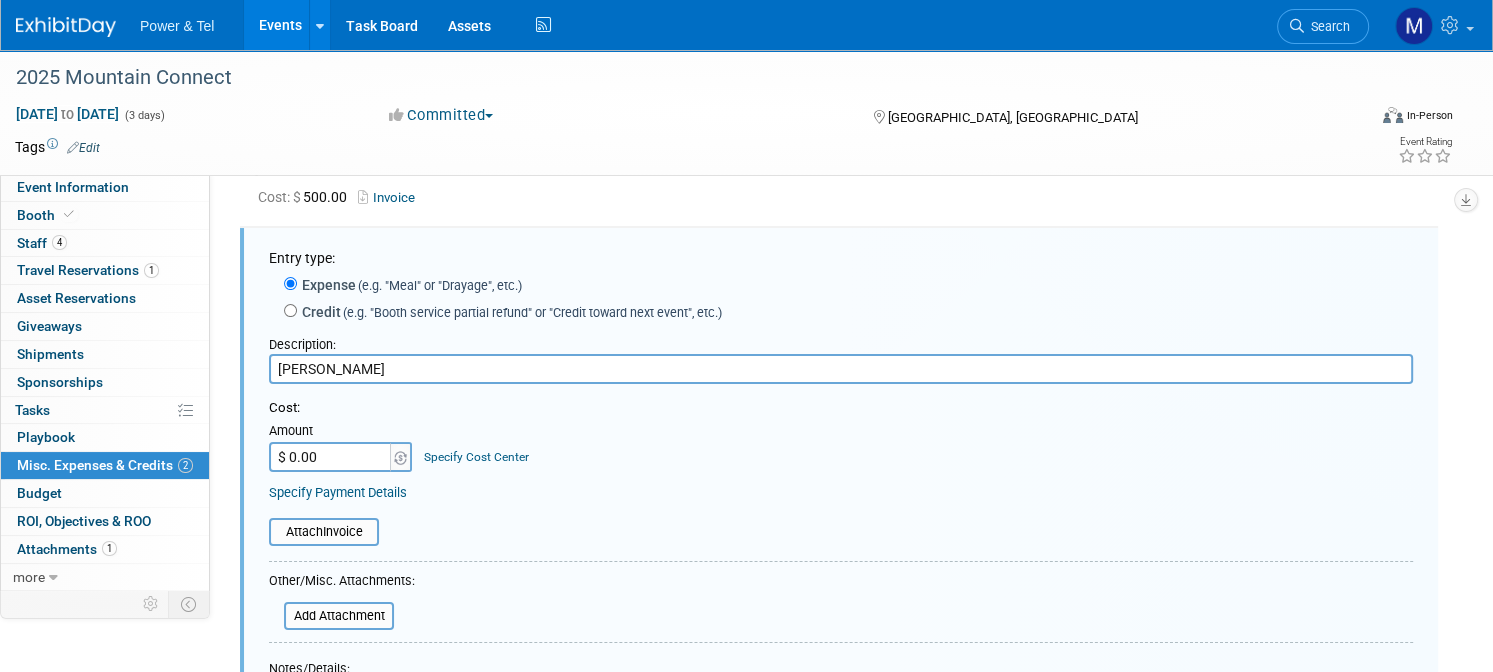 scroll, scrollTop: 0, scrollLeft: 0, axis: both 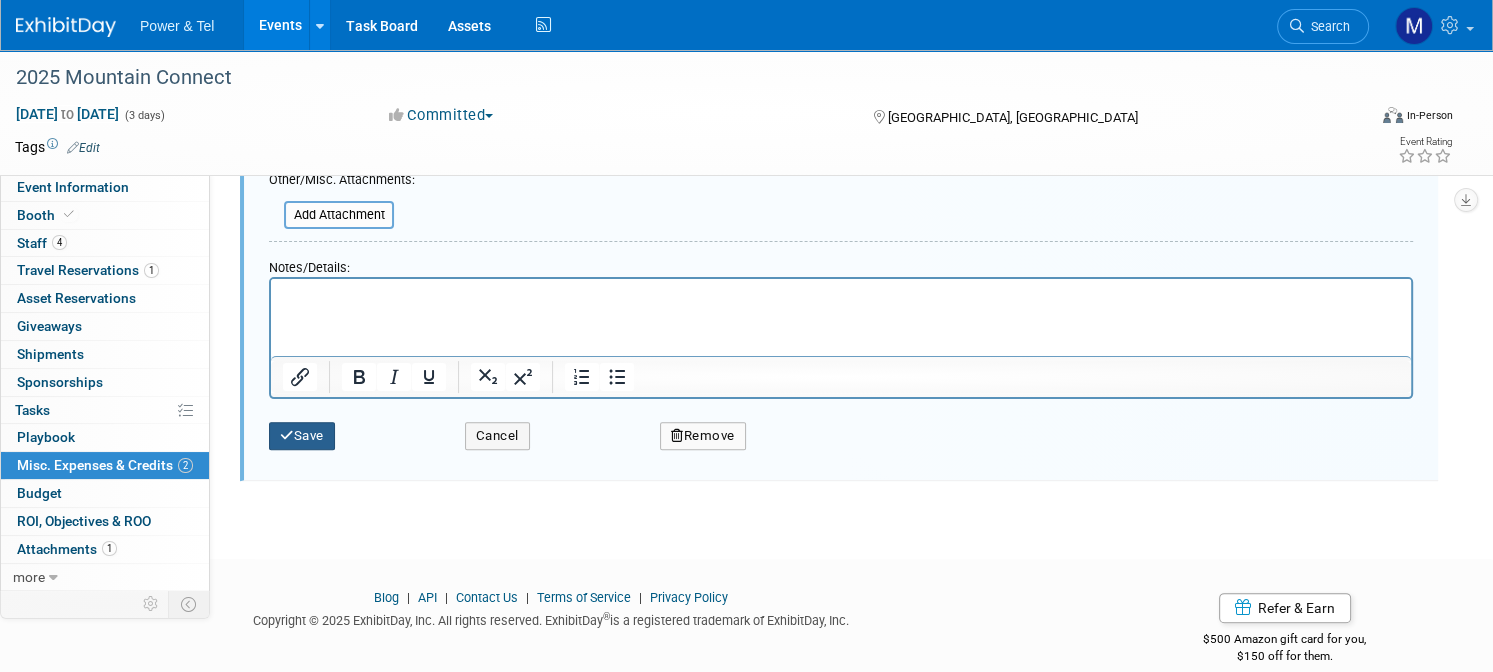 type on "$ 500.00" 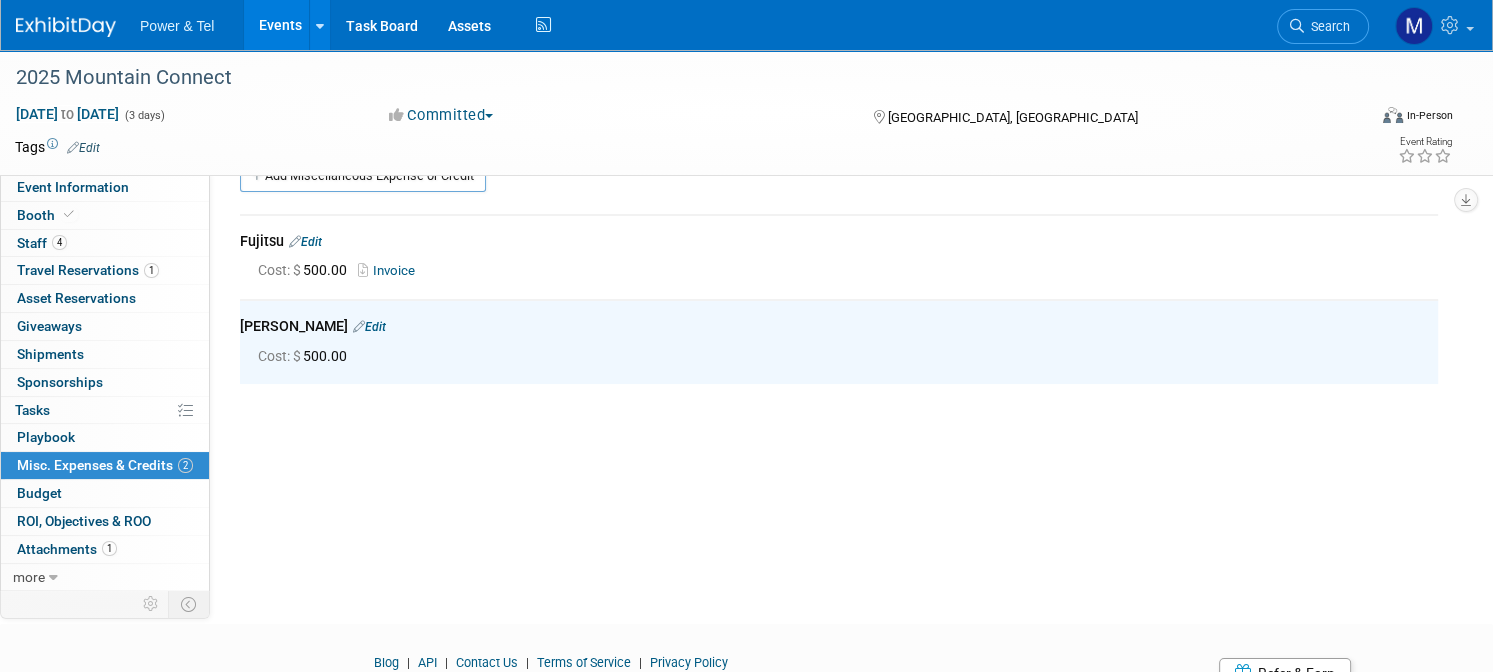 scroll, scrollTop: 0, scrollLeft: 0, axis: both 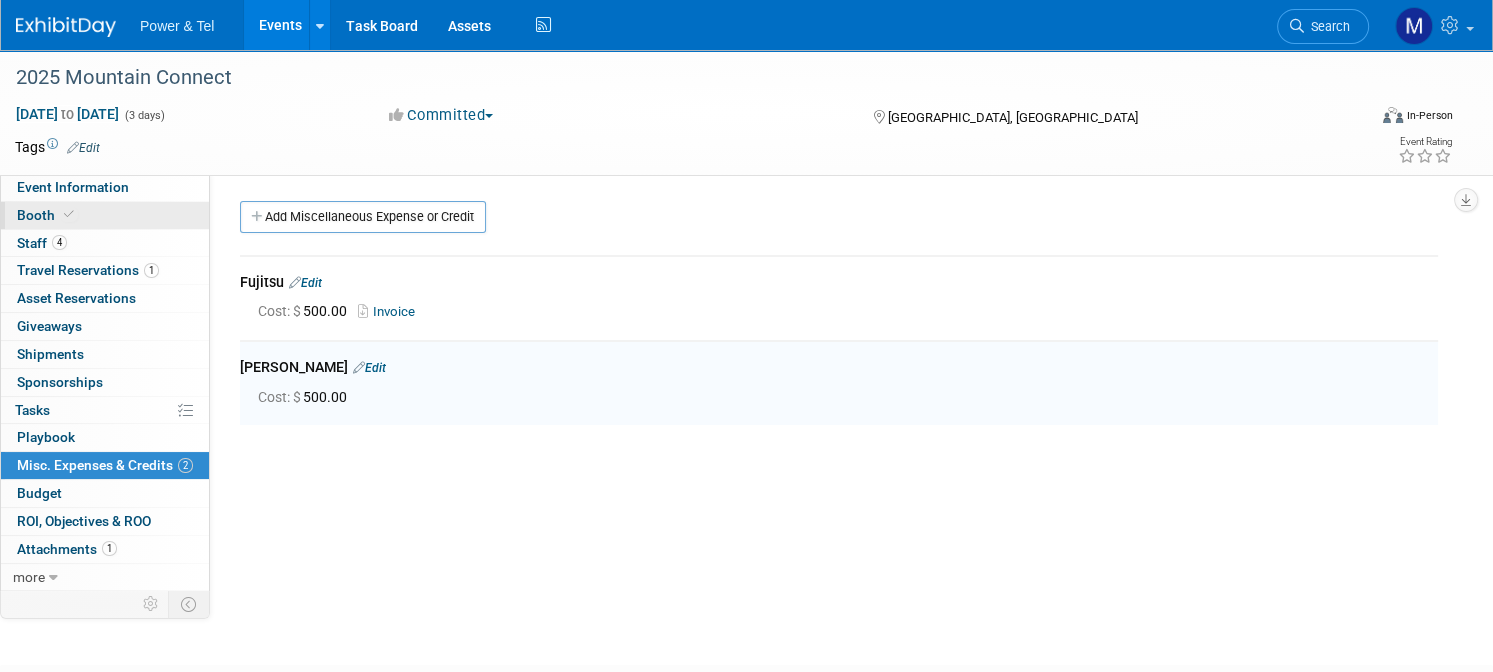 click on "Booth" at bounding box center [105, 215] 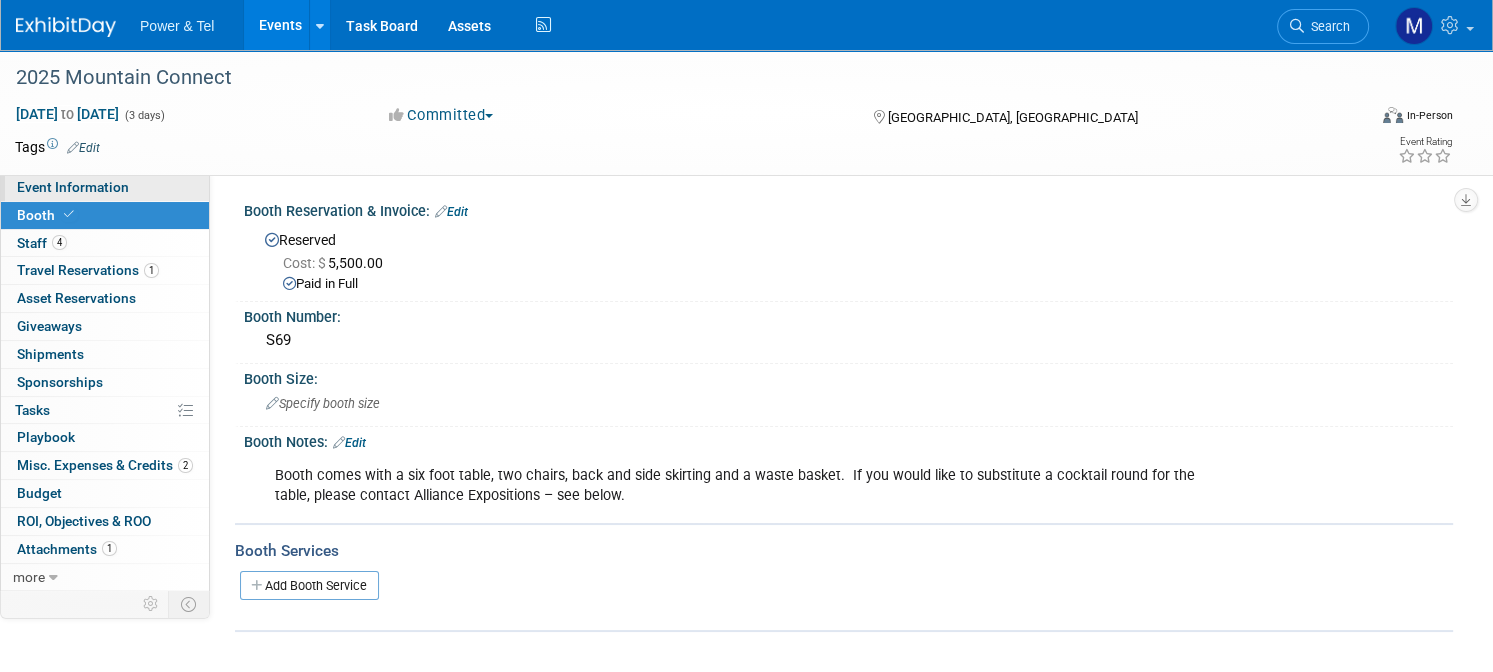 click on "Event Information" at bounding box center [105, 187] 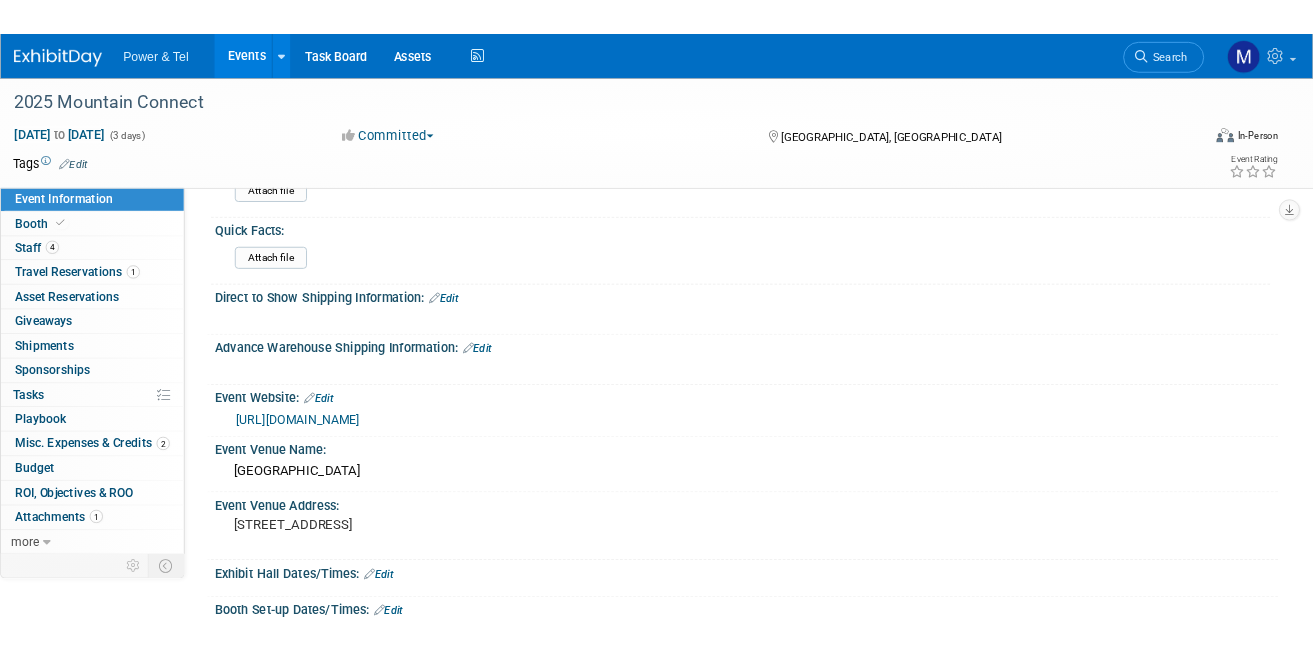 scroll, scrollTop: 0, scrollLeft: 0, axis: both 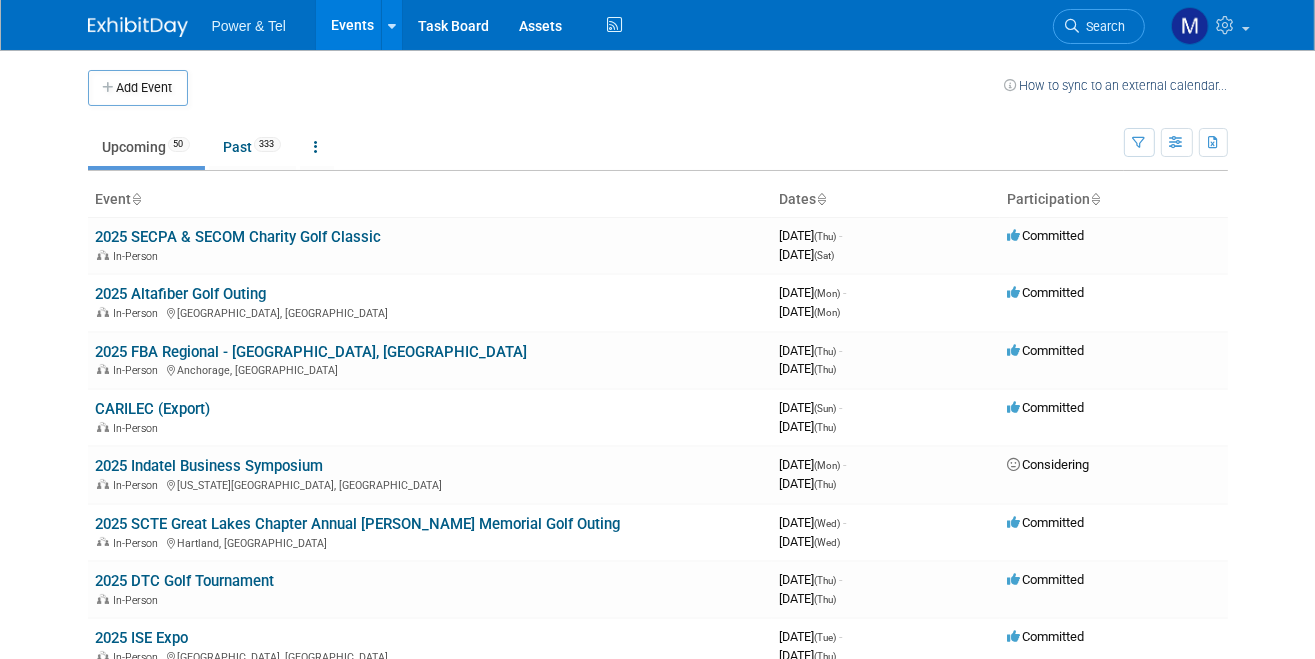 click on "Search" at bounding box center (1103, 26) 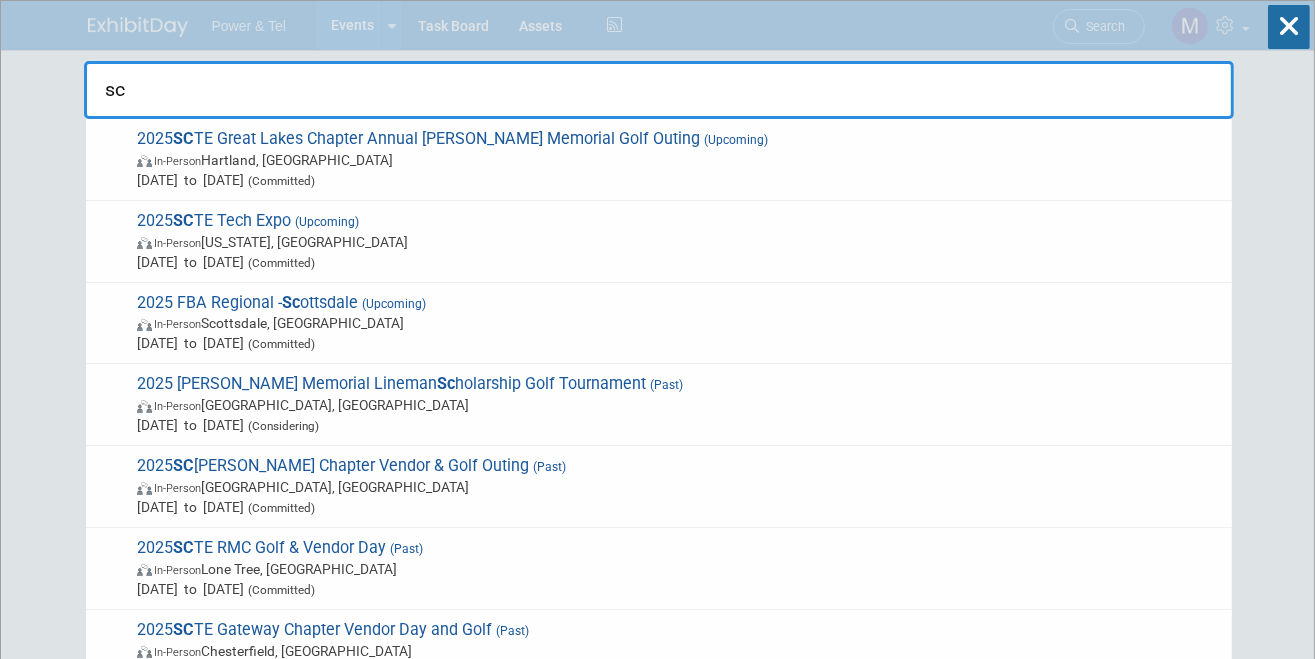 type on "s" 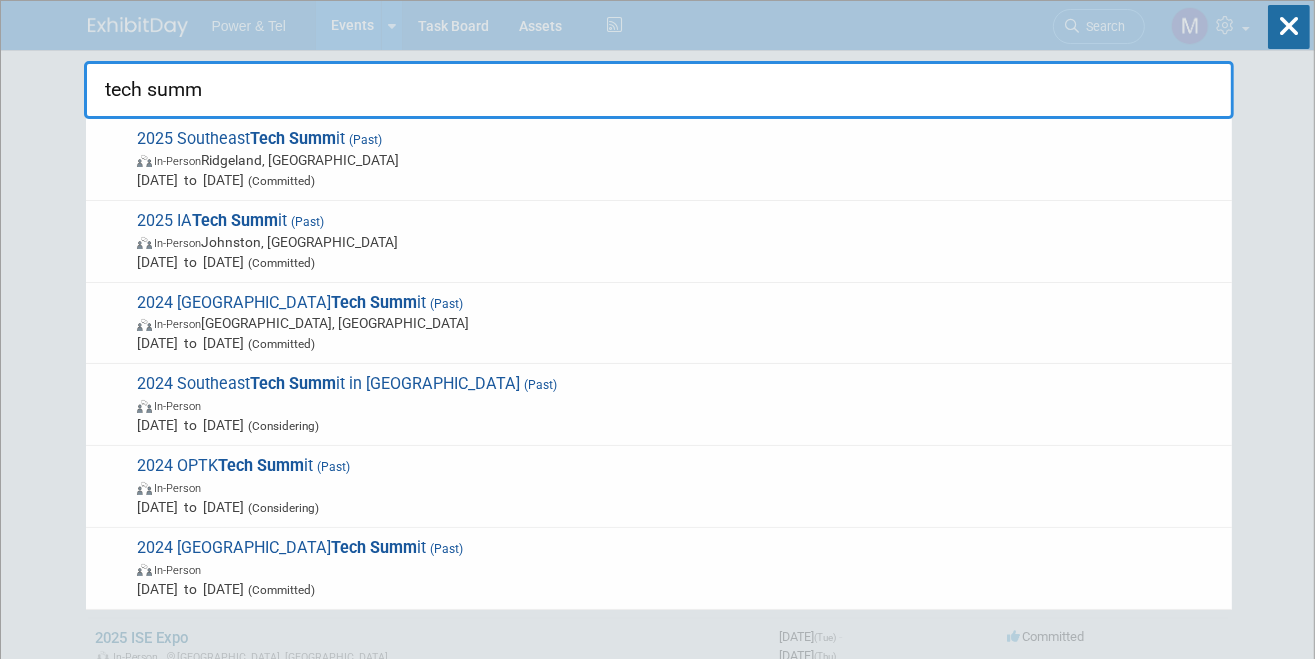 type on "tech summ" 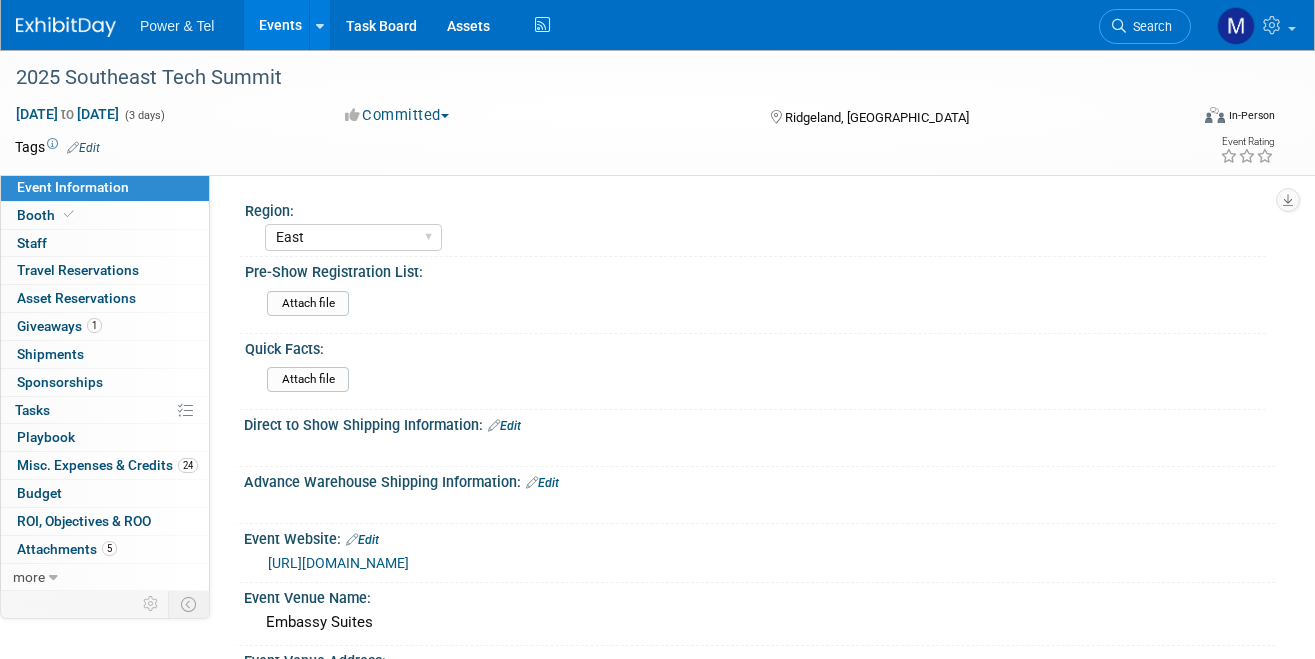 select on "East" 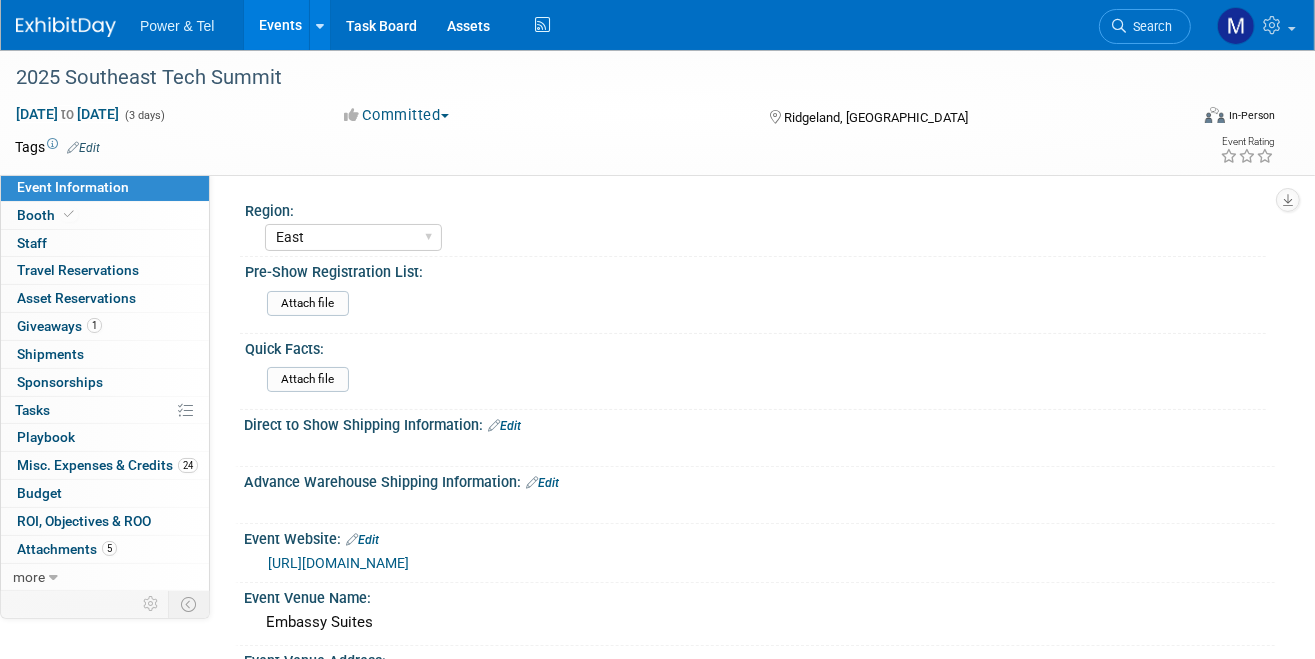 scroll, scrollTop: 0, scrollLeft: 0, axis: both 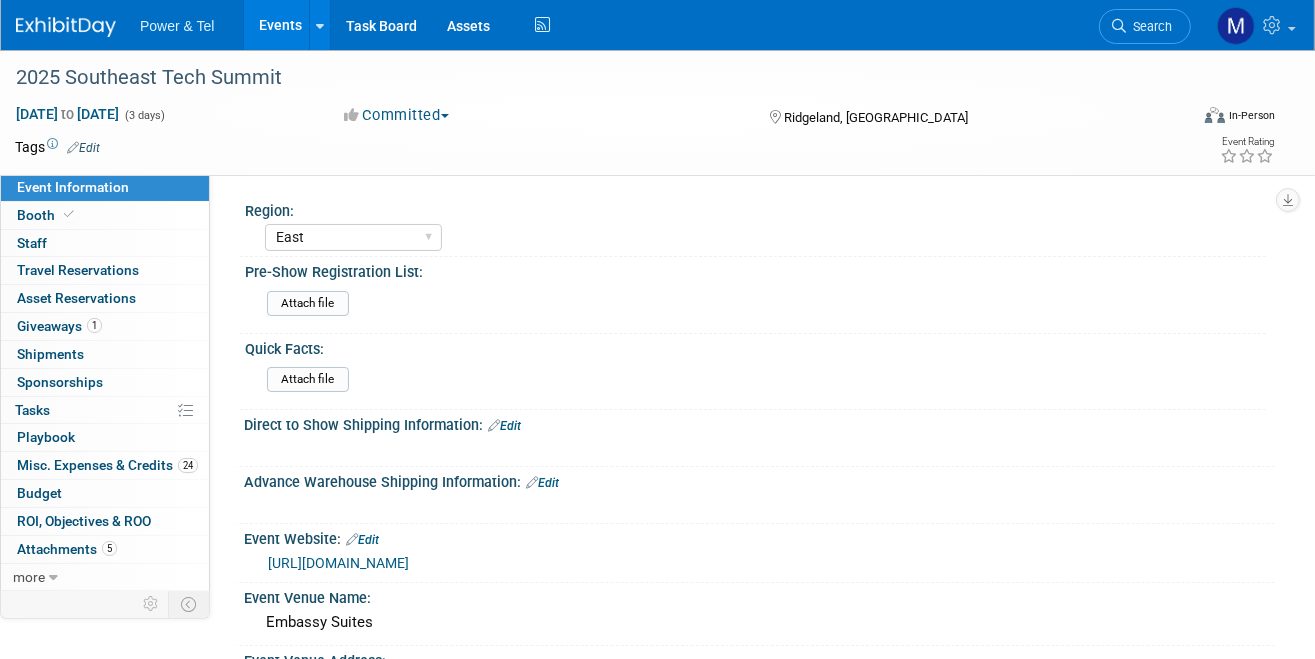 click on "Events" at bounding box center (280, 25) 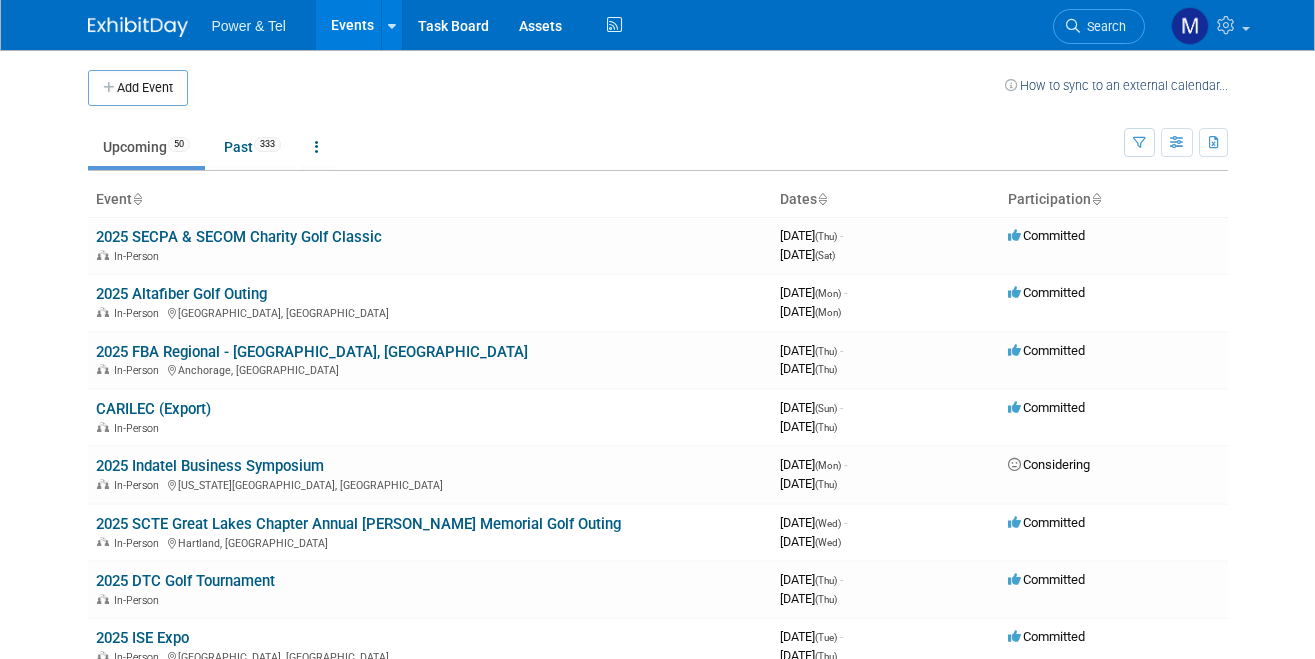 scroll, scrollTop: 0, scrollLeft: 0, axis: both 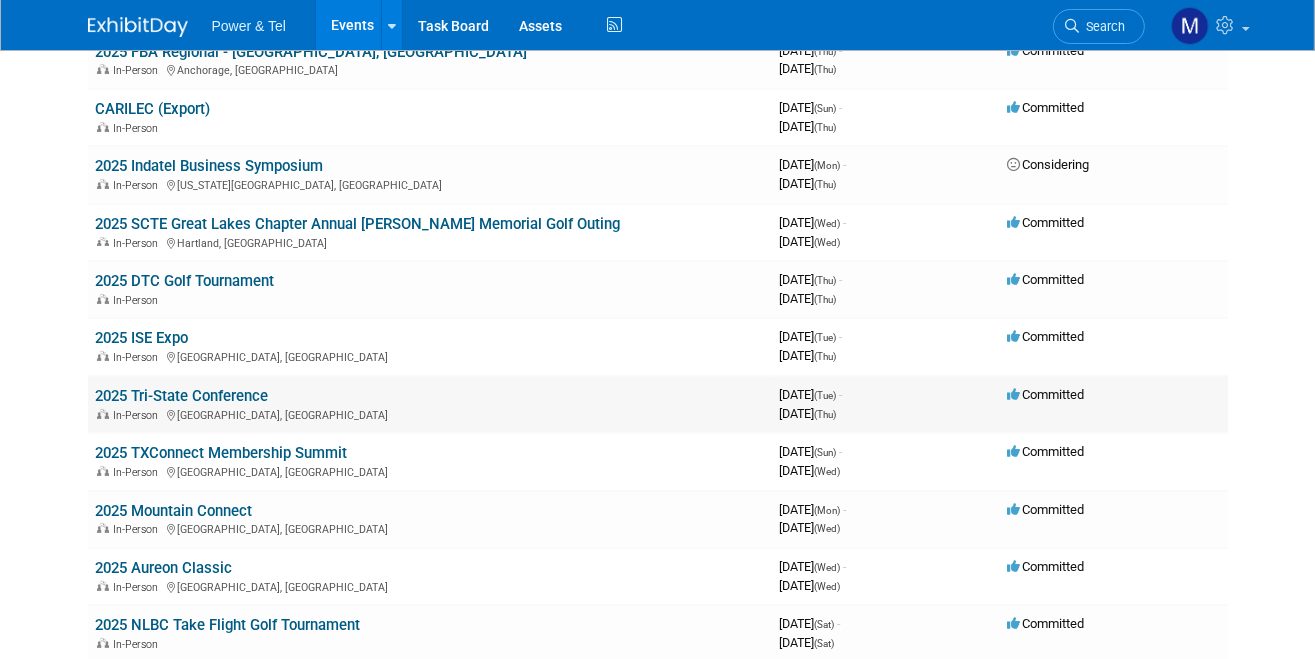 click on "2025 Tri-State Conference" at bounding box center (182, 396) 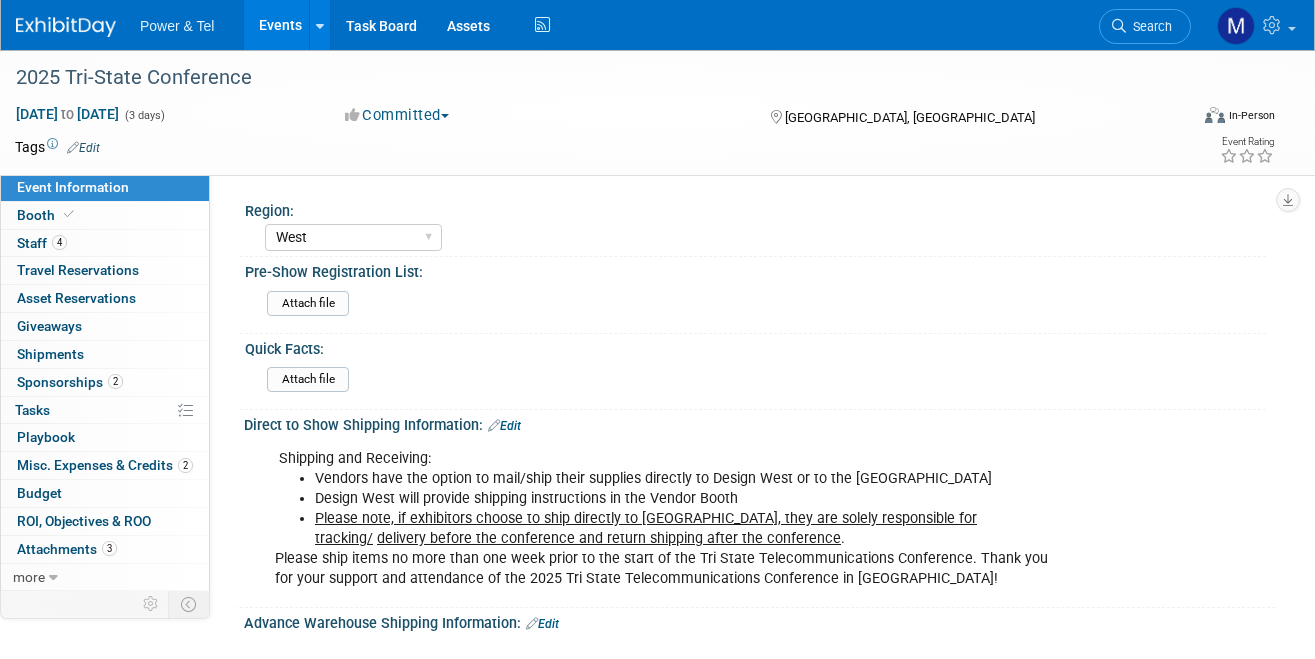 select on "West" 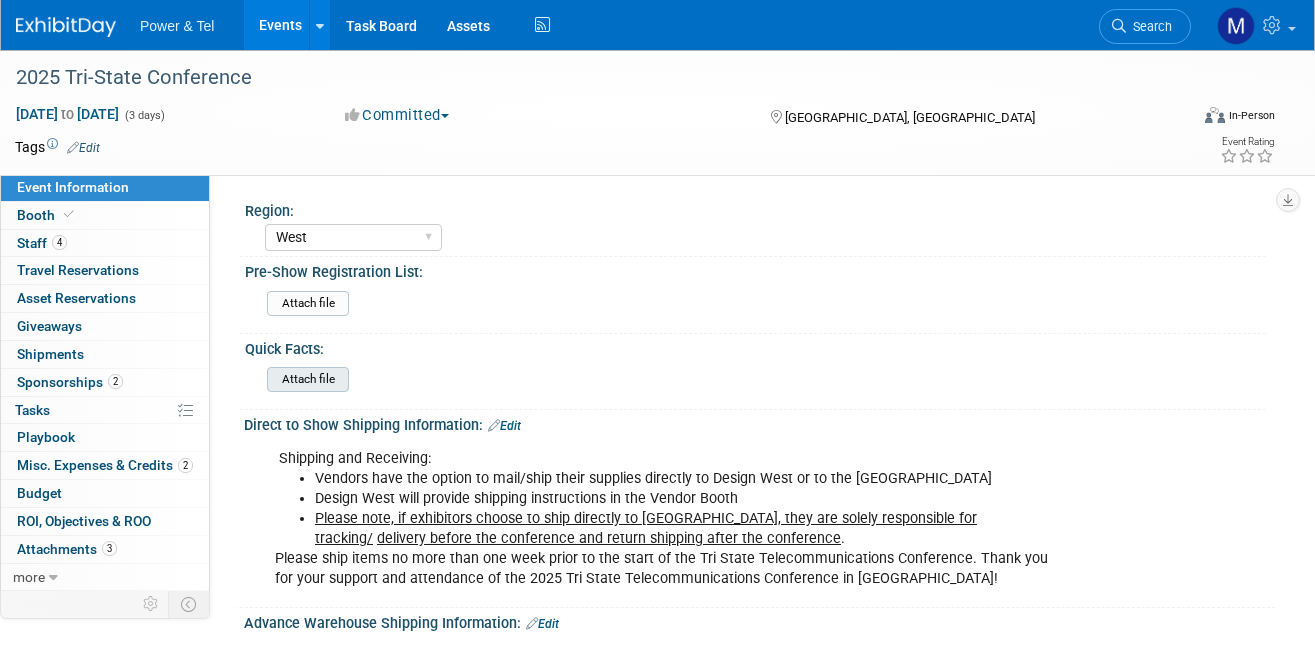 scroll, scrollTop: 0, scrollLeft: 0, axis: both 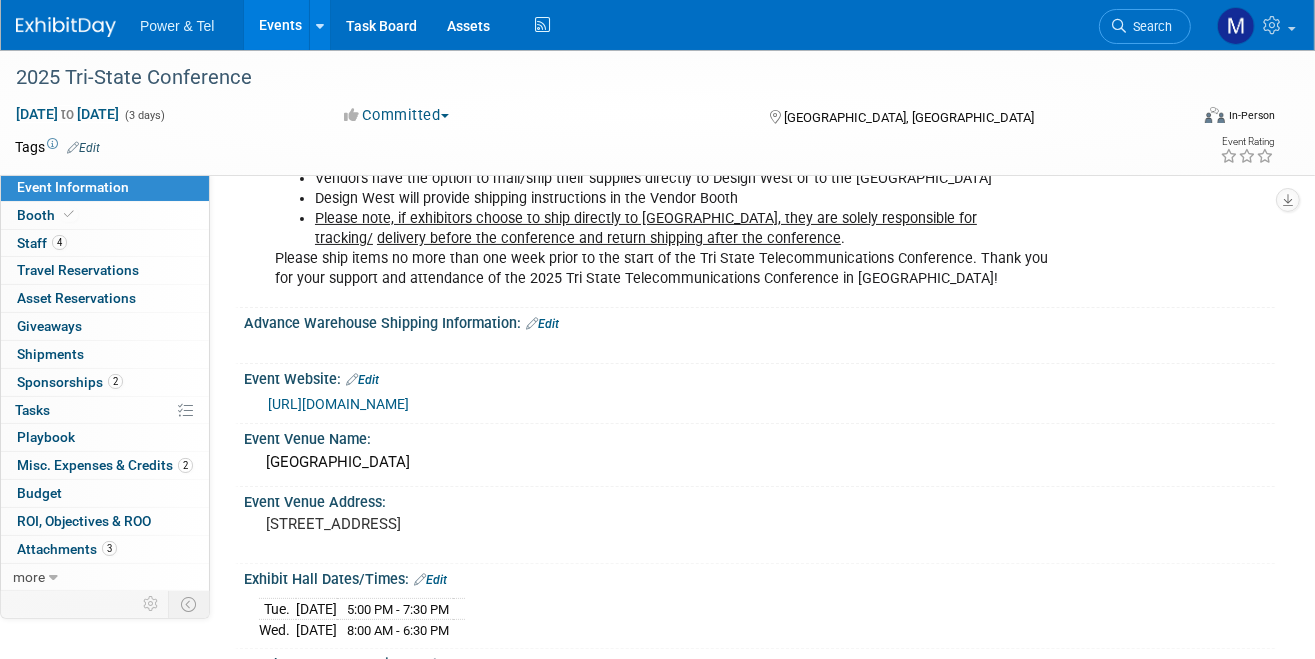 click on "https://www.tristatetel.org/" at bounding box center [764, 404] 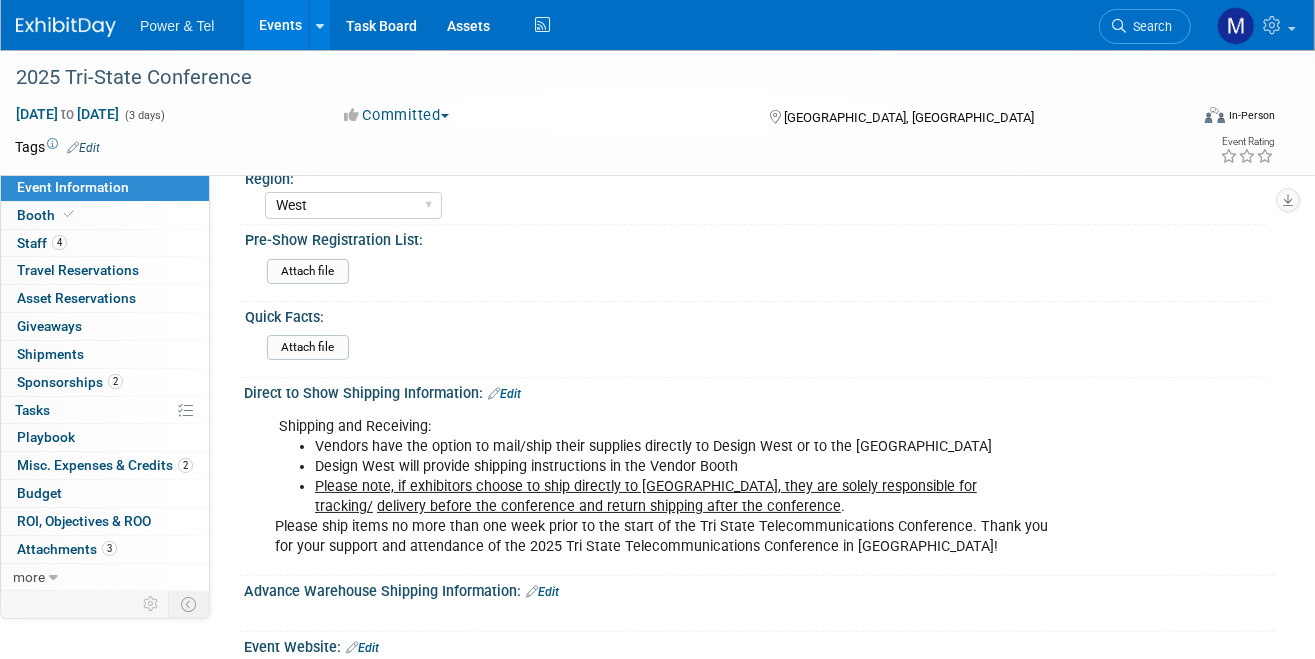 scroll, scrollTop: 0, scrollLeft: 0, axis: both 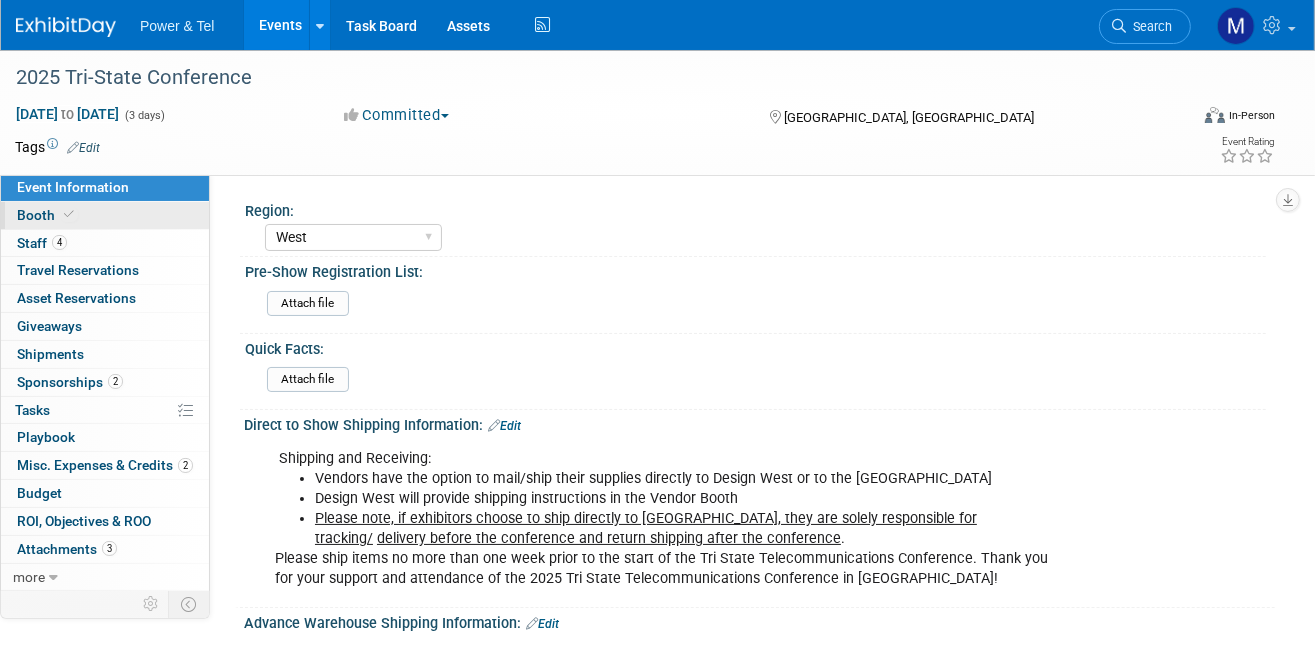 click at bounding box center (69, 214) 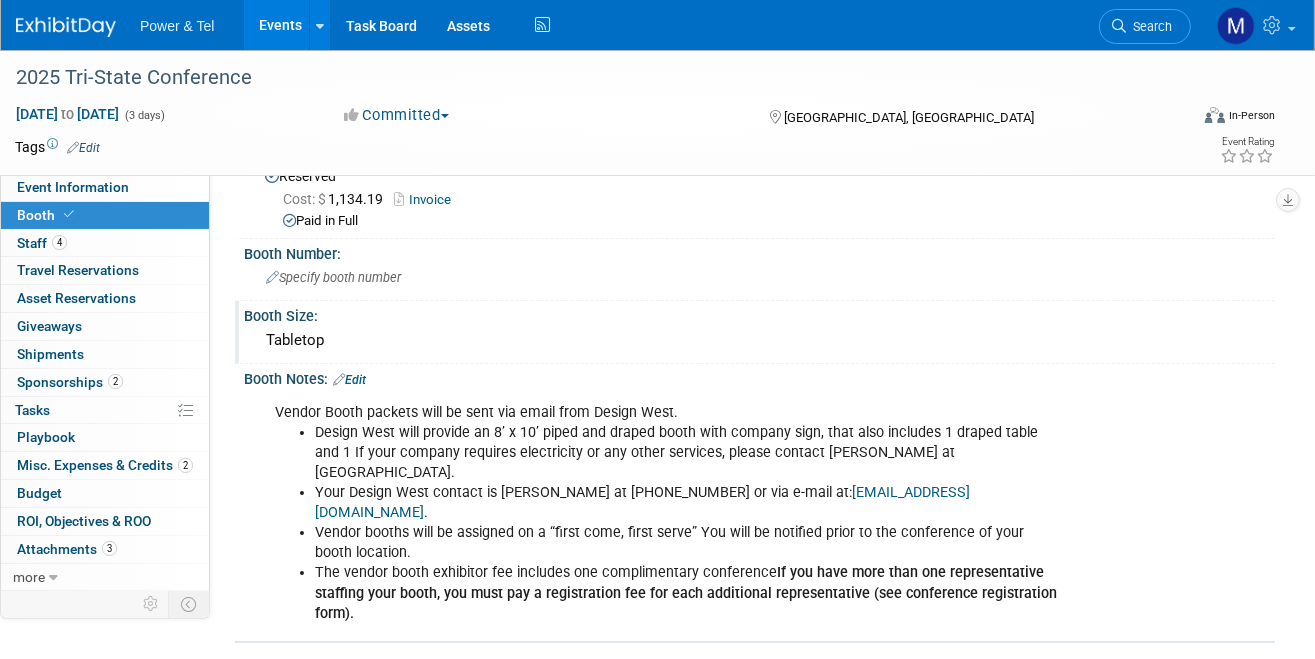 scroll, scrollTop: 100, scrollLeft: 0, axis: vertical 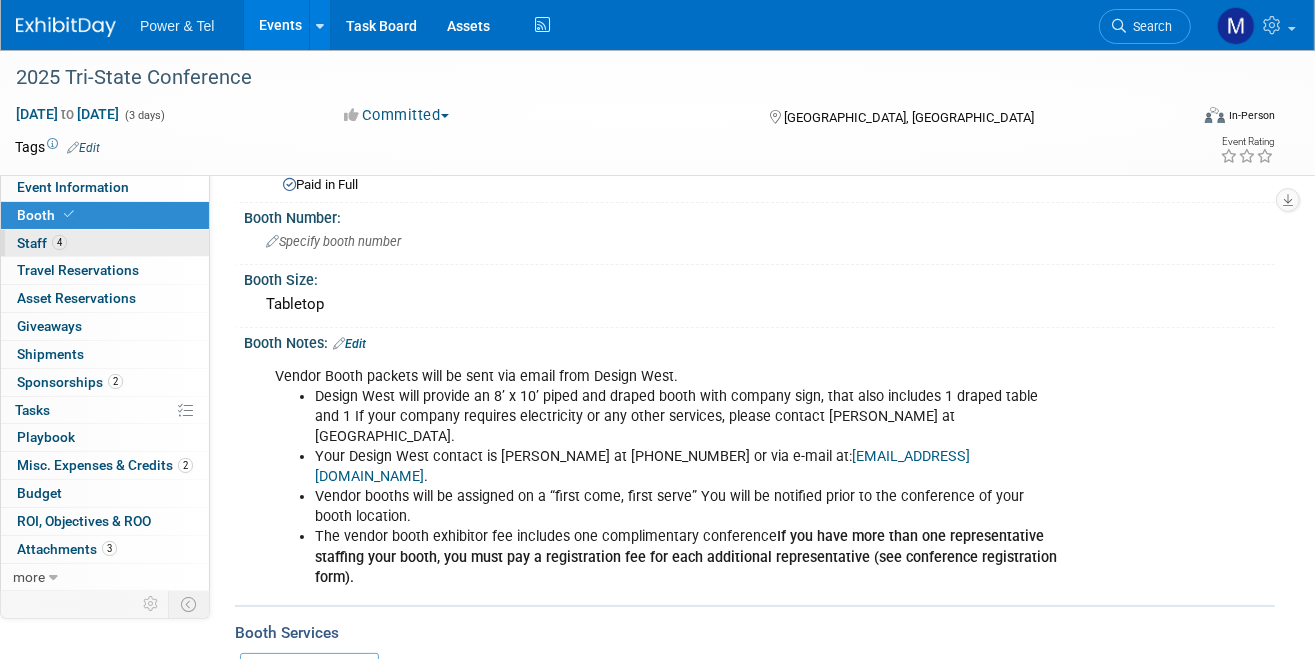 click on "4
Staff 4" at bounding box center [105, 243] 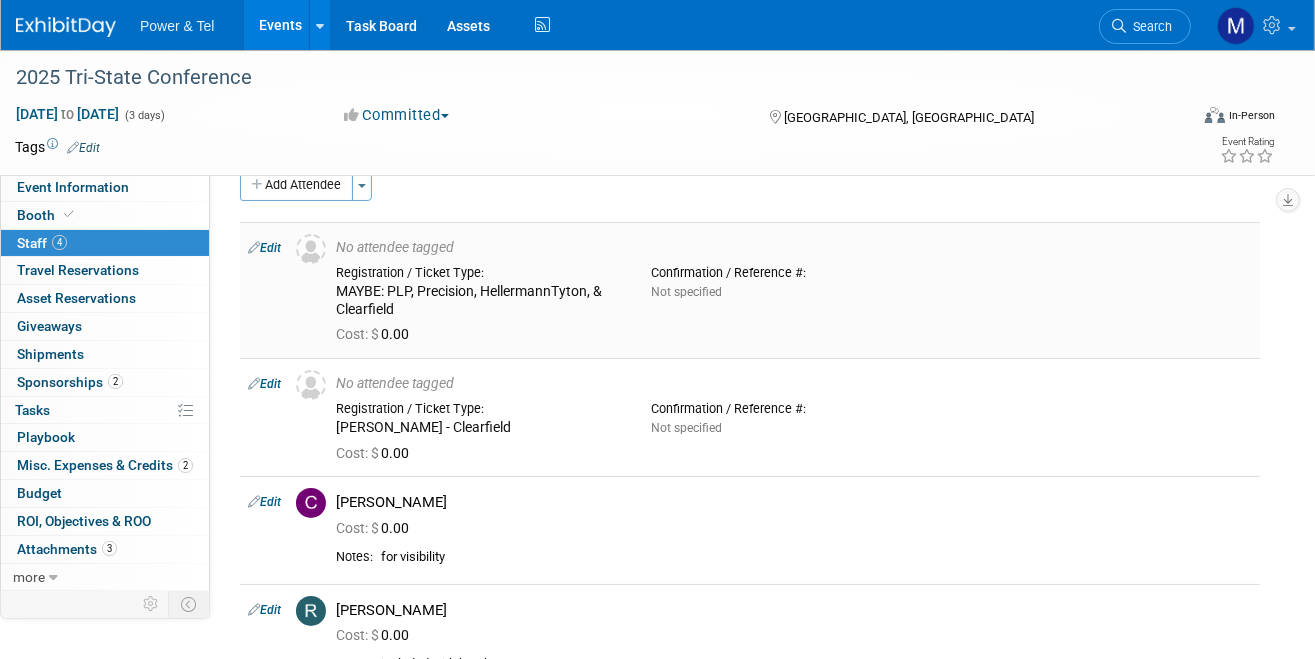 scroll, scrollTop: 0, scrollLeft: 0, axis: both 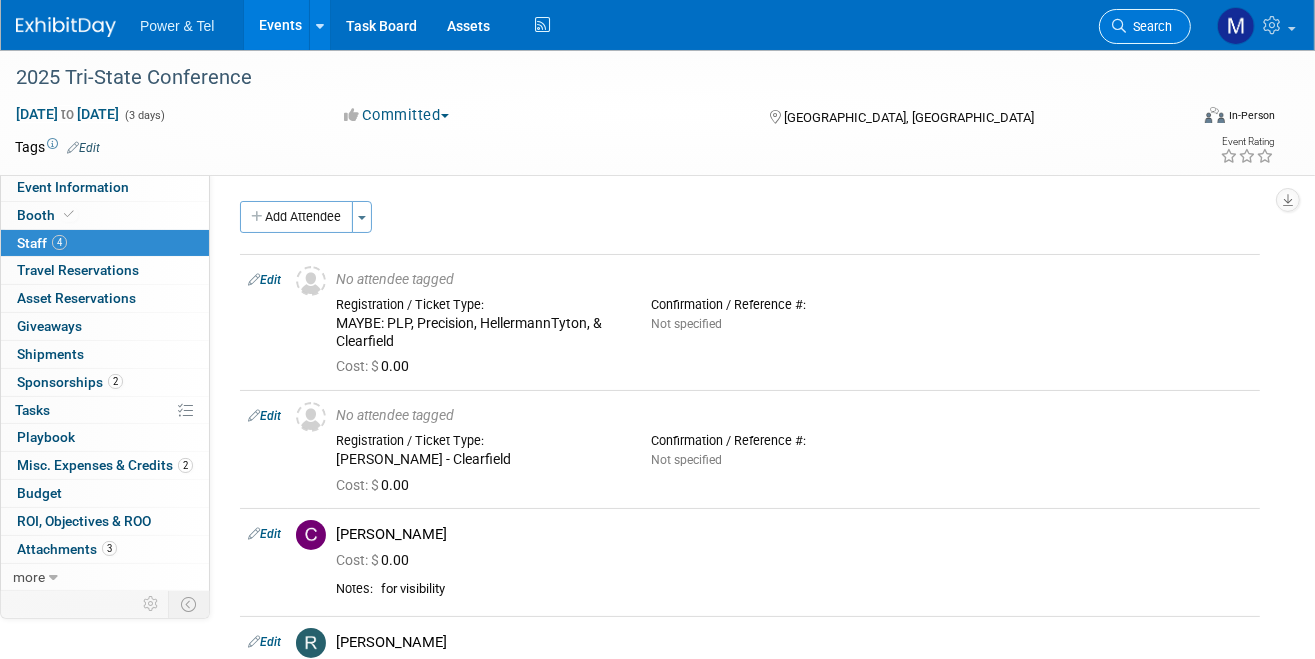 click at bounding box center (1119, 26) 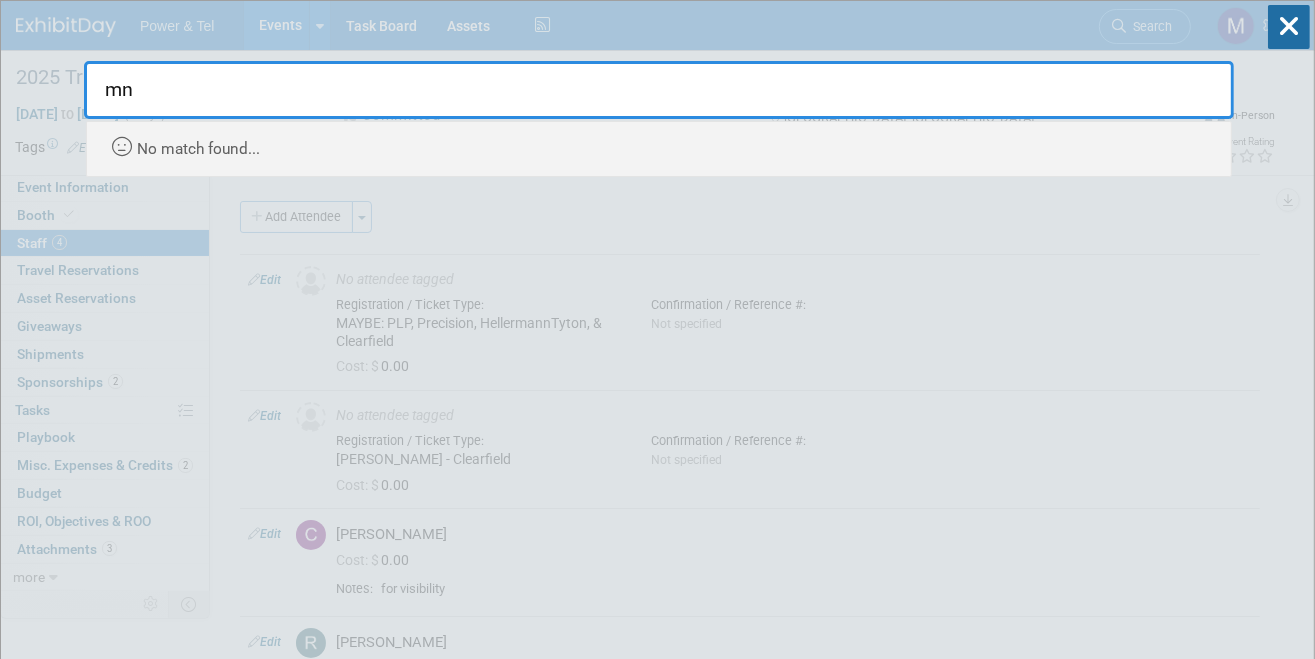 type on "m" 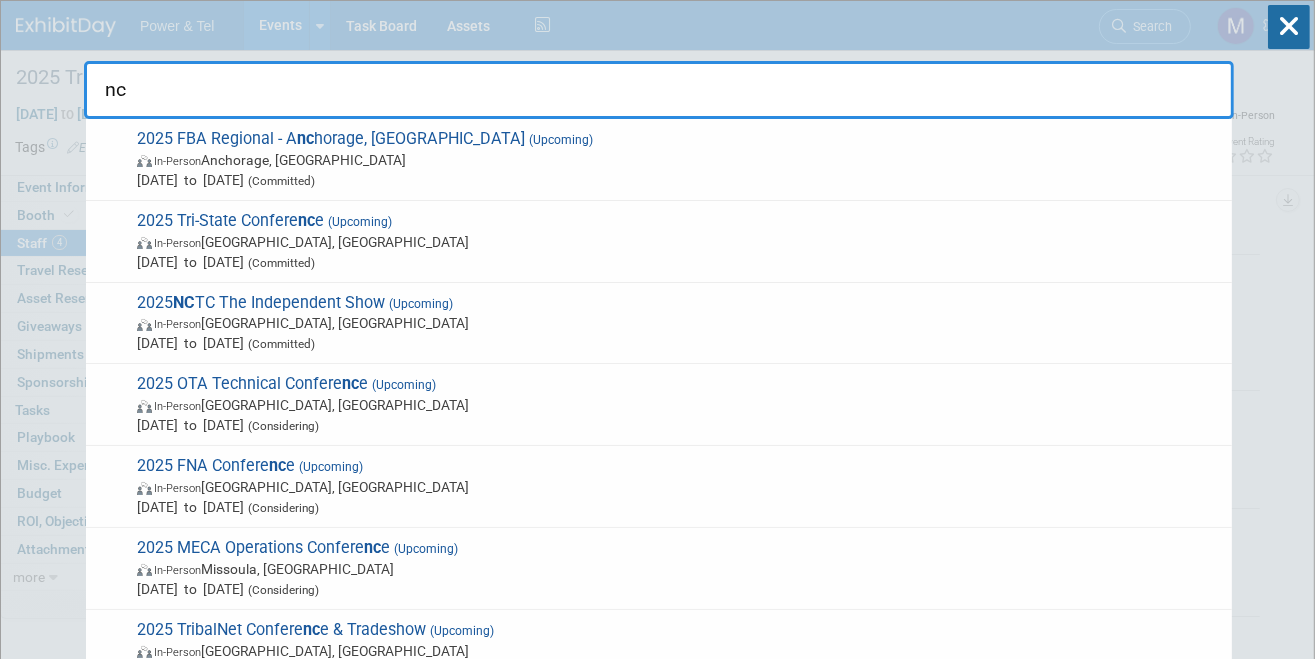 type on "nc" 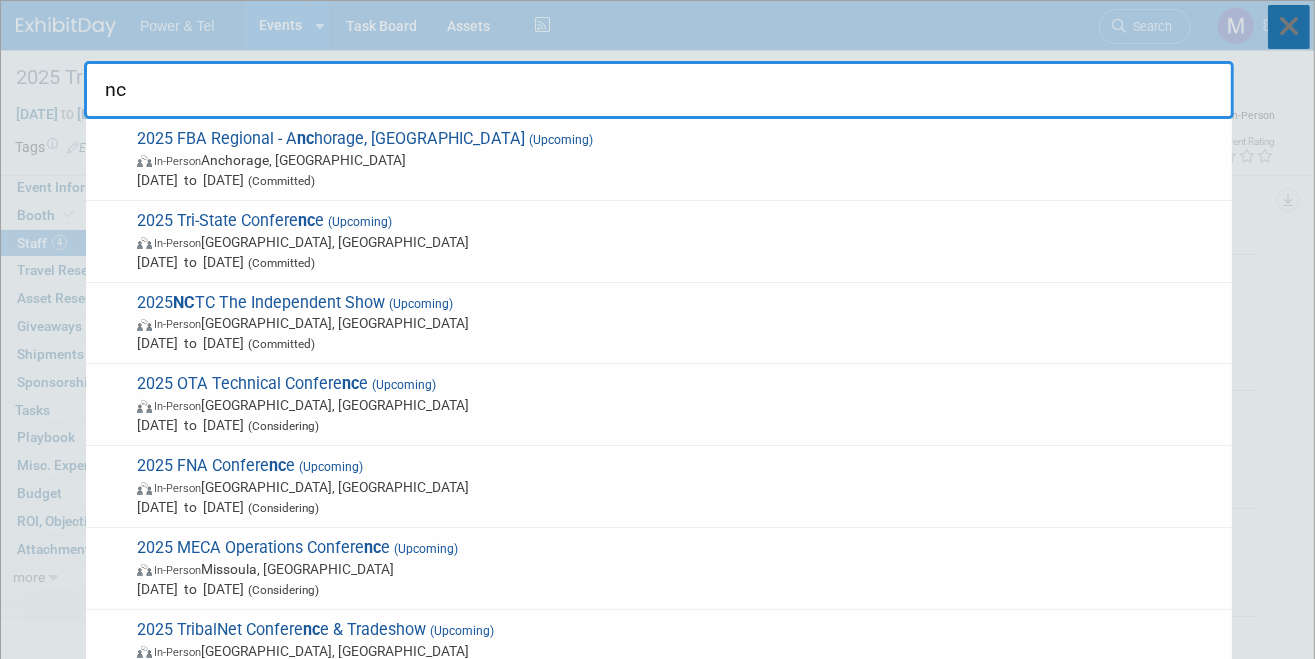 click at bounding box center (1289, 27) 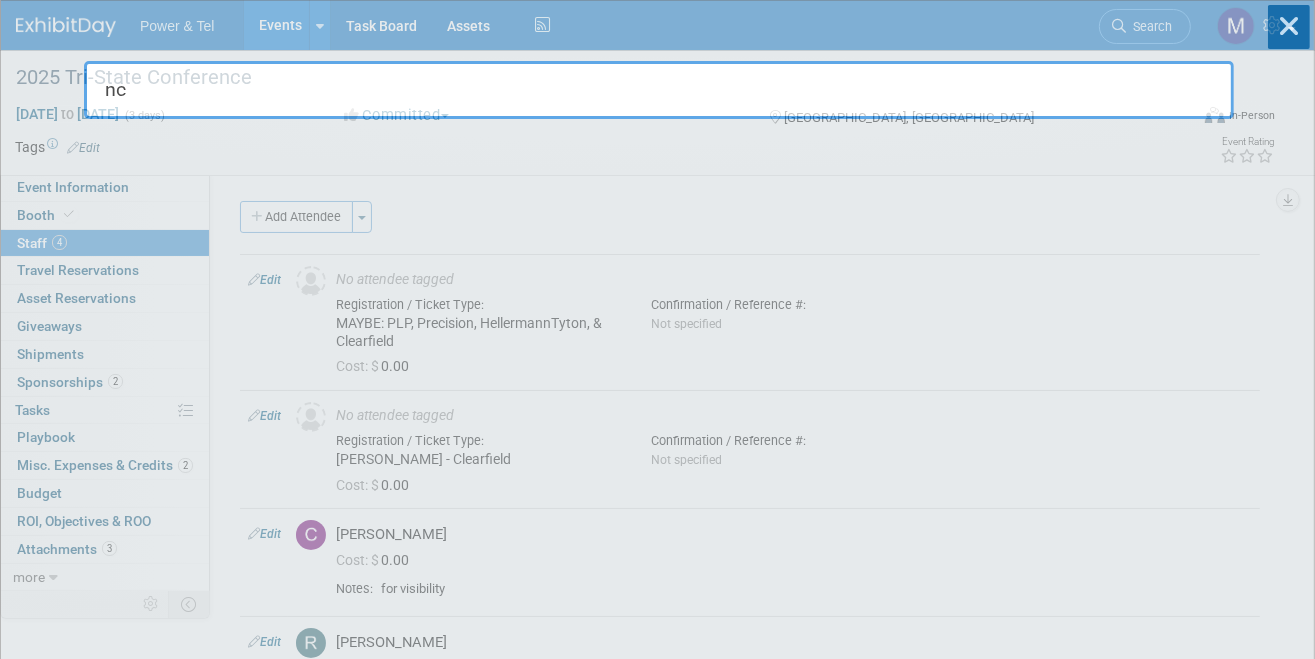 type 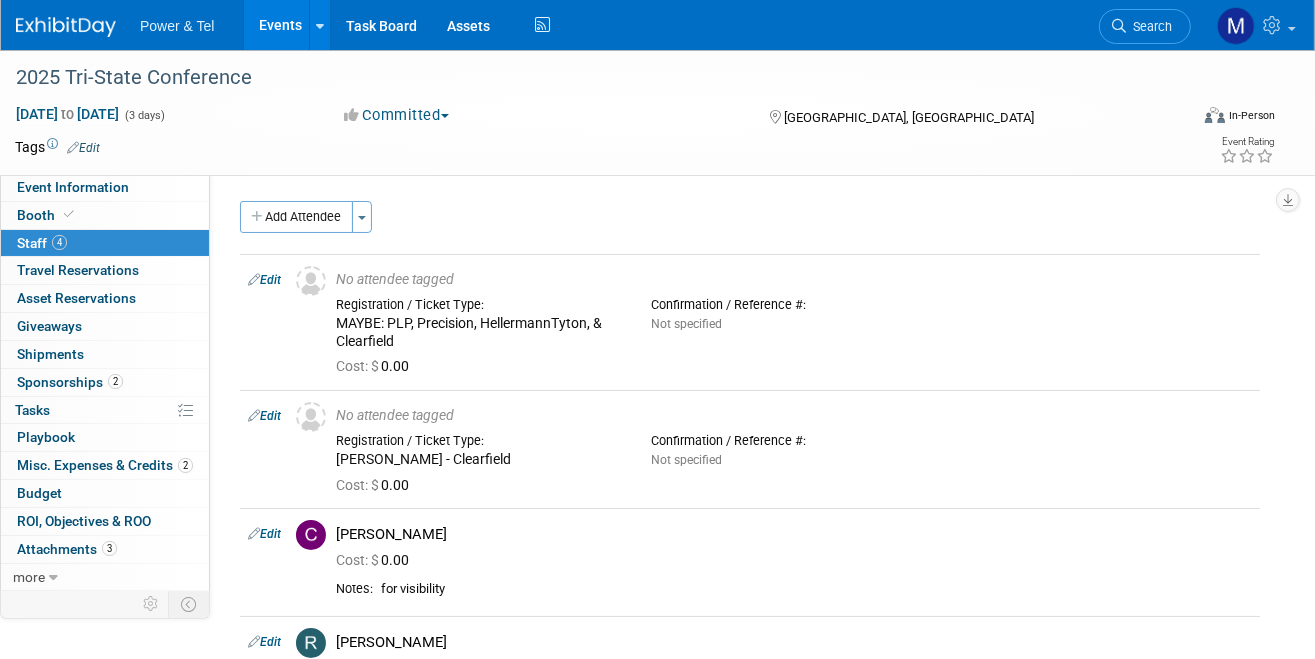click on "2025 Tri-State Conference
Jul 29, 2025  to  Jul 31, 2025
(3 days)
Jul 29, 2025 to Jul 31, 2025
Committed
Committed
Considering
Not Going
Sun Valley, ID
Virtual
In-Person
Hybrid
<img src="https://www.exhibitday.com/Images/Format-Virtual.png" style="width: 22px; height: 18px; margin-top: 2px; margin-bottom: 2px; margin-left: 2px; filter: Grayscale(70%); opacity: 0.9;" />   Virtual
<img src="https://www.exhibitday.com/Images/Format-InPerson.png" style="width: 22px; height: 18px; margin-top: 2px; margin-bottom: 2px; margin-left: 2px; filter: Grayscale(70%); opacity: 0.9;" />   In-Person
<img src="https://www.exhibitday.com/Images/Format-Hybrid.png" style="width: 22px; height: 18px; margin-top: 2px; margin-bottom: 2px; margin-left: 2px; filter: Grayscale(70%); opacity: 0.9;" />   Hybrid
Tags
Edit" at bounding box center [657, 112] 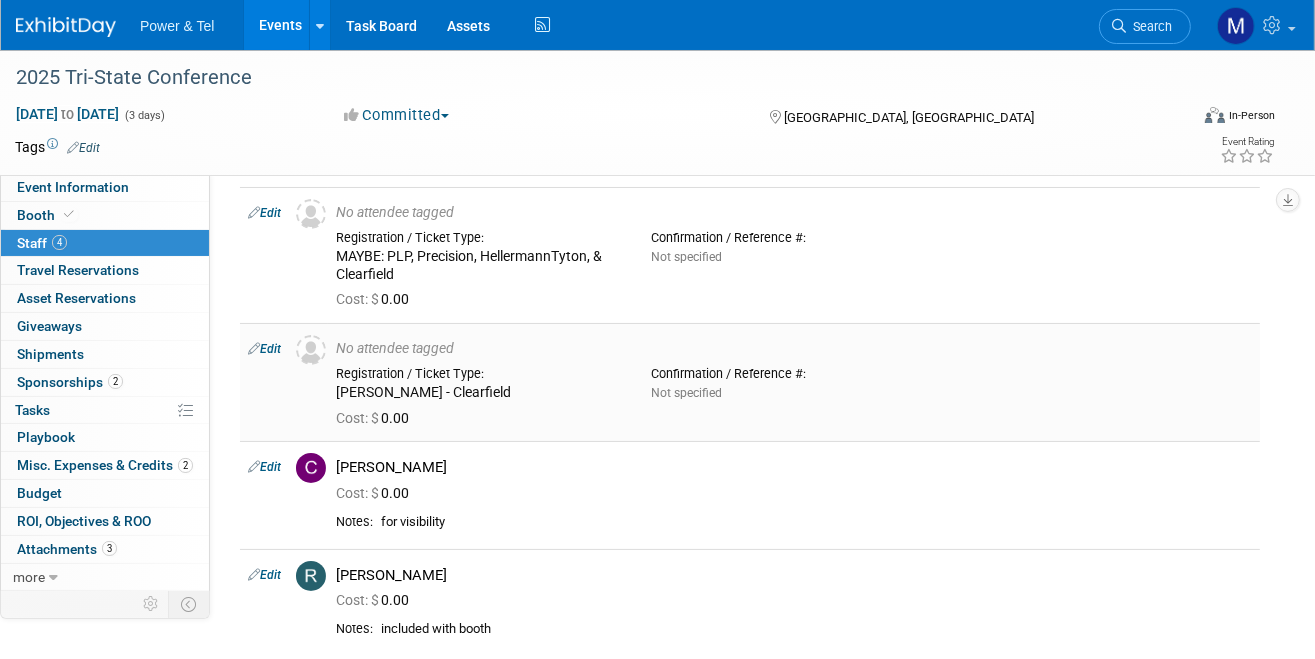 scroll, scrollTop: 0, scrollLeft: 0, axis: both 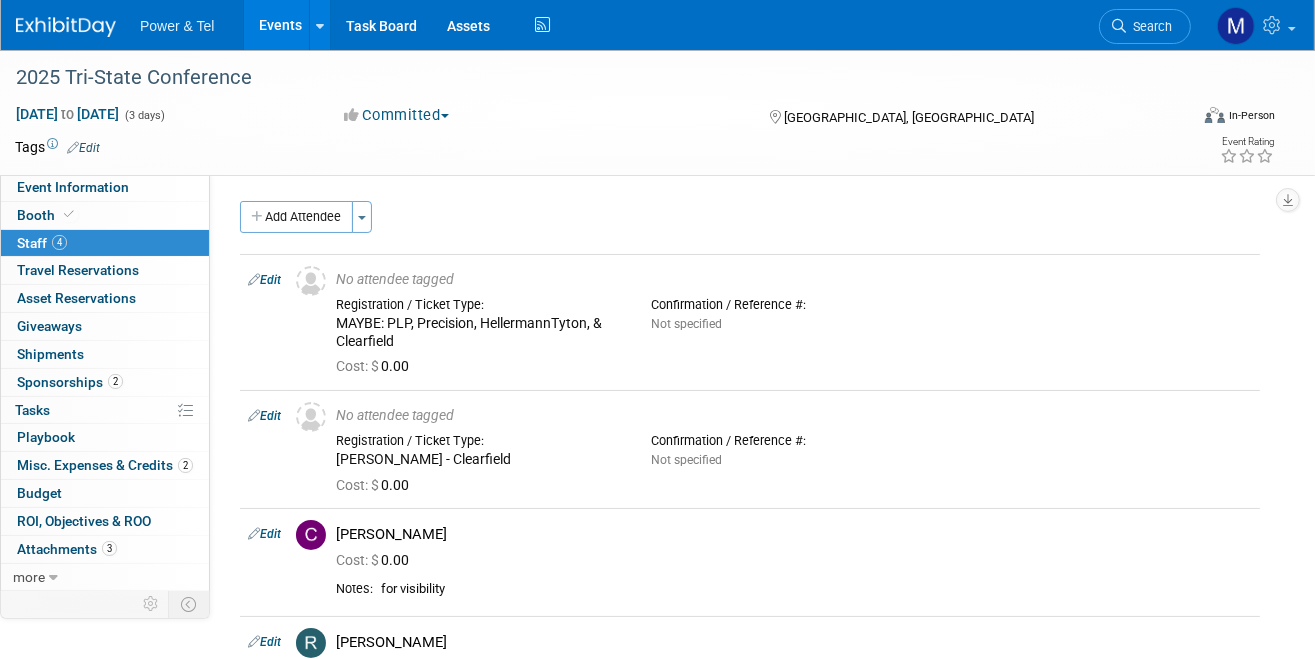 click at bounding box center [66, 27] 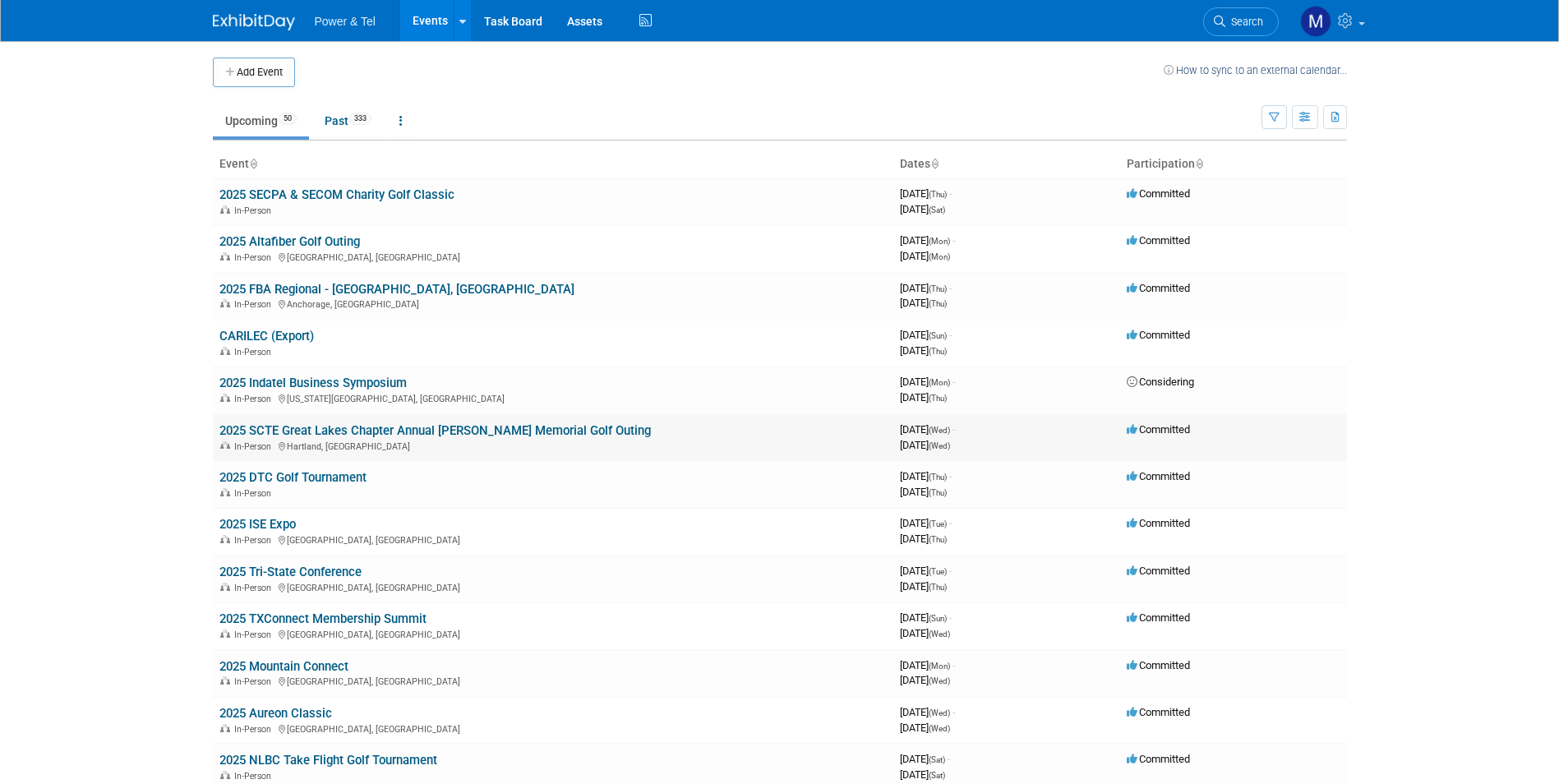 scroll, scrollTop: 0, scrollLeft: 0, axis: both 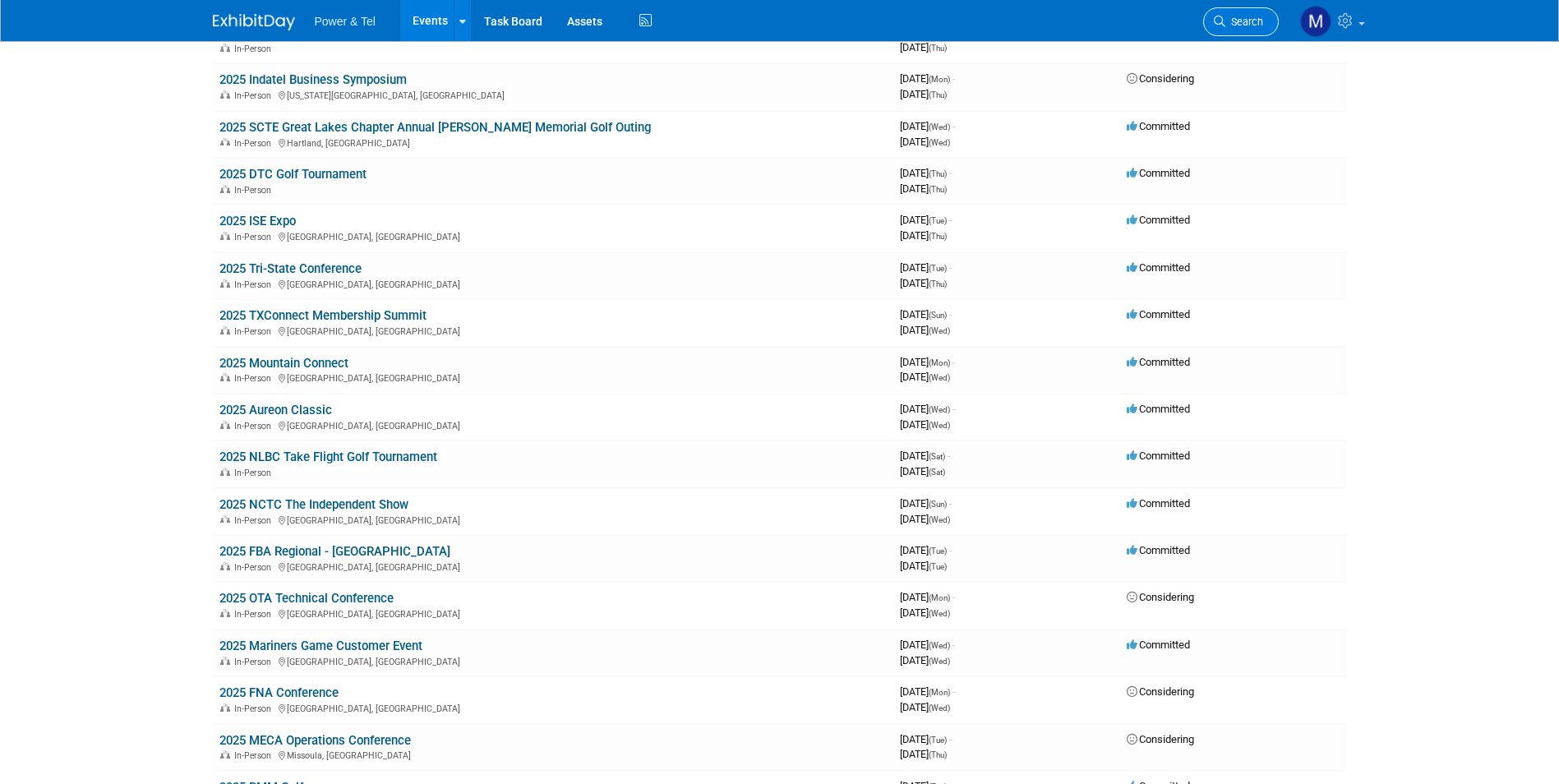 click on "Search" at bounding box center (1244, 21) 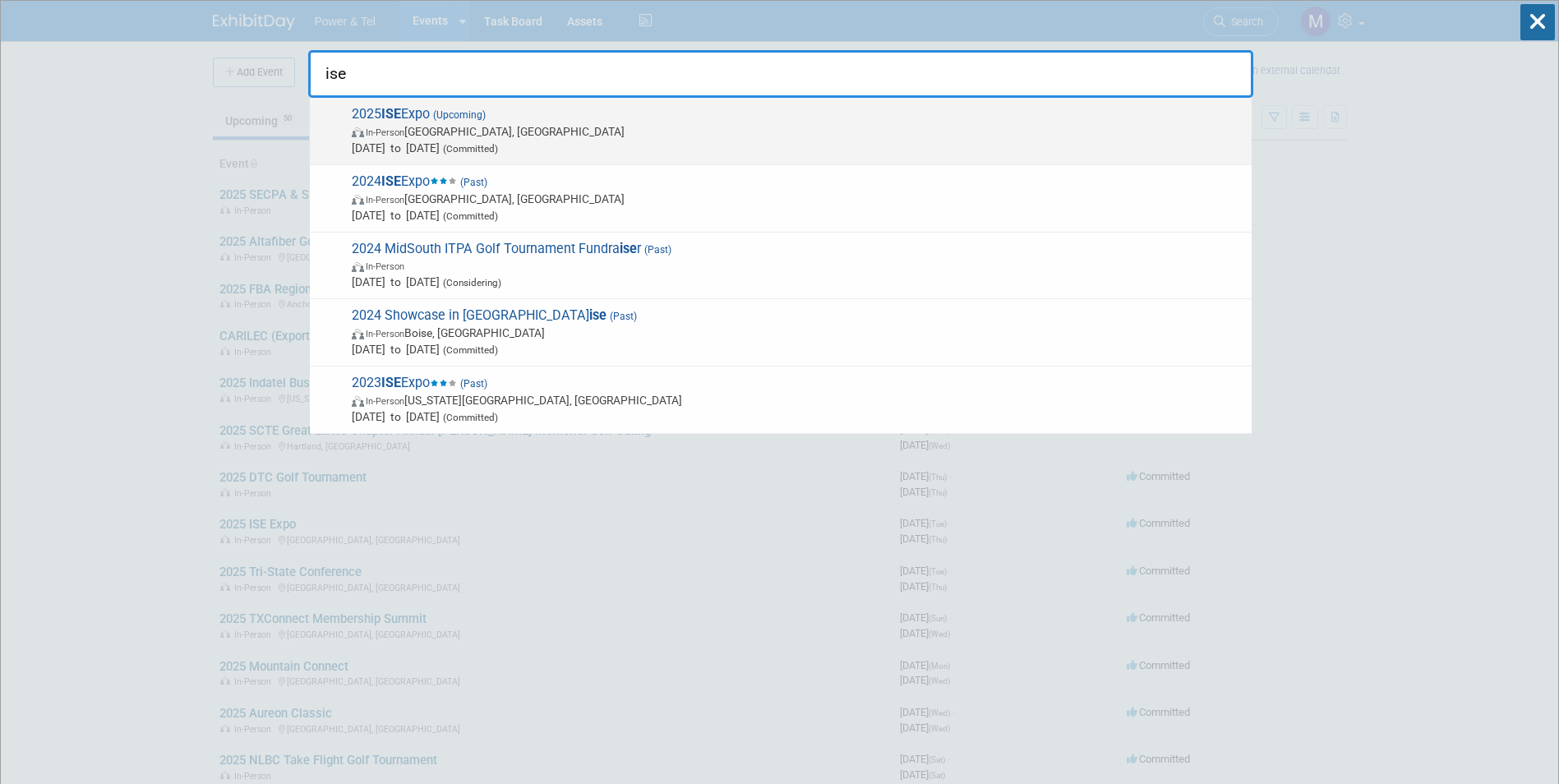 type on "ise" 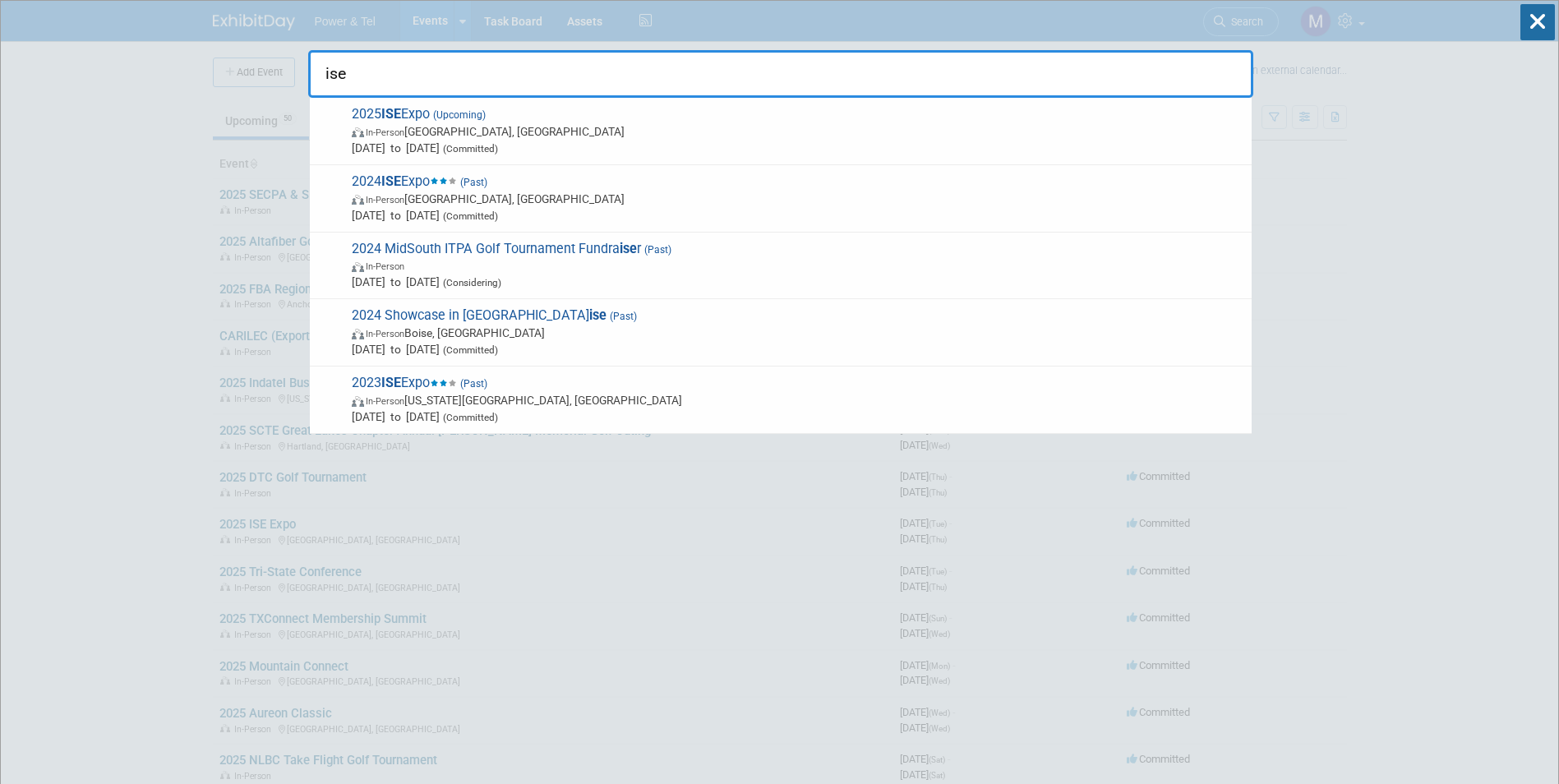 click on "Jul 29, 2025  to  Jul 31, 2025  (Committed)" at bounding box center (797, 148) 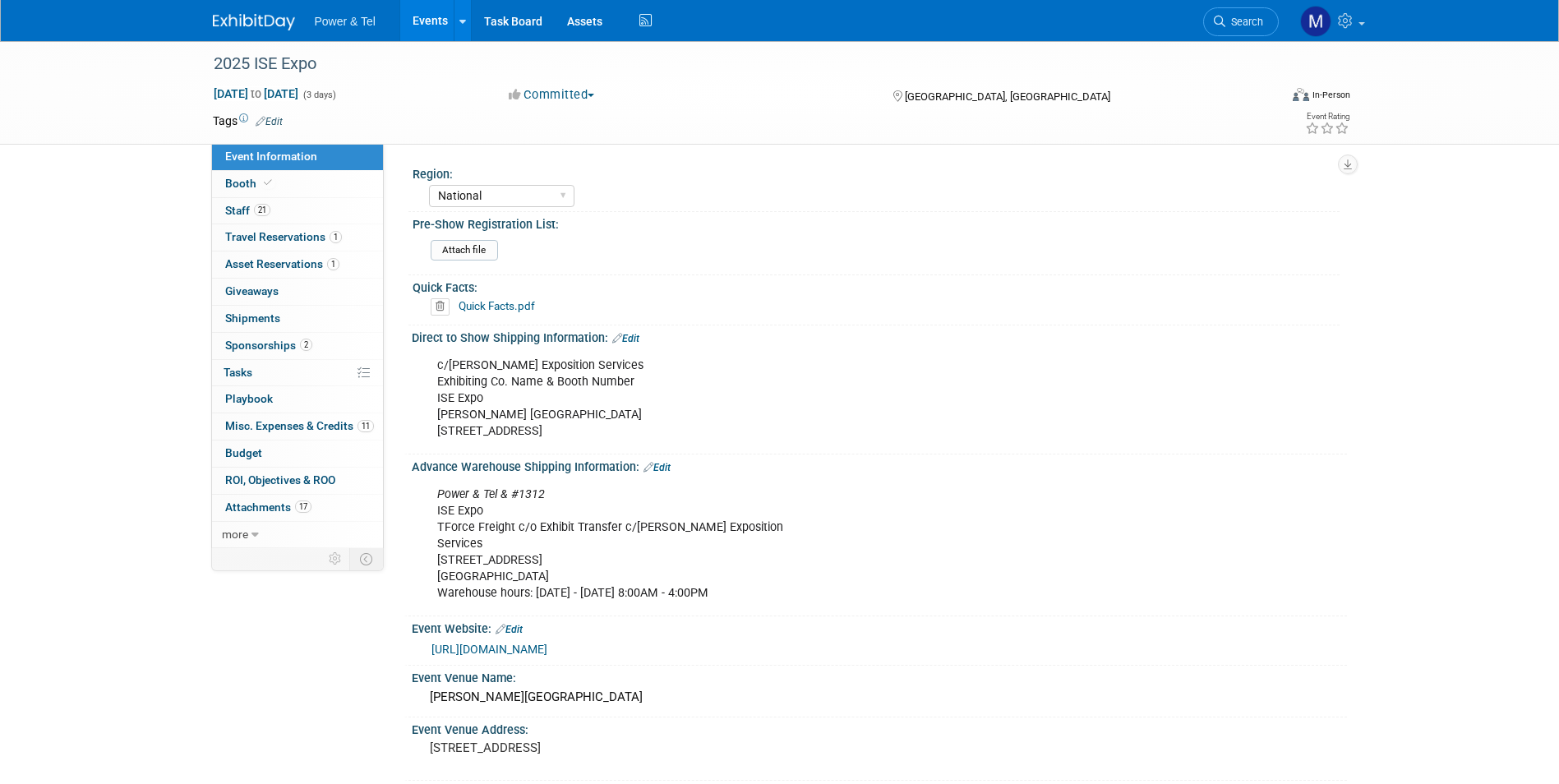 select on "National" 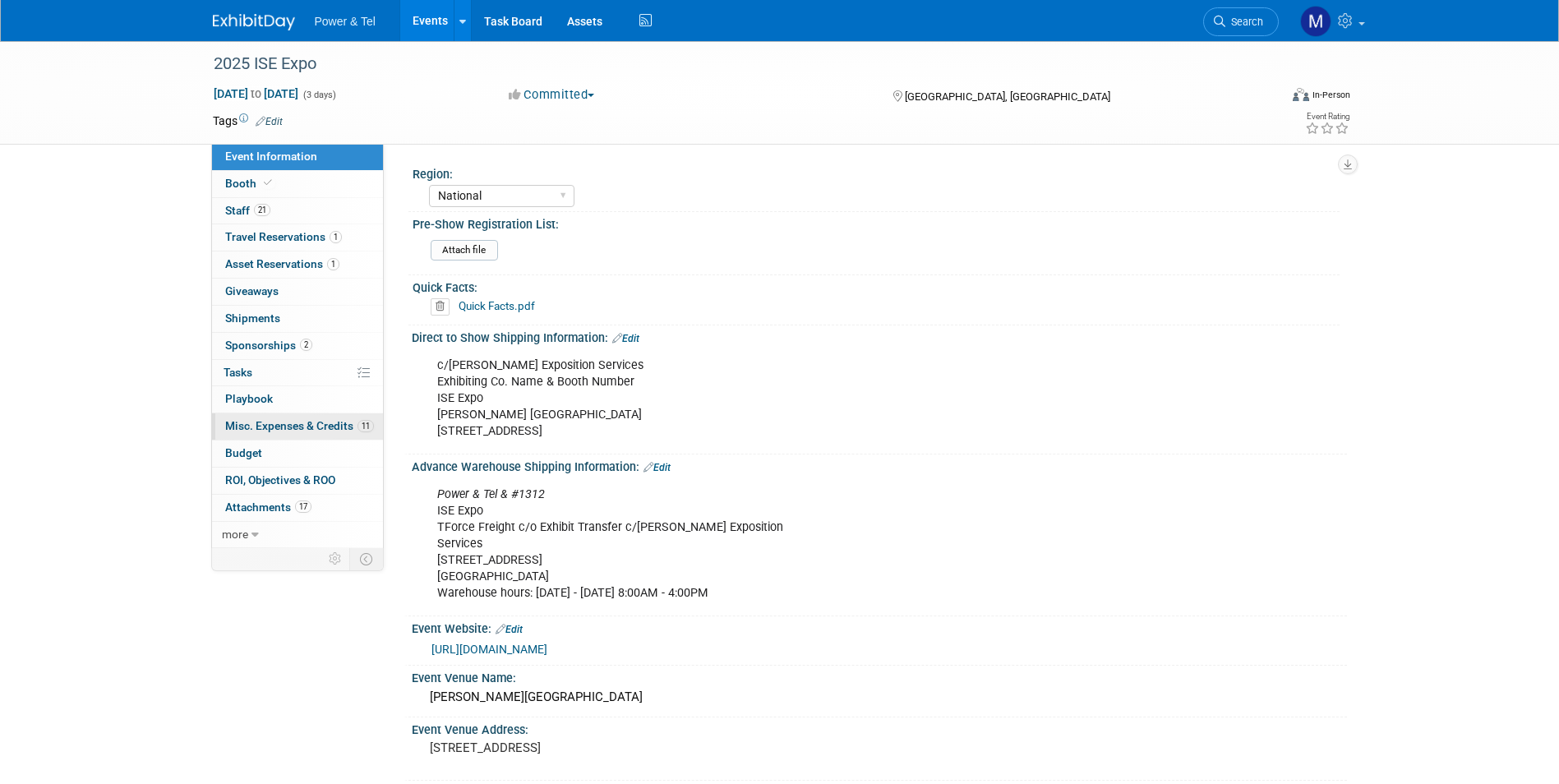 click on "11
Misc. Expenses & Credits 11" at bounding box center (298, 427) 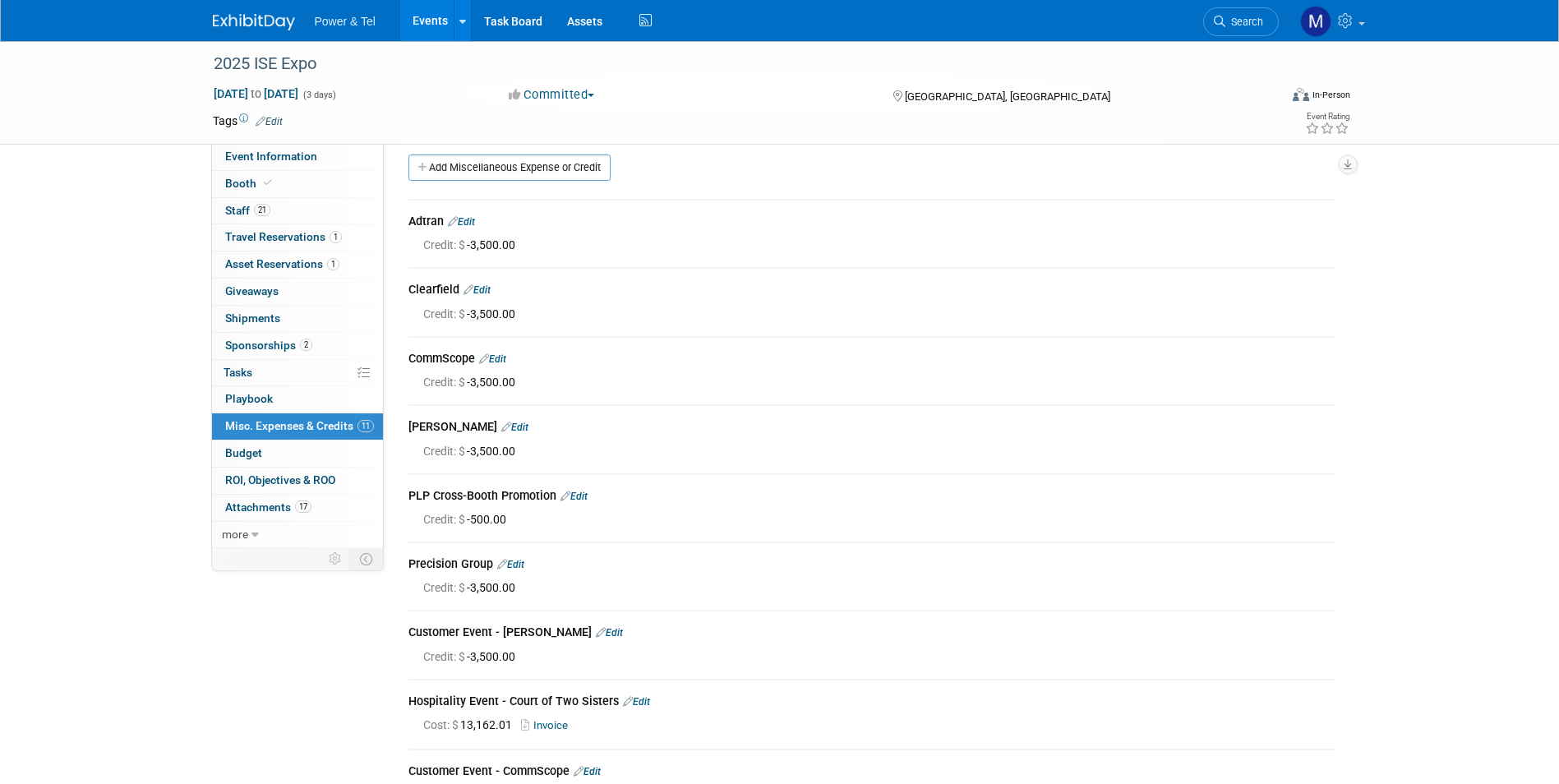 scroll, scrollTop: 0, scrollLeft: 0, axis: both 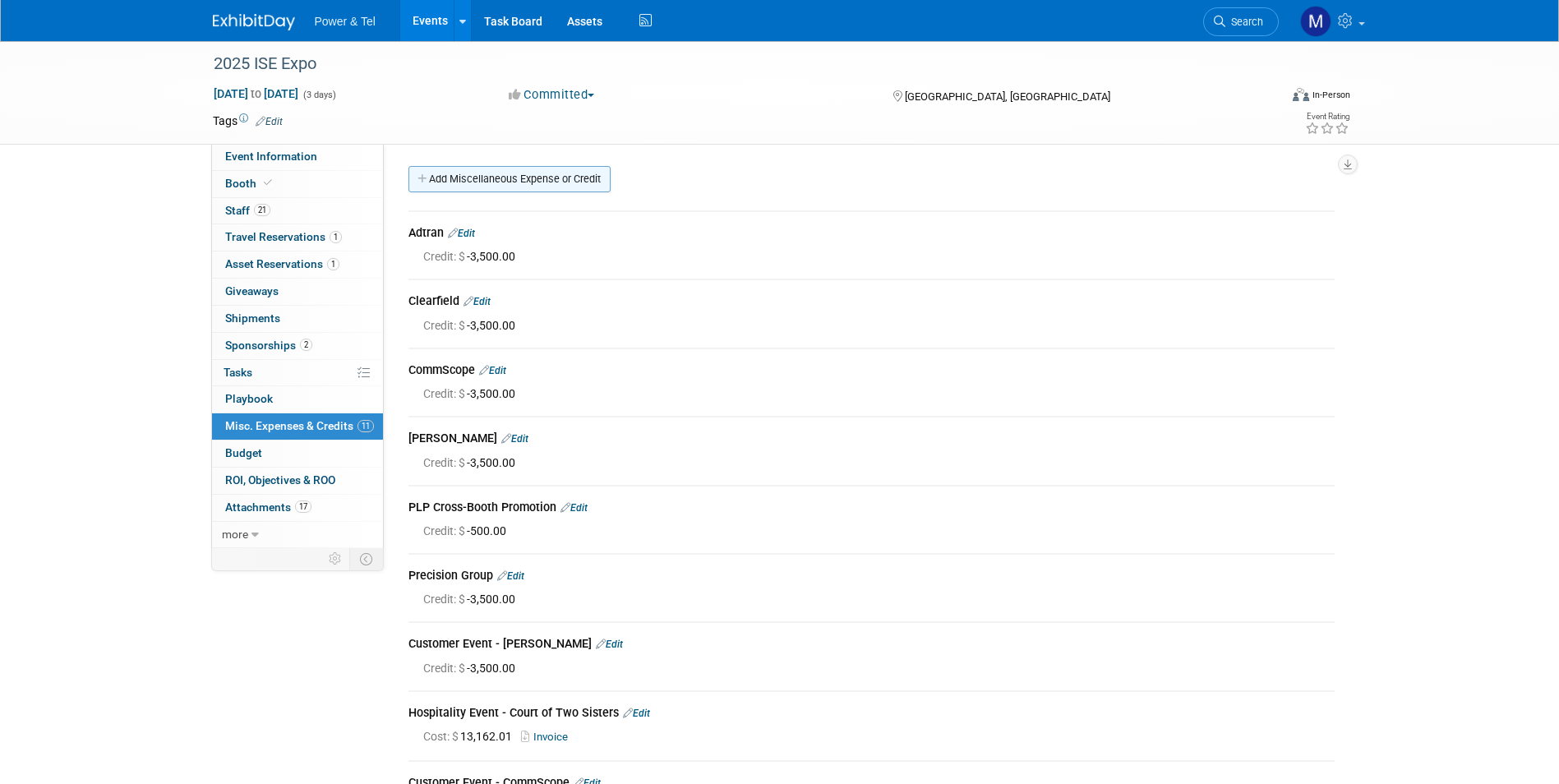 click on "Add Miscellaneous Expense or Credit" at bounding box center (510, 179) 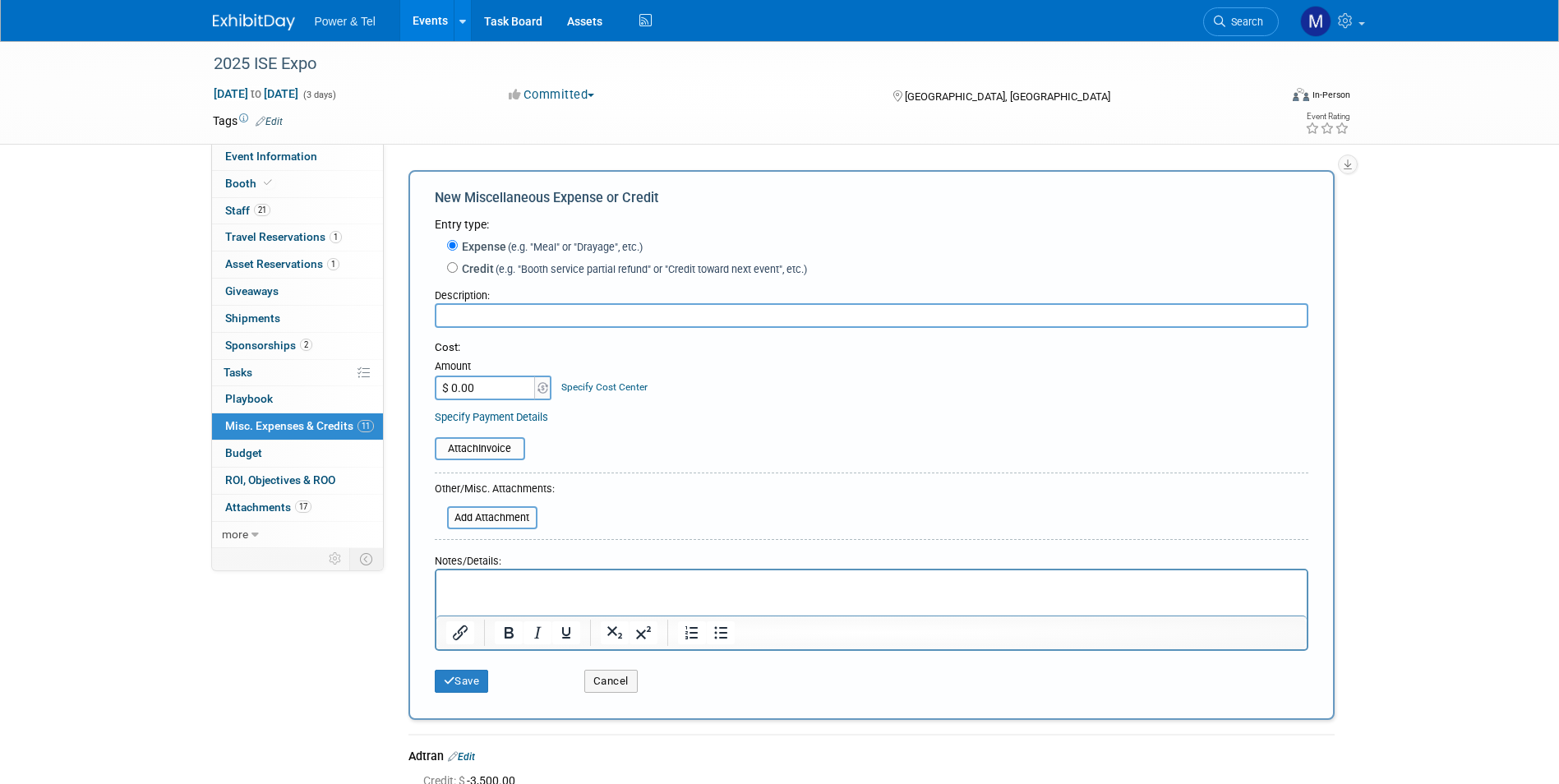 scroll, scrollTop: 0, scrollLeft: 0, axis: both 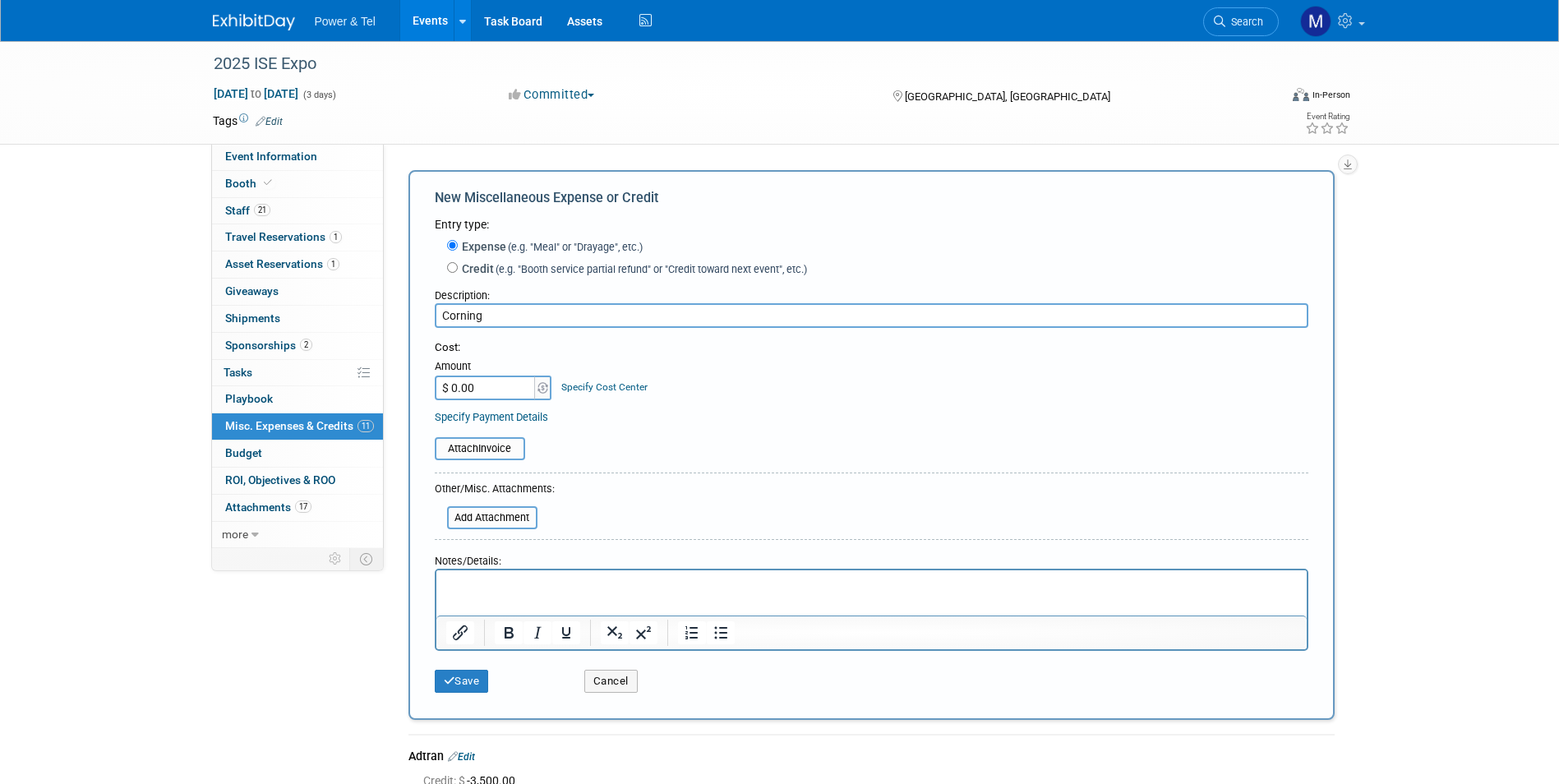 type on "Corning" 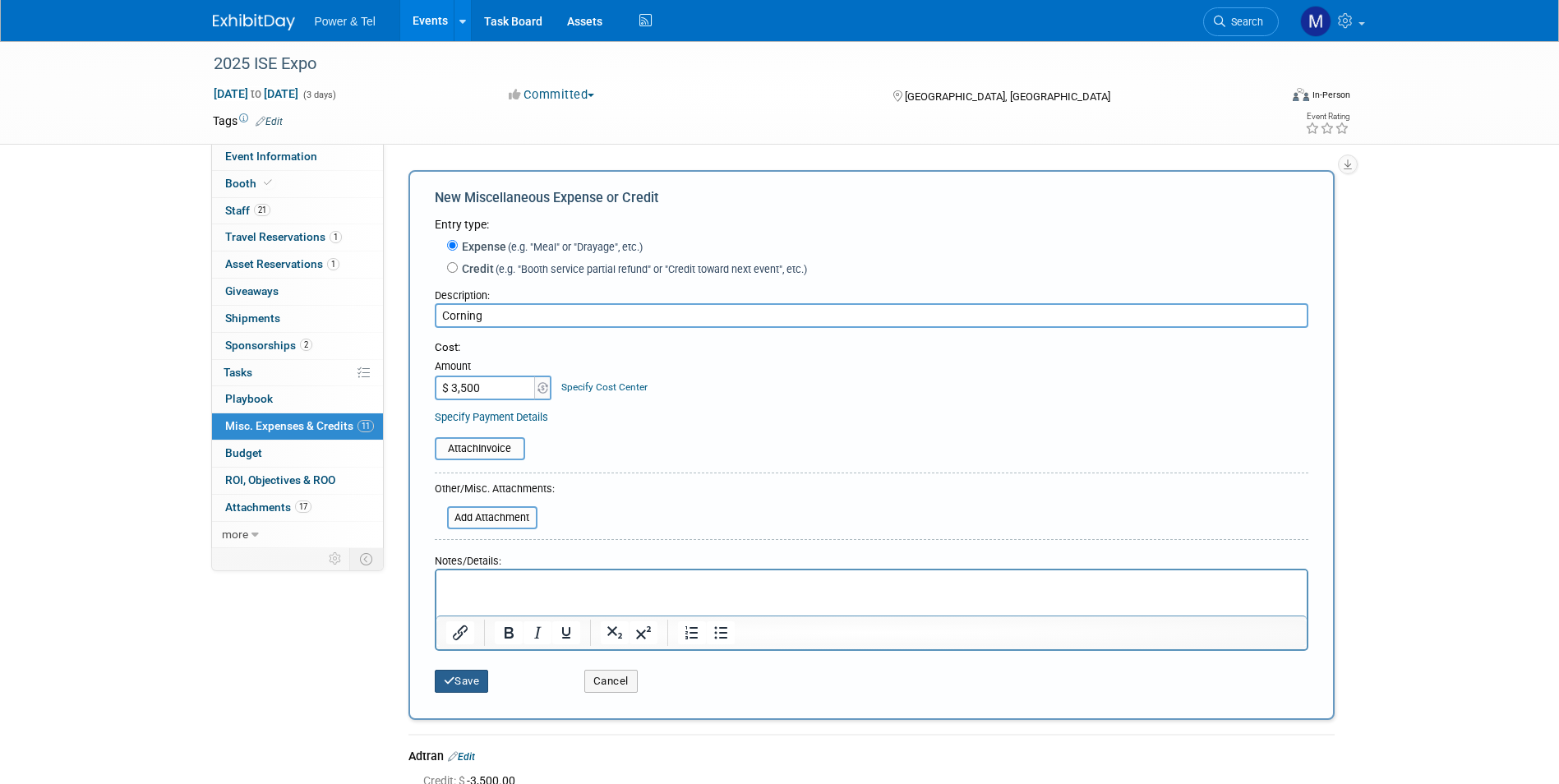 type on "$ 3,500.00" 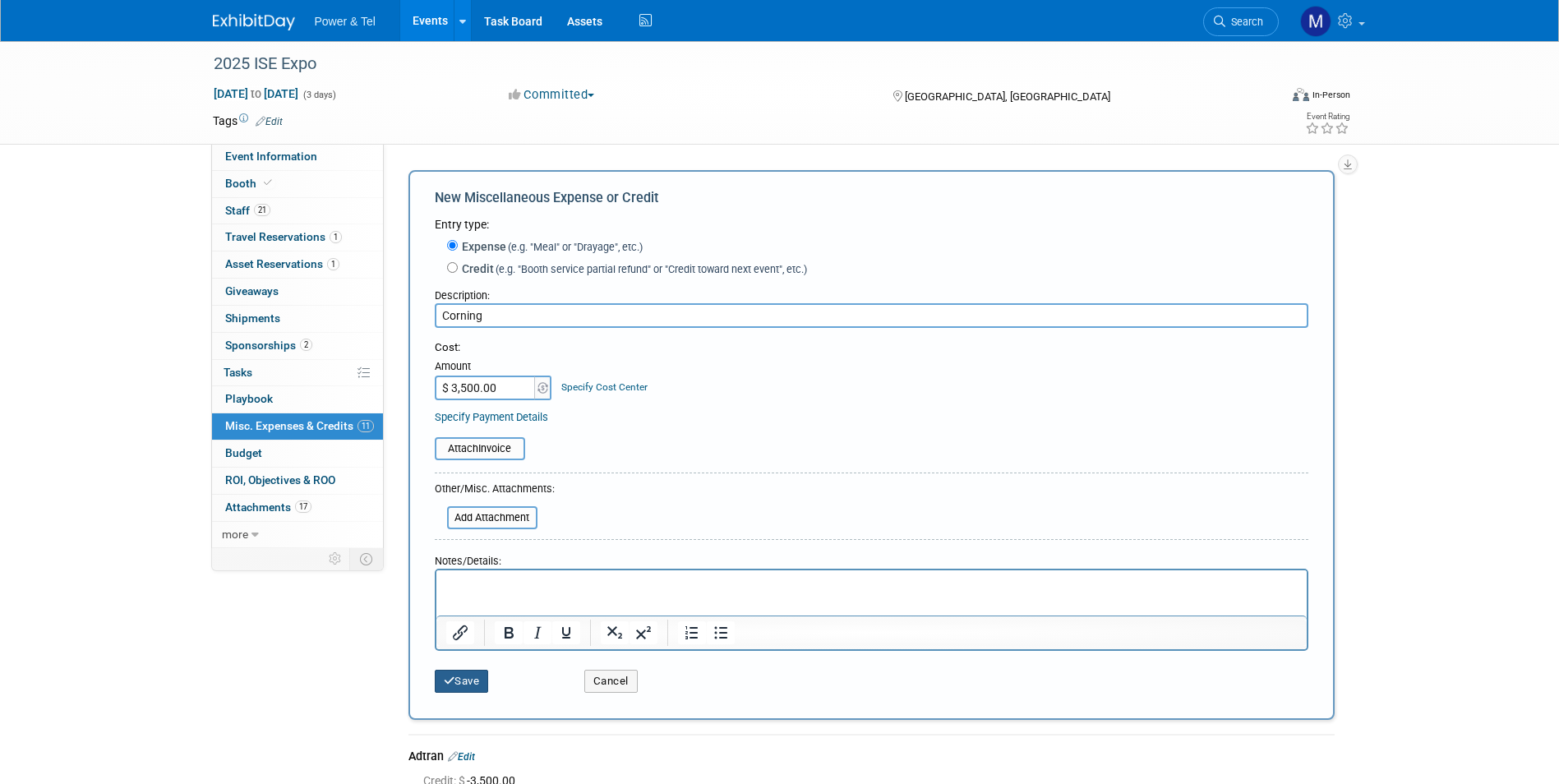 click on "Save" at bounding box center [462, 681] 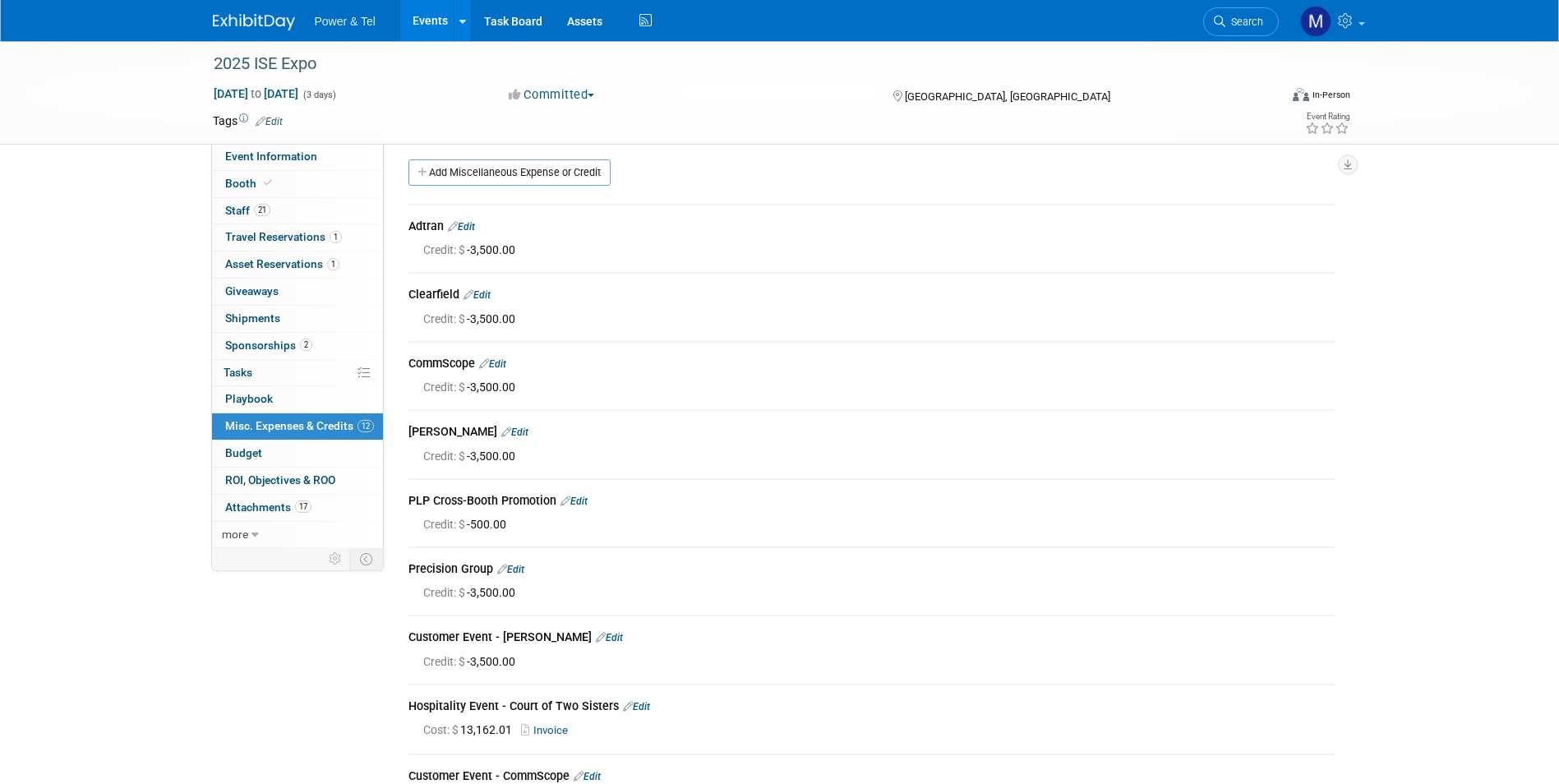 scroll, scrollTop: 0, scrollLeft: 0, axis: both 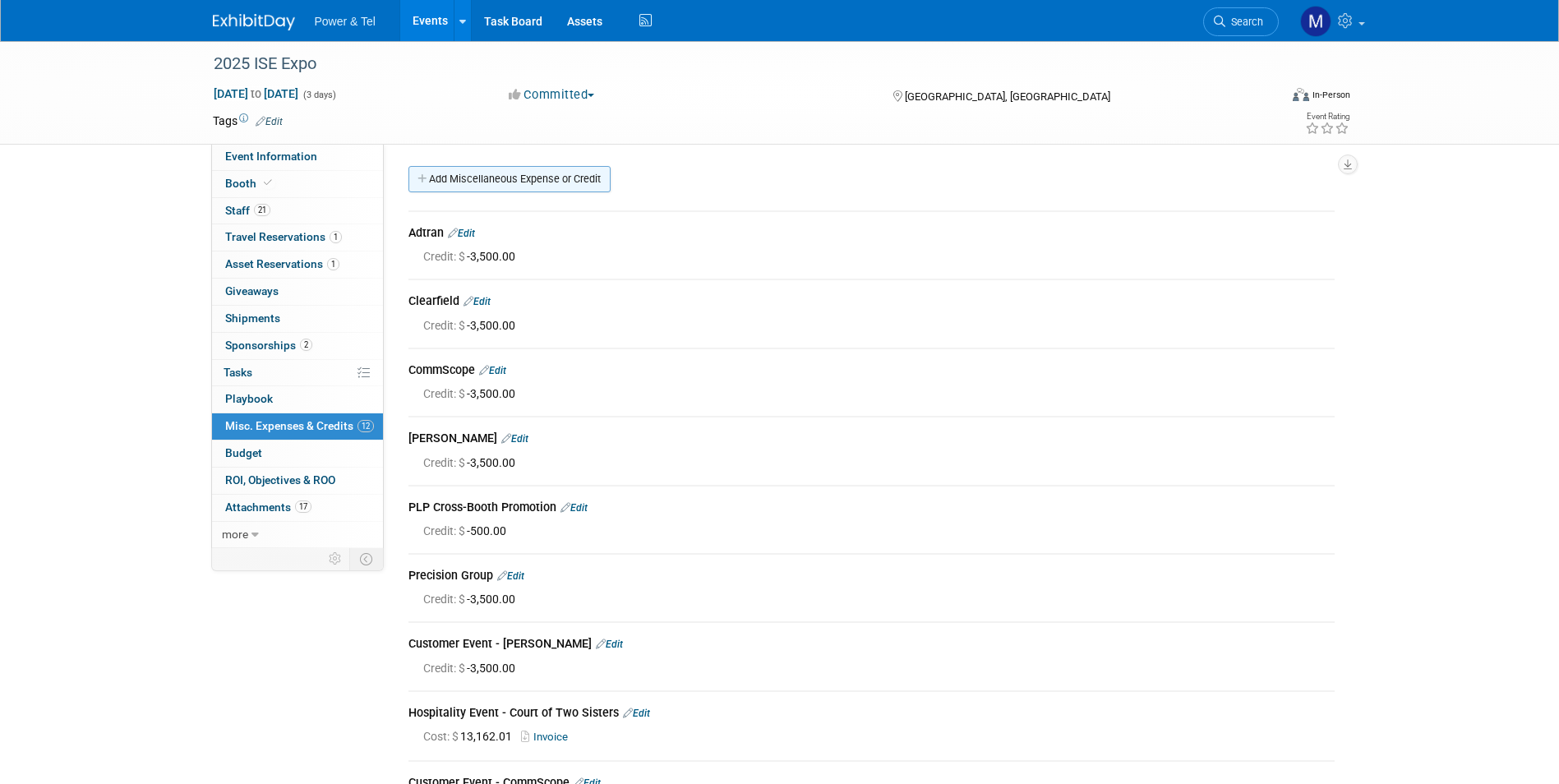 click on "Add Miscellaneous Expense or Credit" at bounding box center (510, 179) 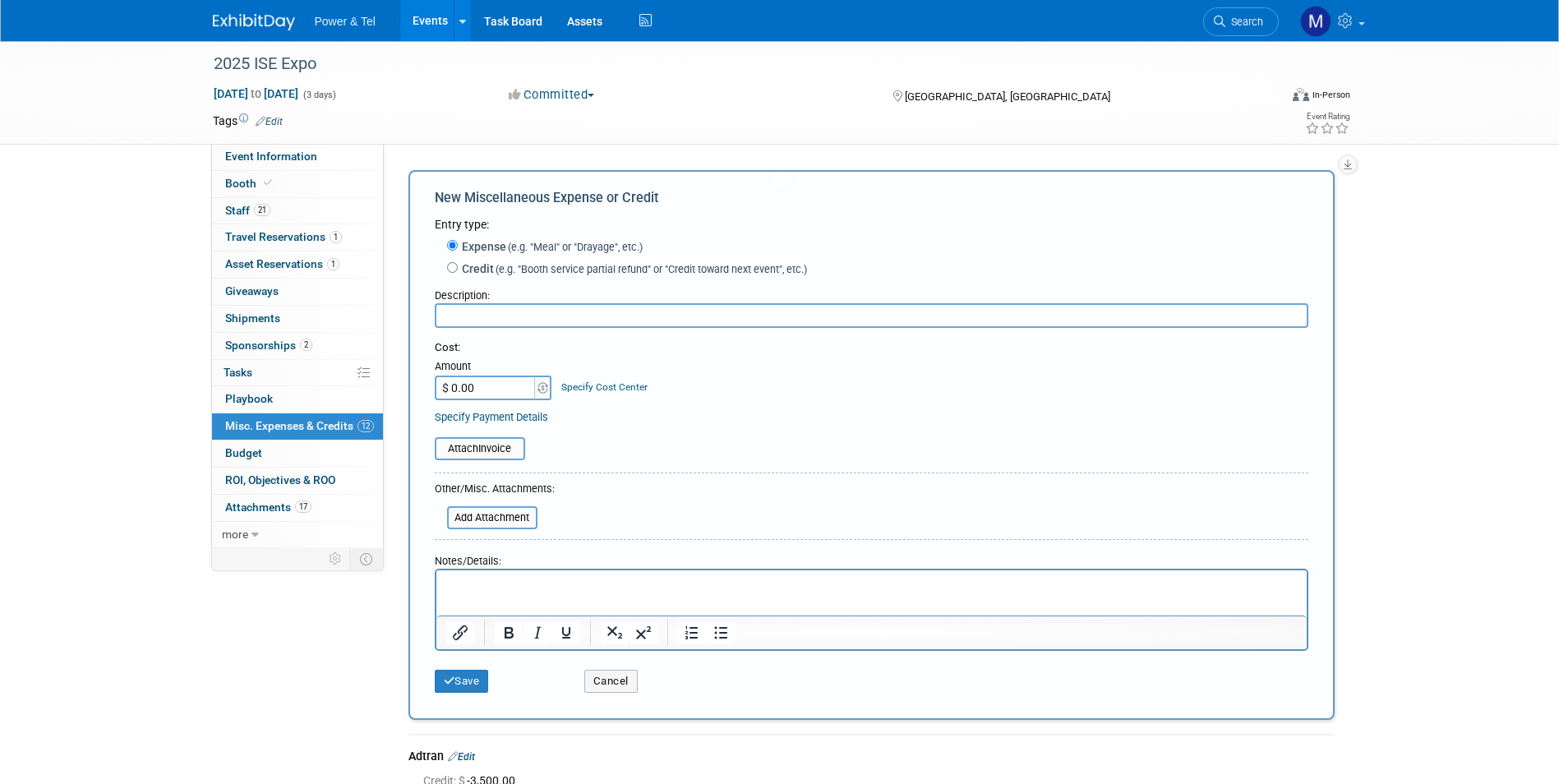 scroll, scrollTop: 0, scrollLeft: 0, axis: both 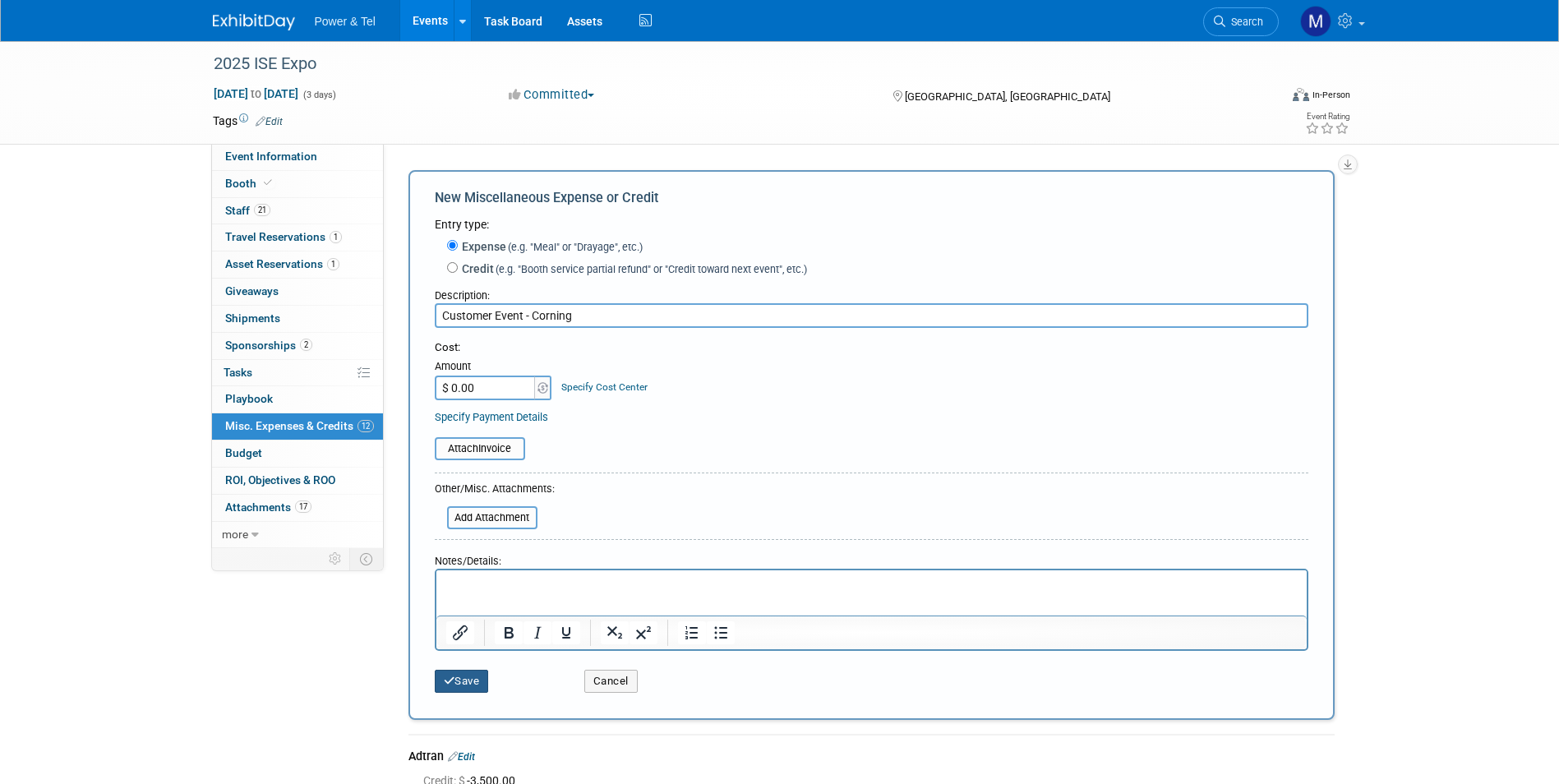 type on "Customer Event - Corning" 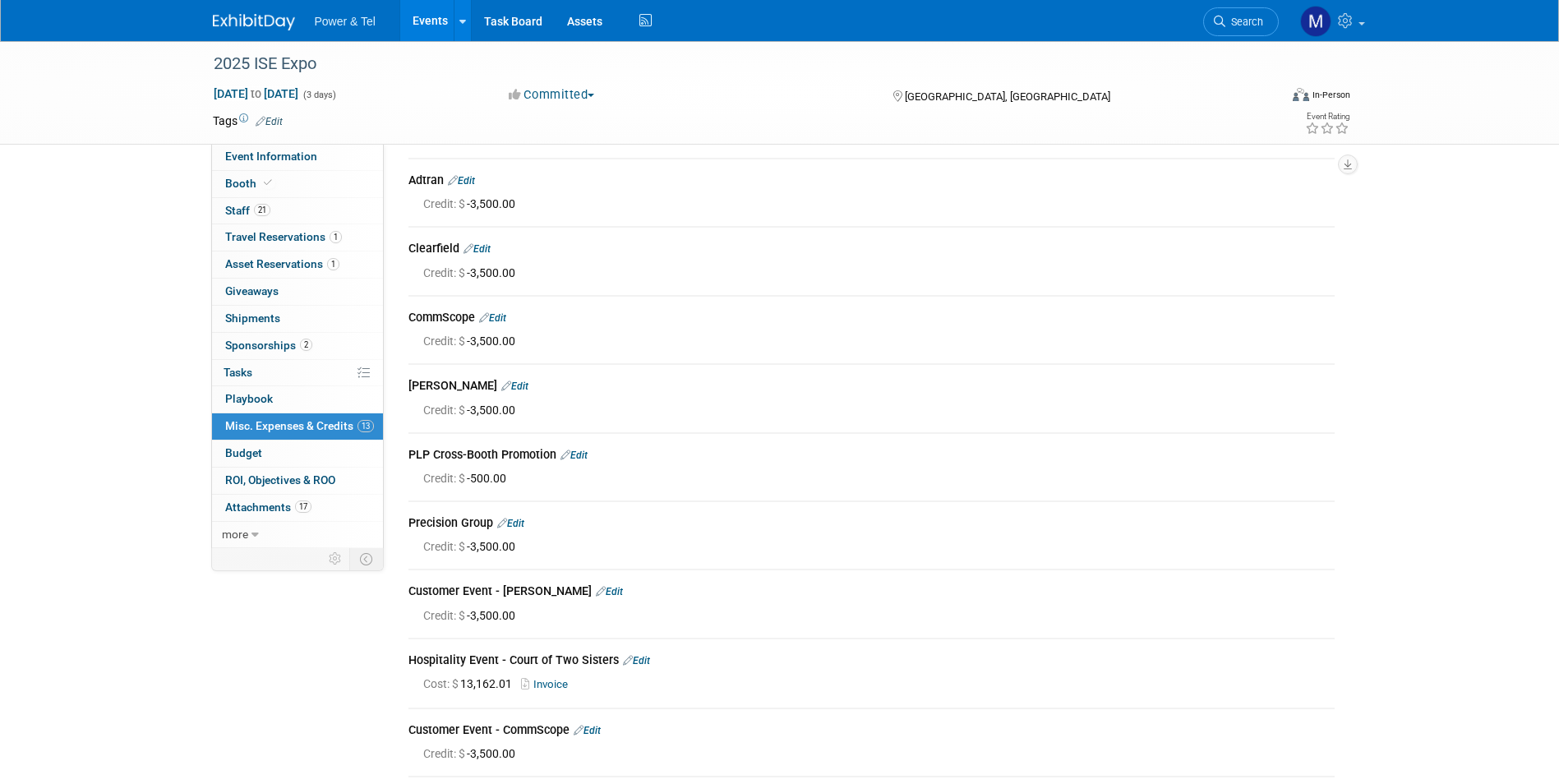 scroll, scrollTop: 0, scrollLeft: 0, axis: both 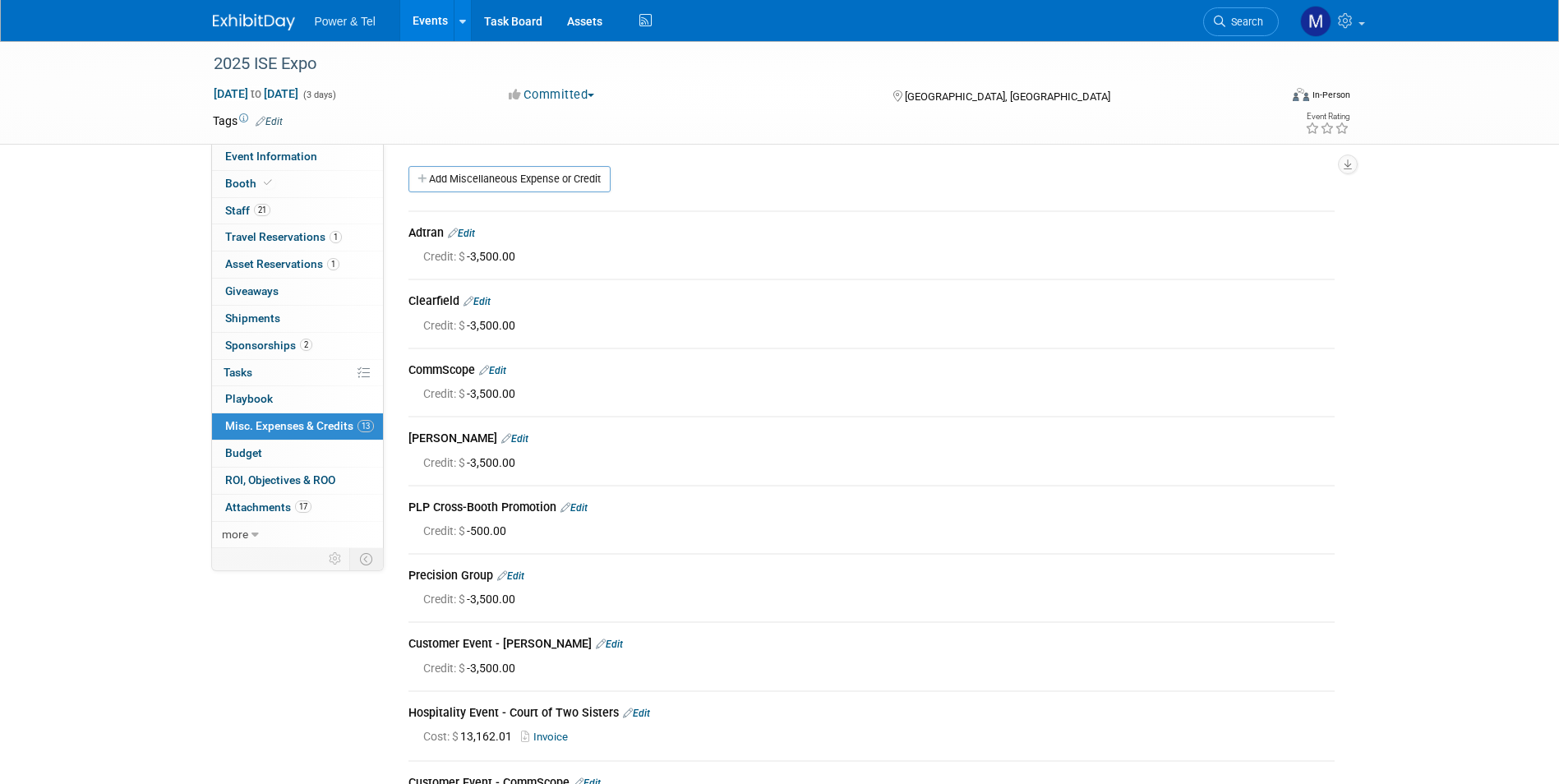drag, startPoint x: 284, startPoint y: 397, endPoint x: 275, endPoint y: 413, distance: 18.35756 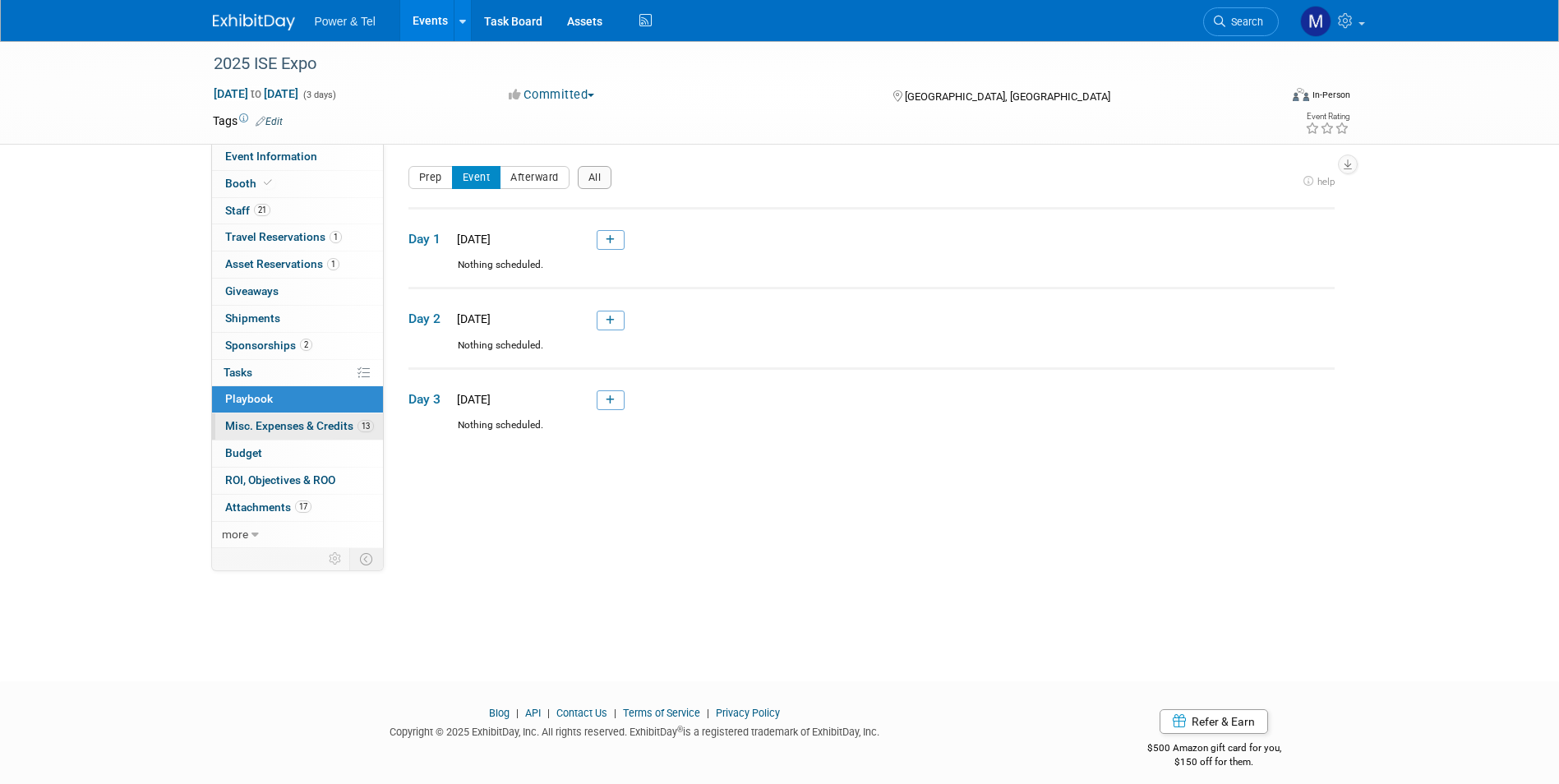 click on "Misc. Expenses & Credits 13" at bounding box center [299, 426] 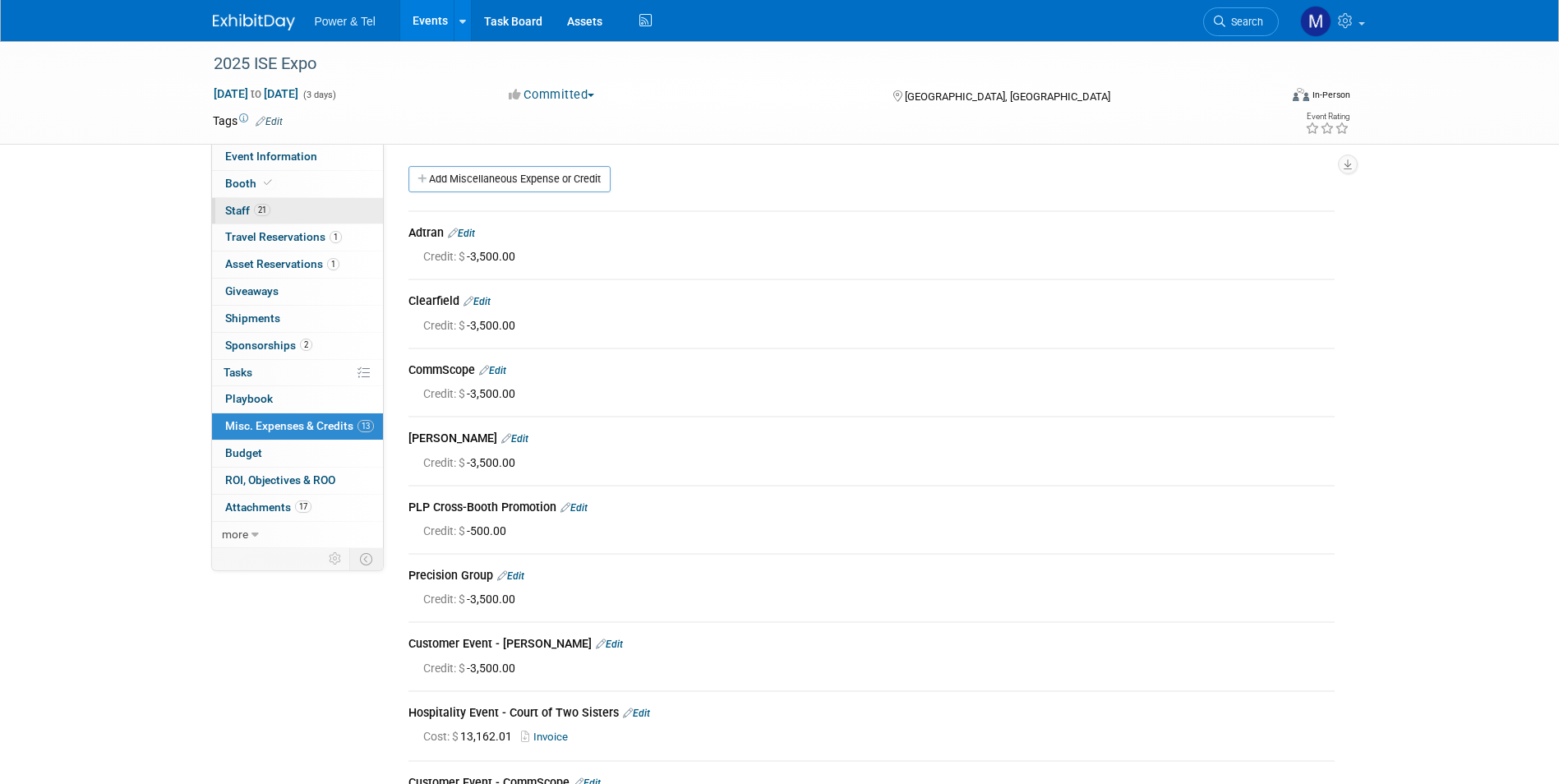 click on "21
Staff 21" at bounding box center (298, 211) 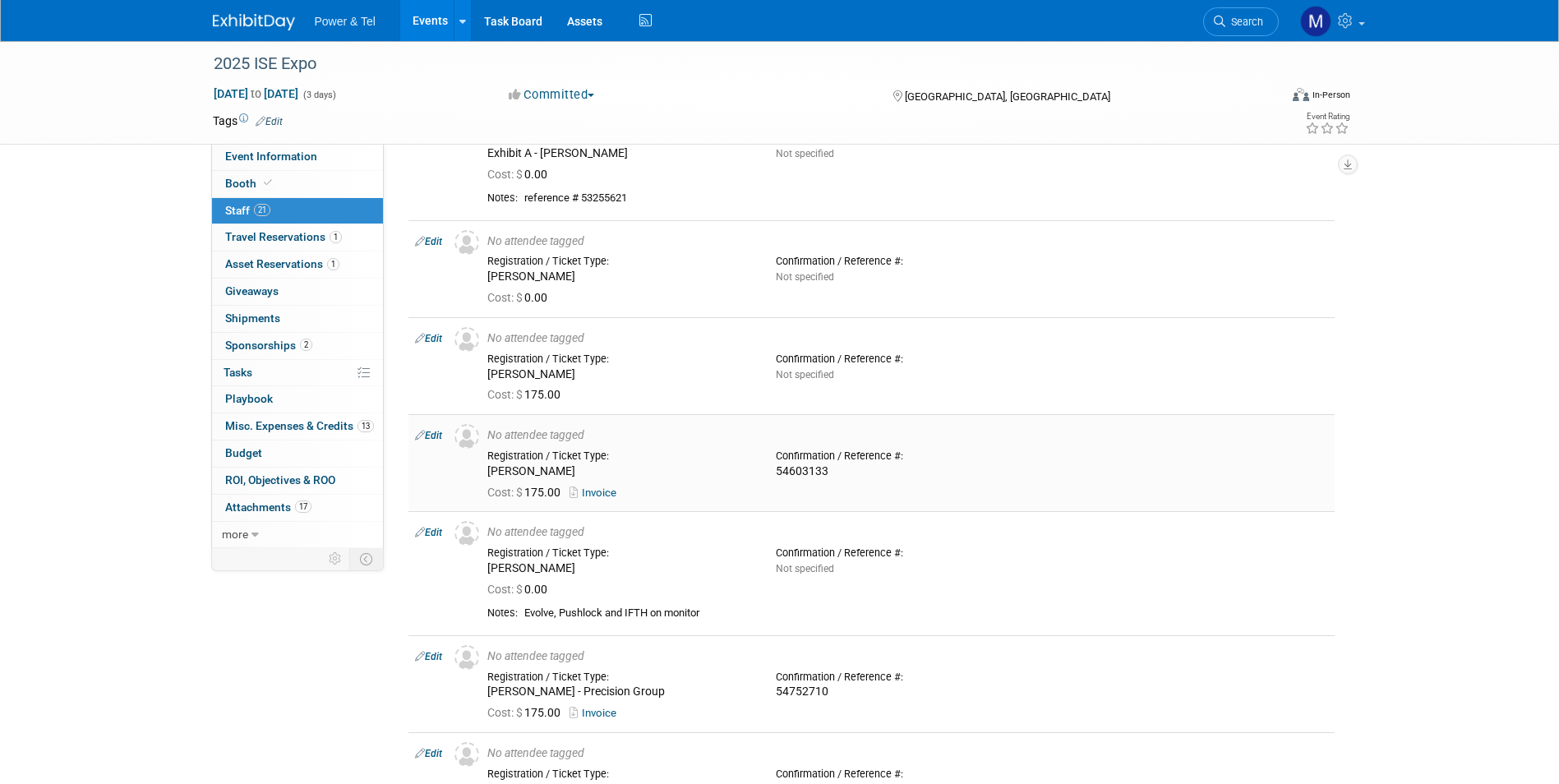 scroll, scrollTop: 329, scrollLeft: 0, axis: vertical 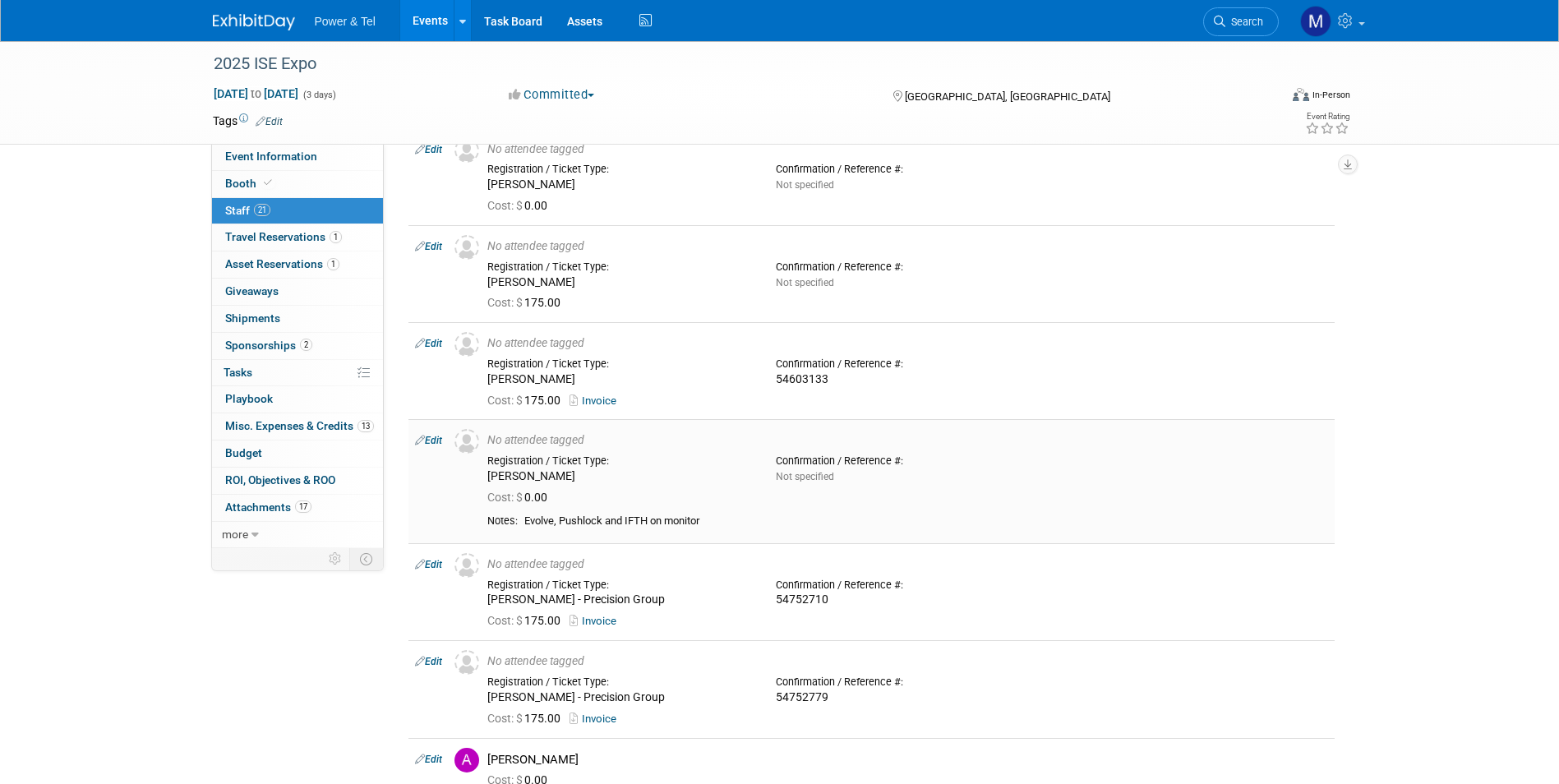 click on "Cost: $  0.00" at bounding box center [907, 498] 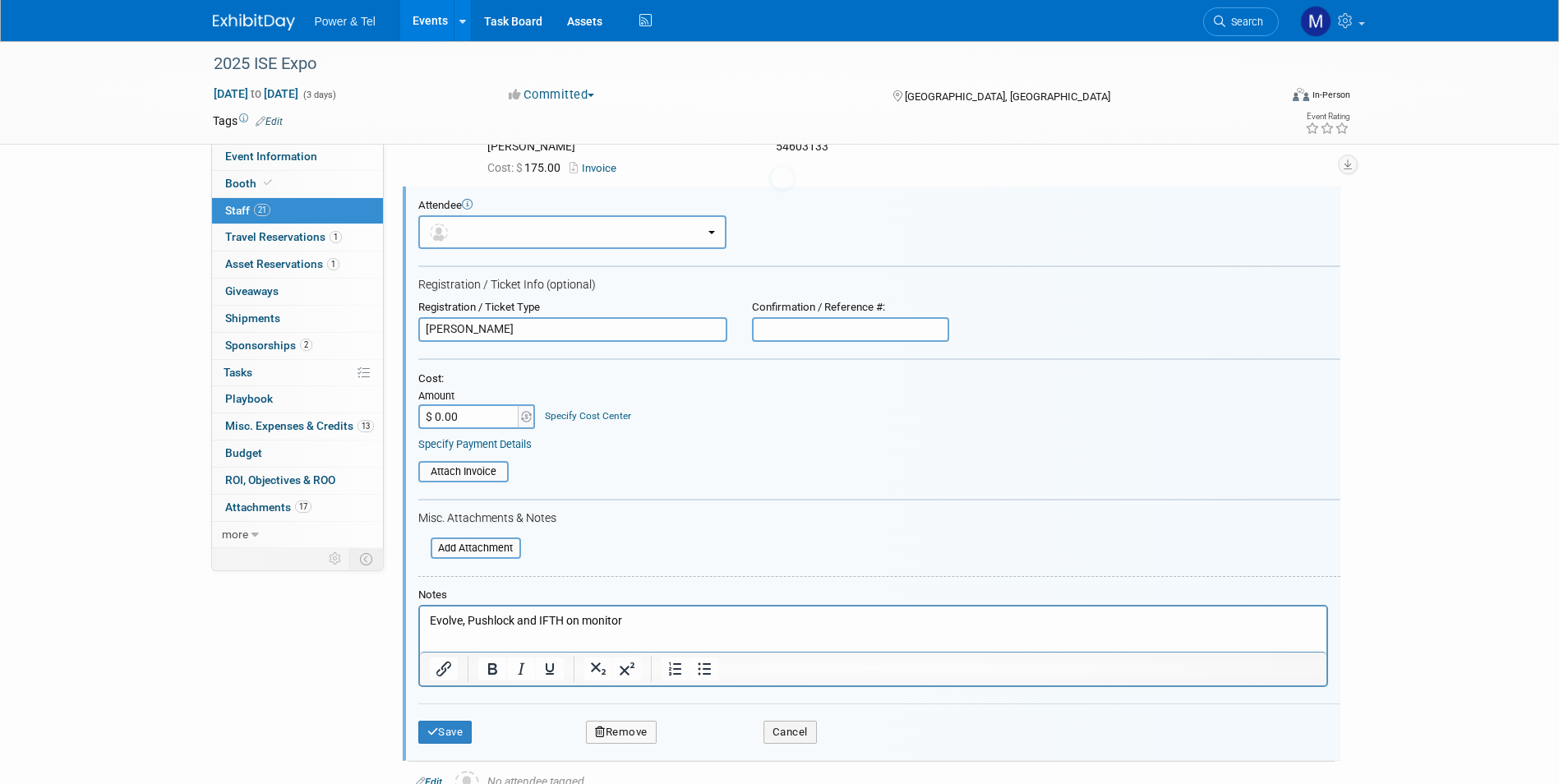 scroll, scrollTop: 0, scrollLeft: 0, axis: both 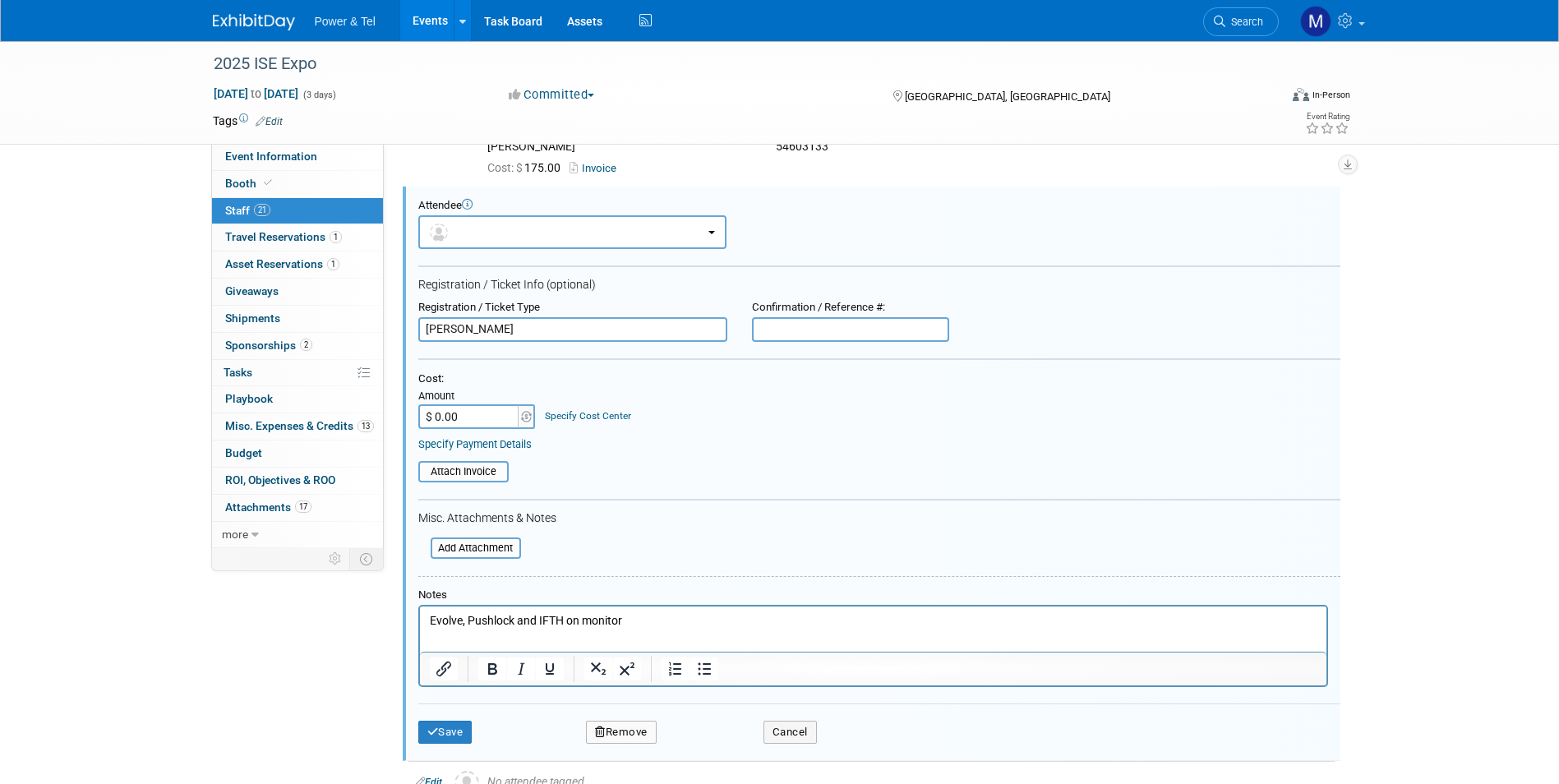 click on "$ 0.00" at bounding box center (469, 417) 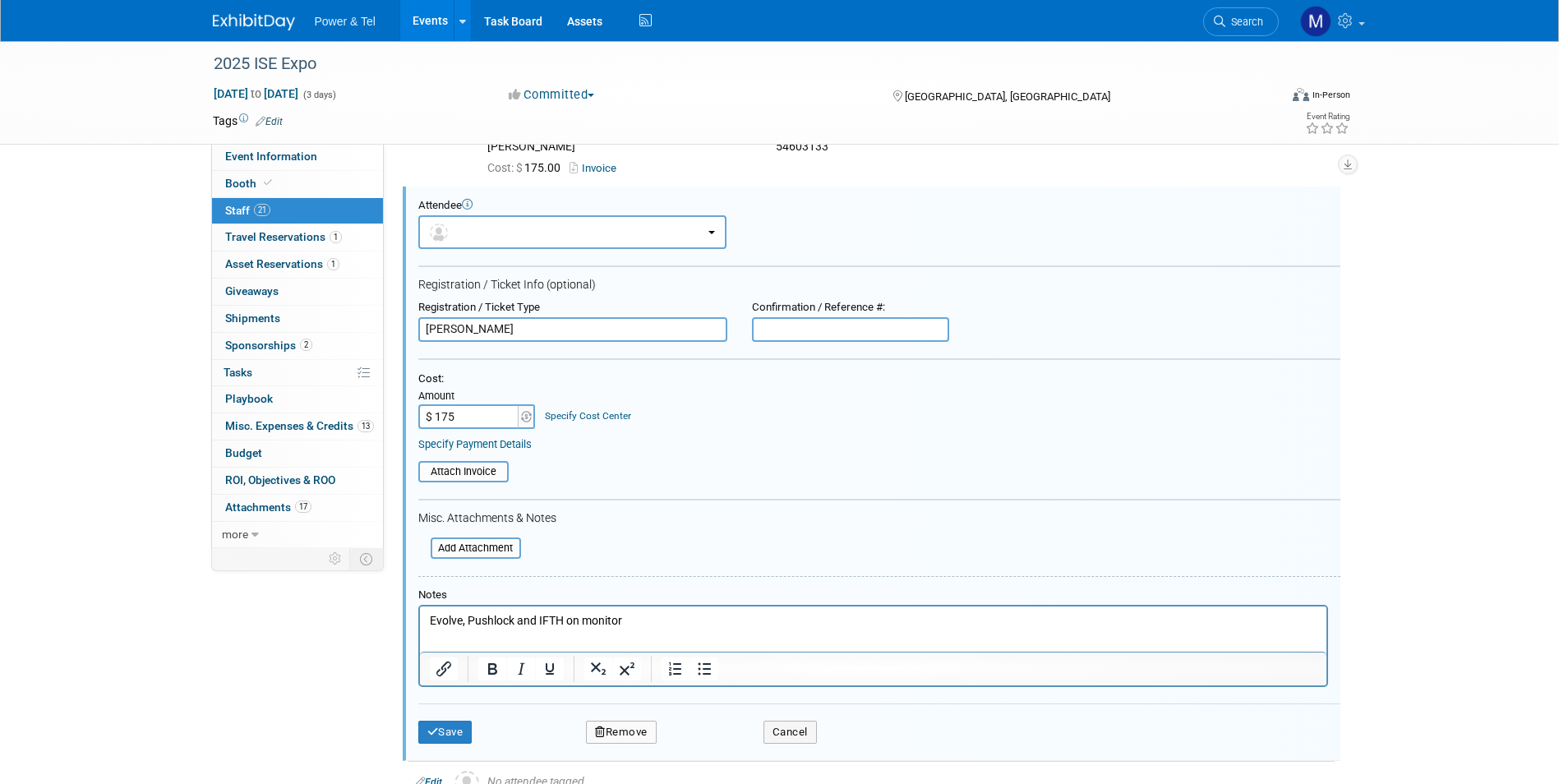 type on "$ 175.00" 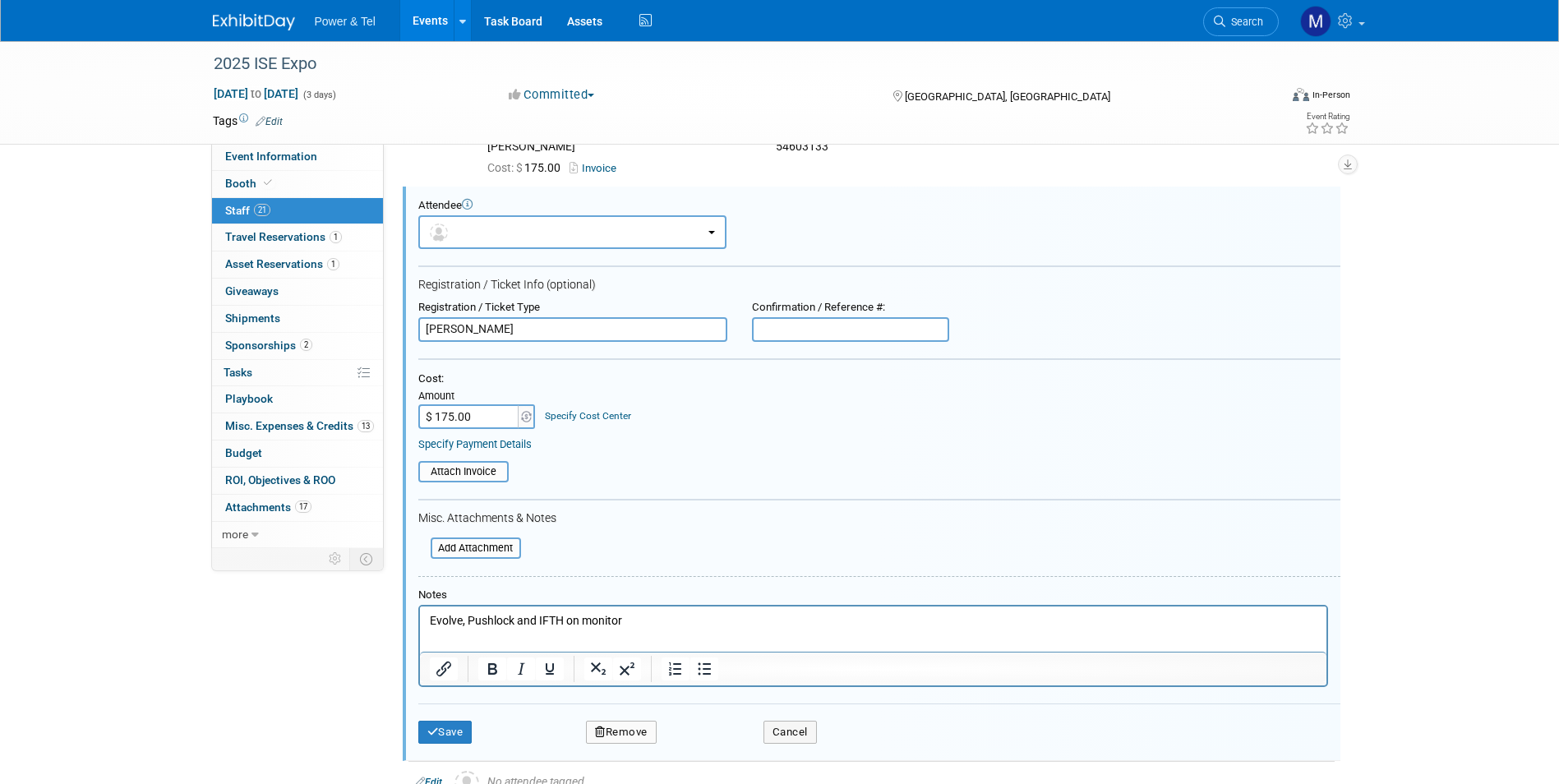 click on "Attach Invoice" at bounding box center (879, 466) 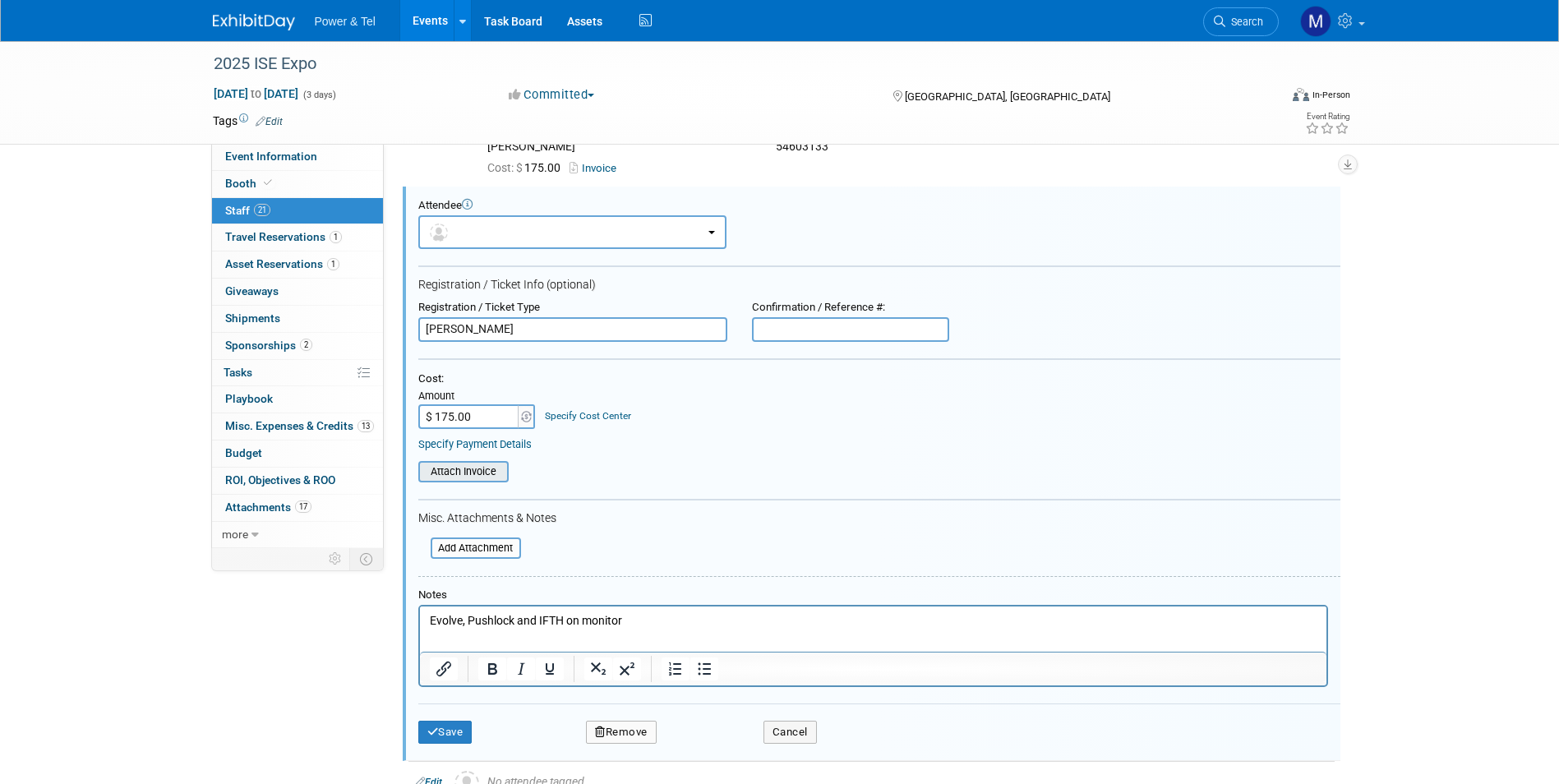 click on "Attach Invoice" at bounding box center (464, 472) 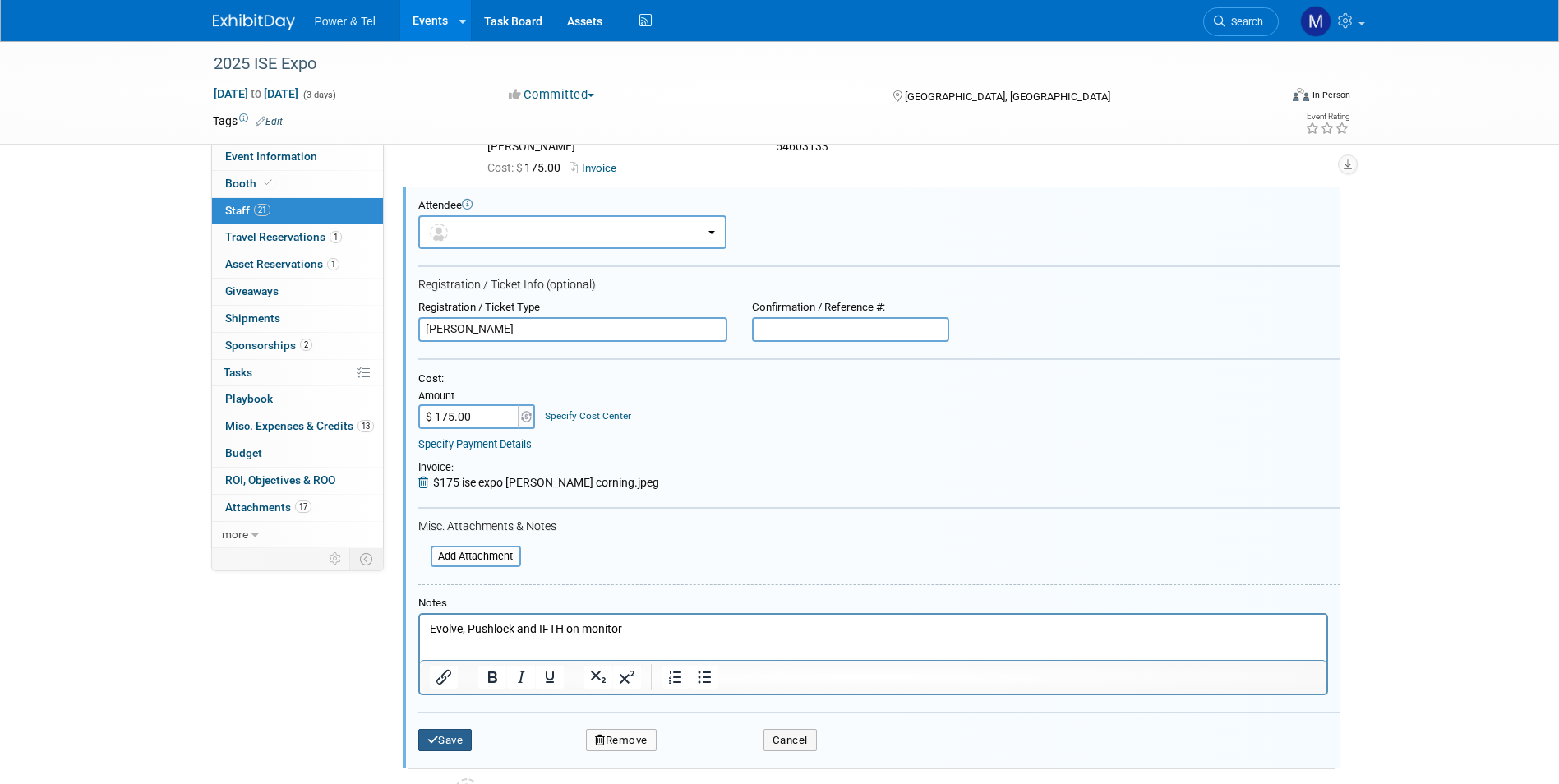 click on "Save" at bounding box center (445, 740) 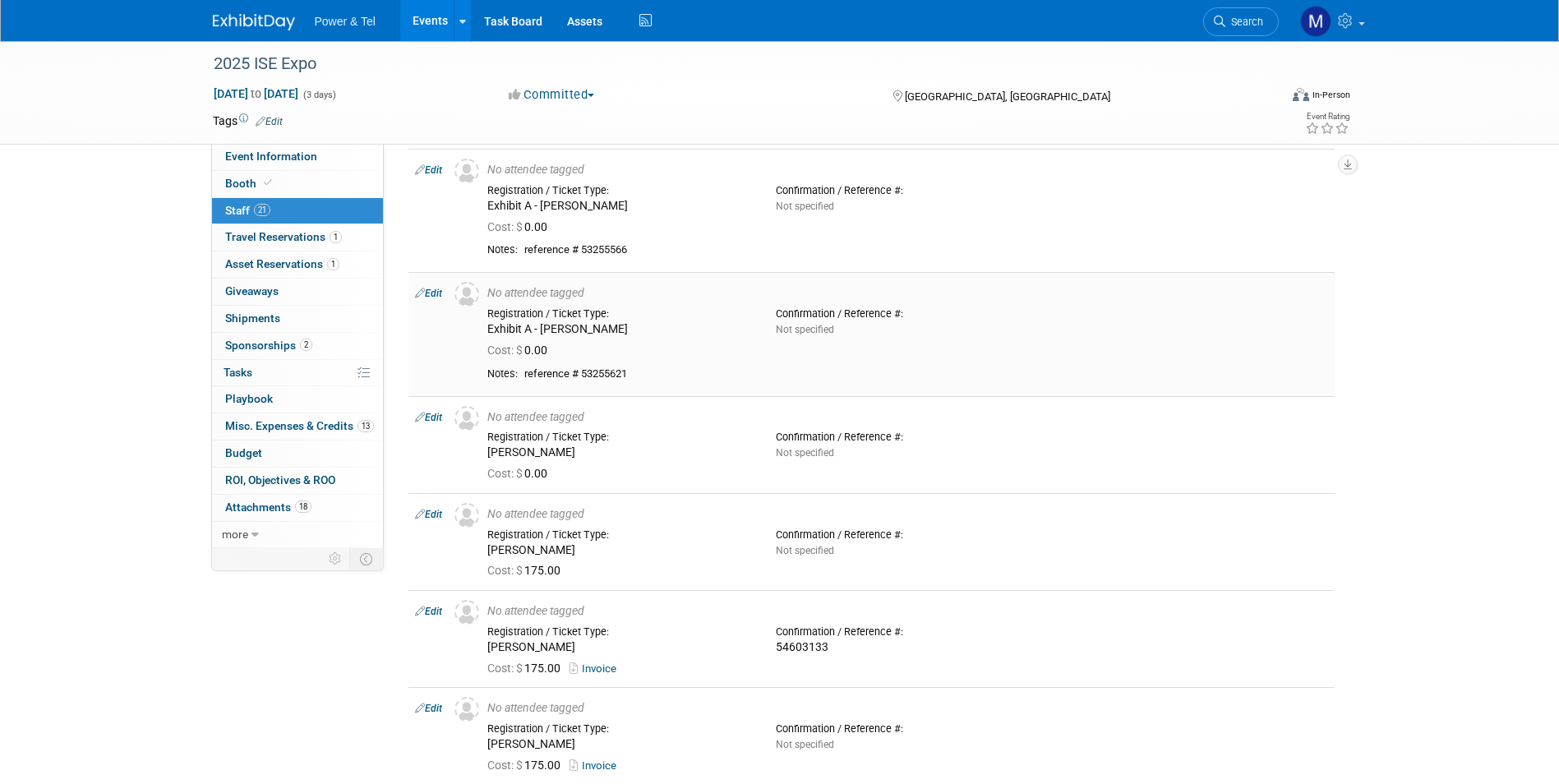 scroll, scrollTop: 0, scrollLeft: 0, axis: both 